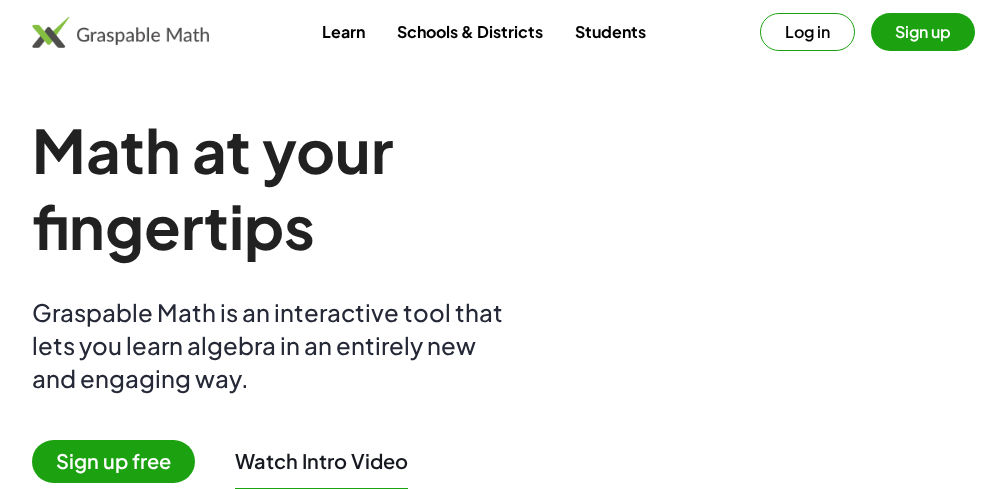 scroll, scrollTop: 0, scrollLeft: 0, axis: both 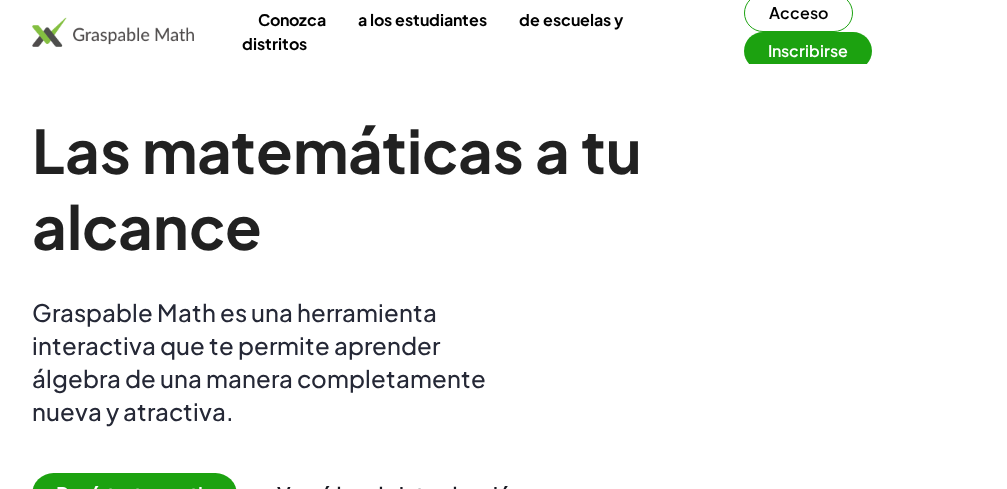 click on "Acceso" at bounding box center (798, 12) 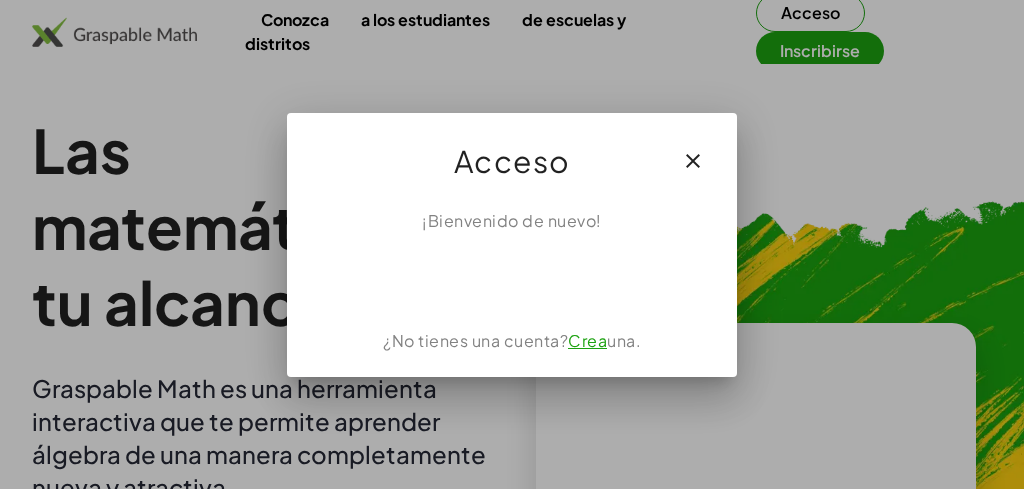 click on "¡Bienvenido de nuevo!" at bounding box center (512, 220) 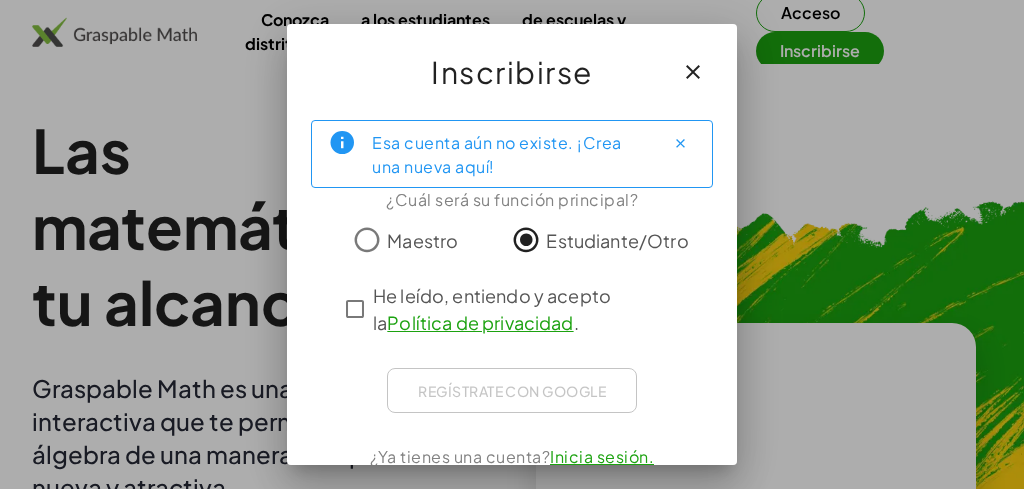 scroll, scrollTop: 28, scrollLeft: 0, axis: vertical 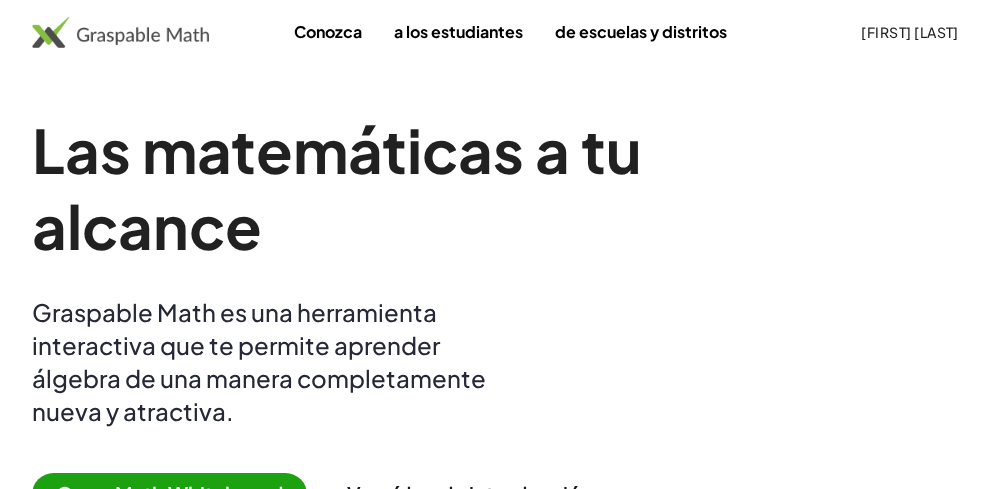 click on "[FIRST] [LAST] Recursos de aprendizaje Profesores Escuelas y distritos Solicitar PD Acerca de Conozca  a los estudiantes  de escuelas y distritos  [FIRST] [LAST] Las matemáticas a tu alcance Graspable Math es una herramienta interactiva que te permite aprender álgebra de una manera completamente nueva y atractiva. Open Math Whiteboard Ver vídeo de introducción Diseñado para Estudiantes Profesores Escuelas y  administradores ¿Ya utilizas matemáticas comprensibles en el aula? Profesores Encuentre o cree actividades, asígnelas y vea el trabajo paso a paso de sus estudiantes. Actividades Estudiantes Si tu profesor te ha dado un código, úsalo aquí para unirte a una actividad. Código Código Unirse Cómo funcionan las matemáticas comprensibles Desarrollar la fluidez algebraica a través de una lente conceptual Pensamiento algebraico a través de múltiples representaciones Capacitar a todos los estudiantes para que descubran reglas y soluciones. Socios y patrocinadores IES  y" at bounding box center (503, 2579) 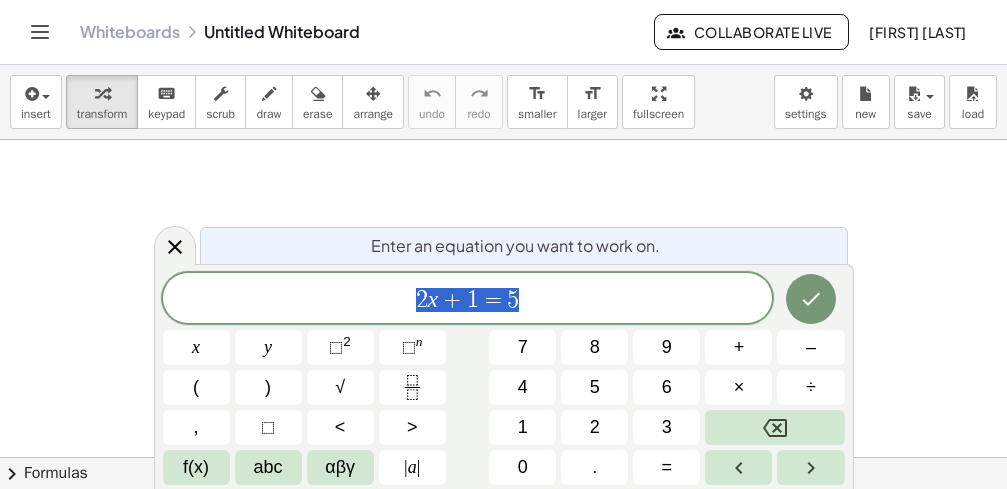 drag, startPoint x: 585, startPoint y: 419, endPoint x: 1020, endPoint y: 314, distance: 447.493 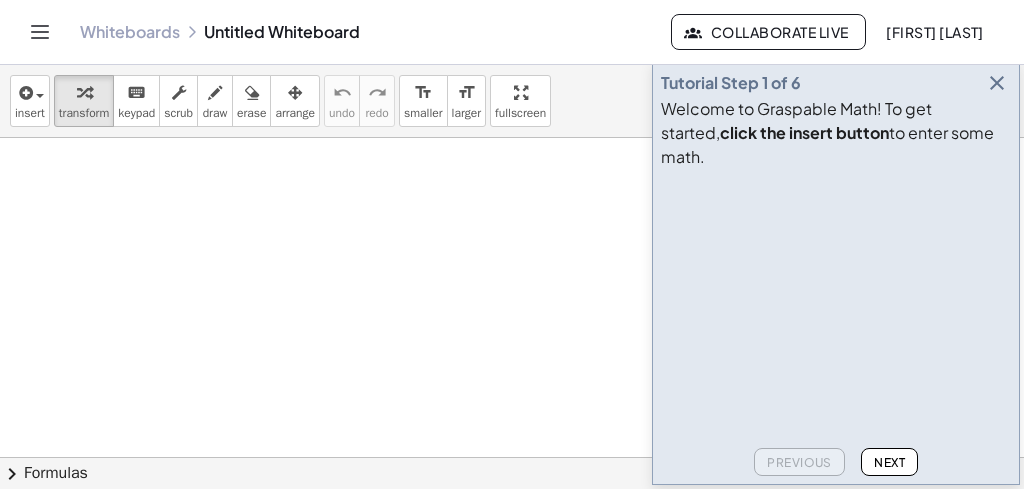 click at bounding box center [997, 83] 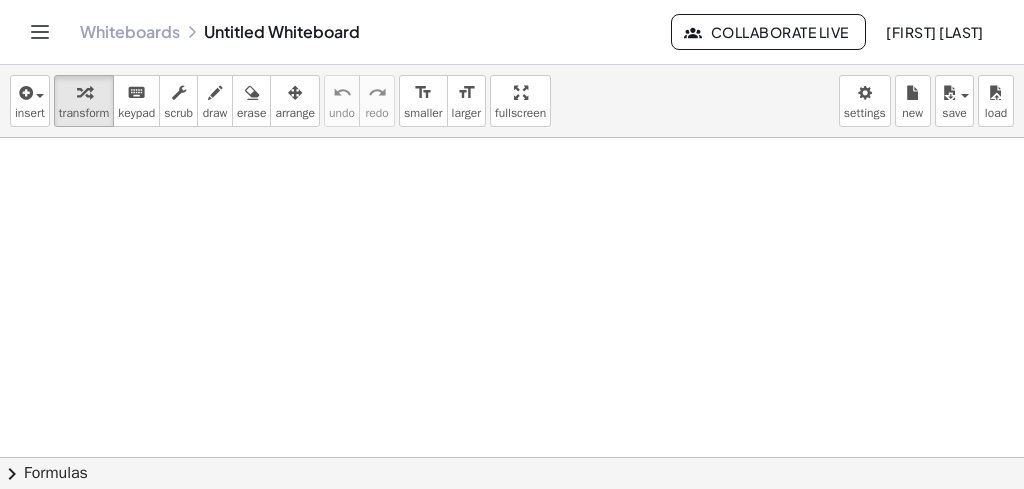 click at bounding box center (512, 466) 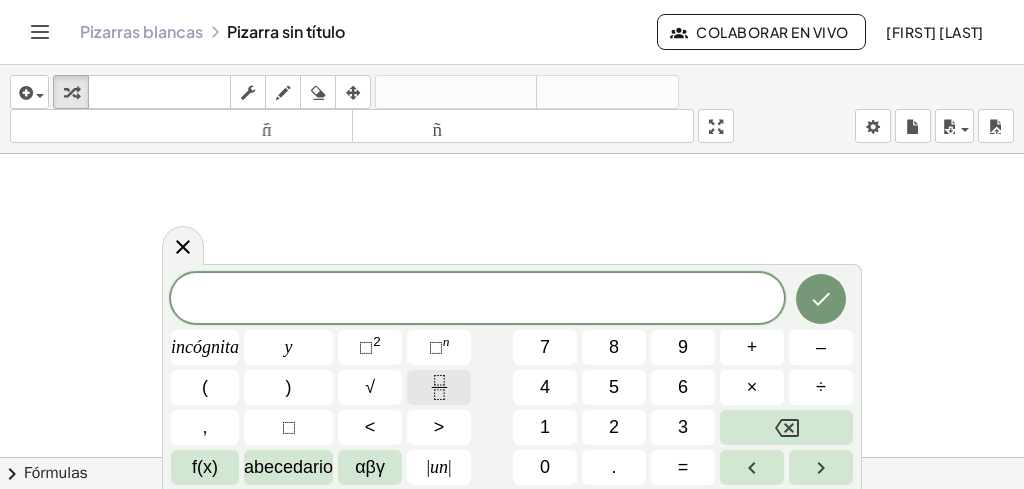 click 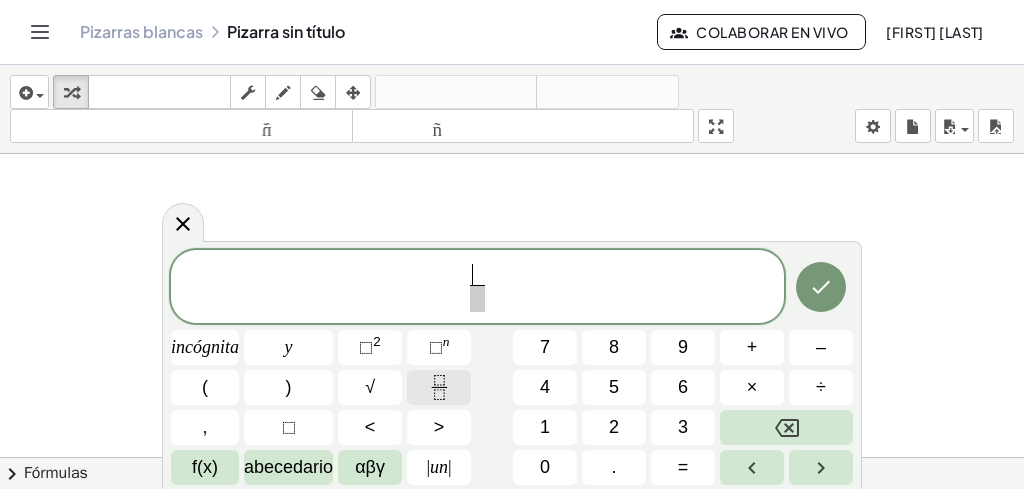 click 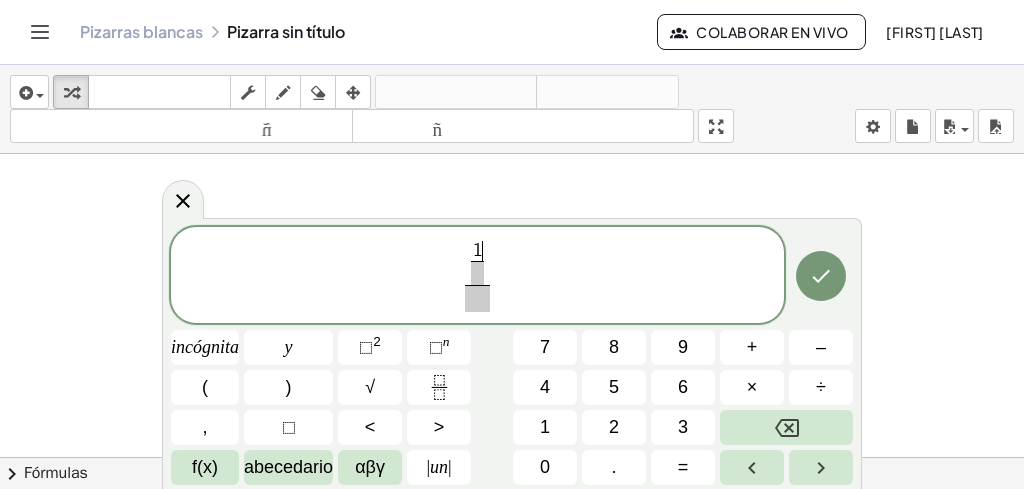 click at bounding box center (478, 273) 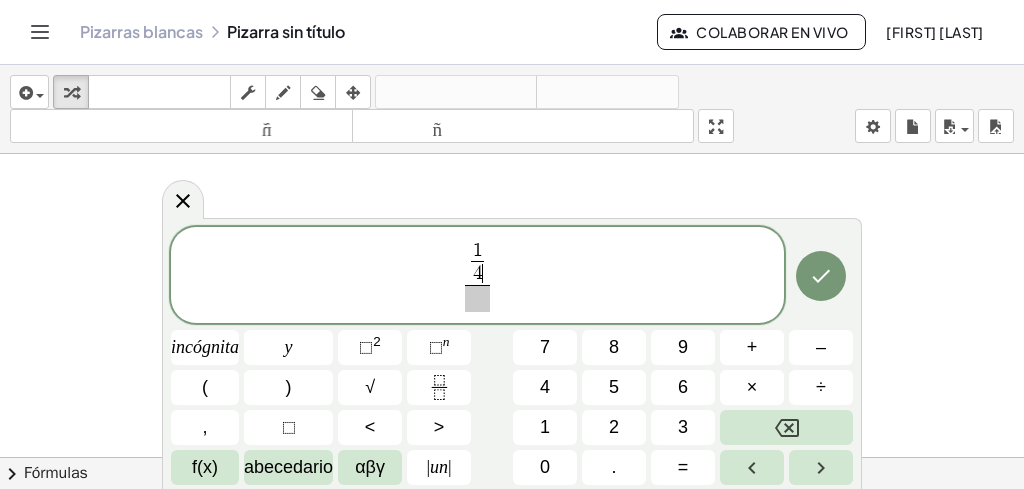 click on "1 4 ​ ​" at bounding box center [478, 263] 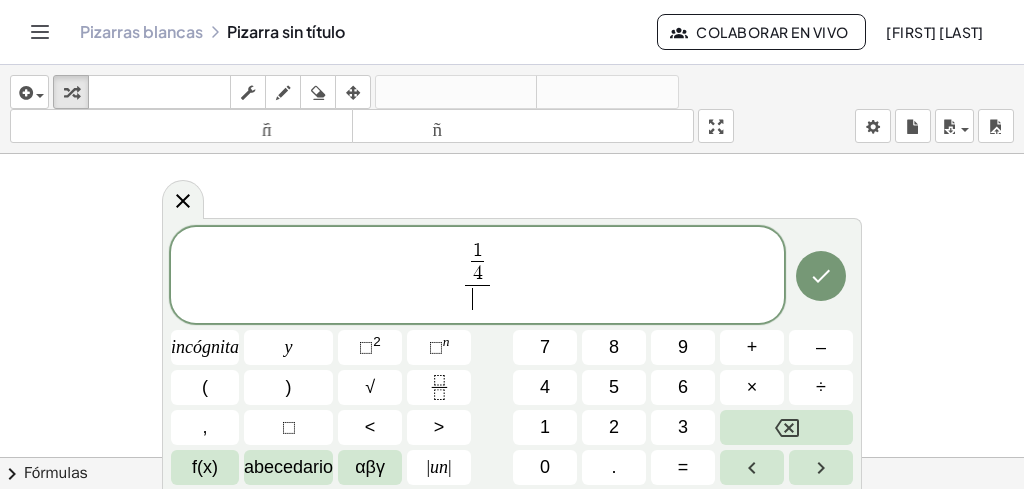 click on "​" at bounding box center (478, 298) 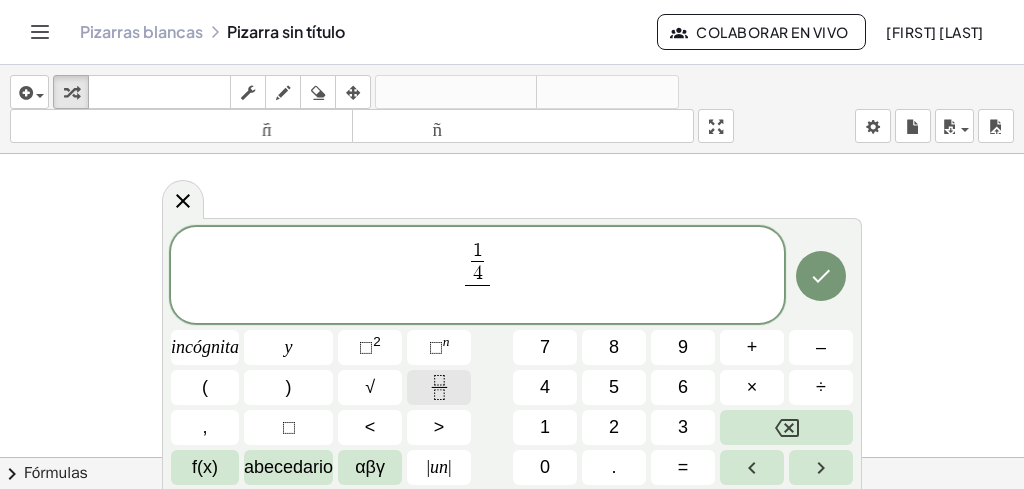 click at bounding box center [439, 387] 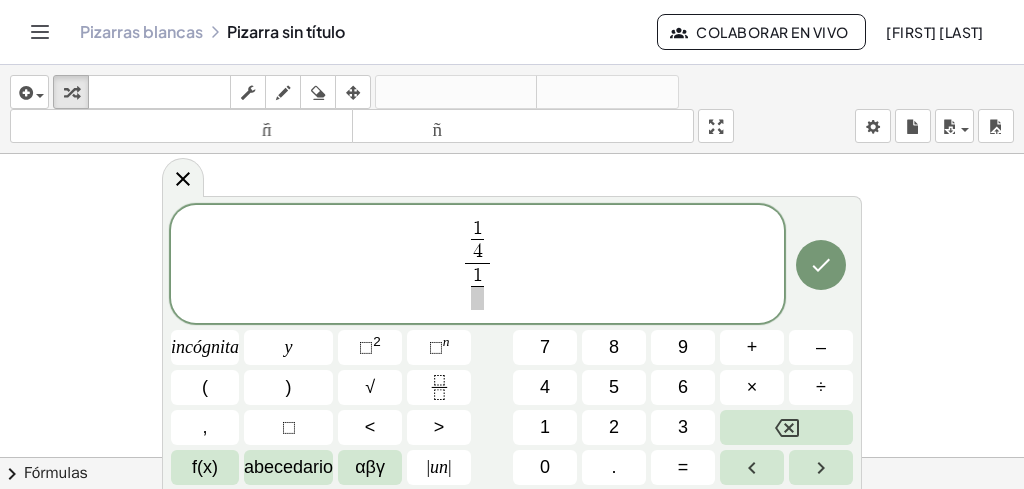click at bounding box center [478, 298] 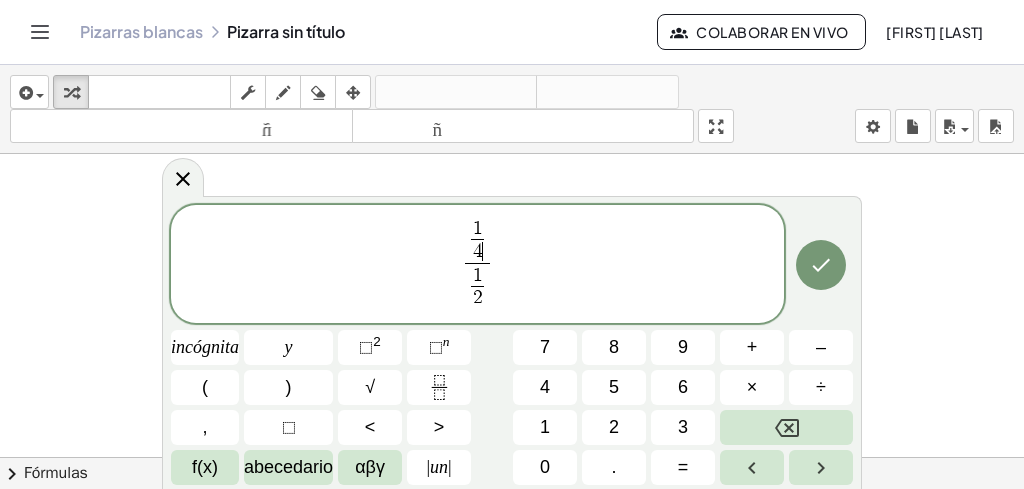click on "1 4 ​ ​" at bounding box center [478, 241] 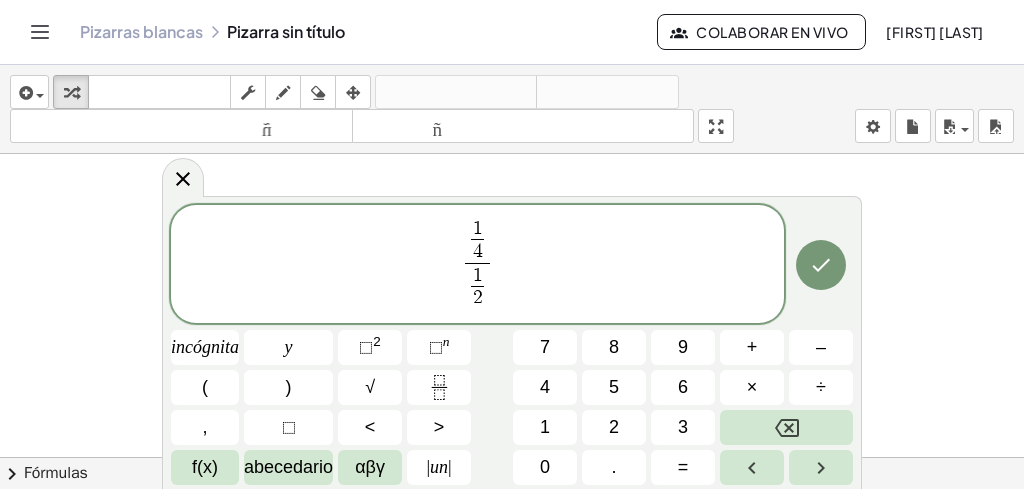 click on "1 4 ​ ​" at bounding box center (478, 241) 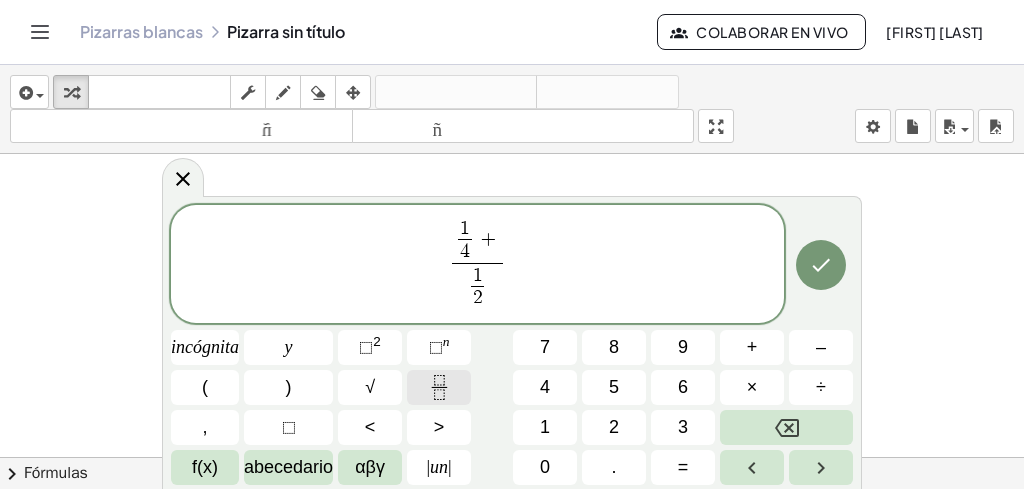click at bounding box center (439, 387) 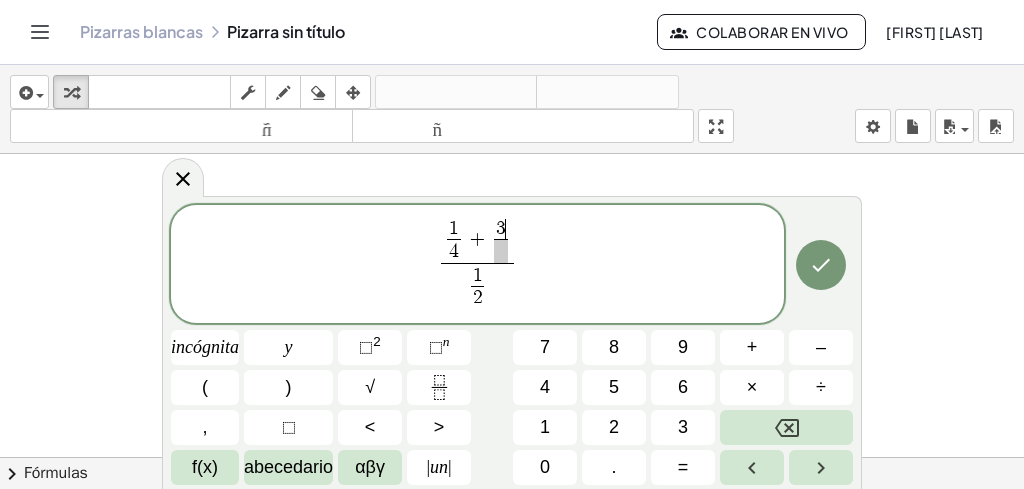 click at bounding box center [501, 251] 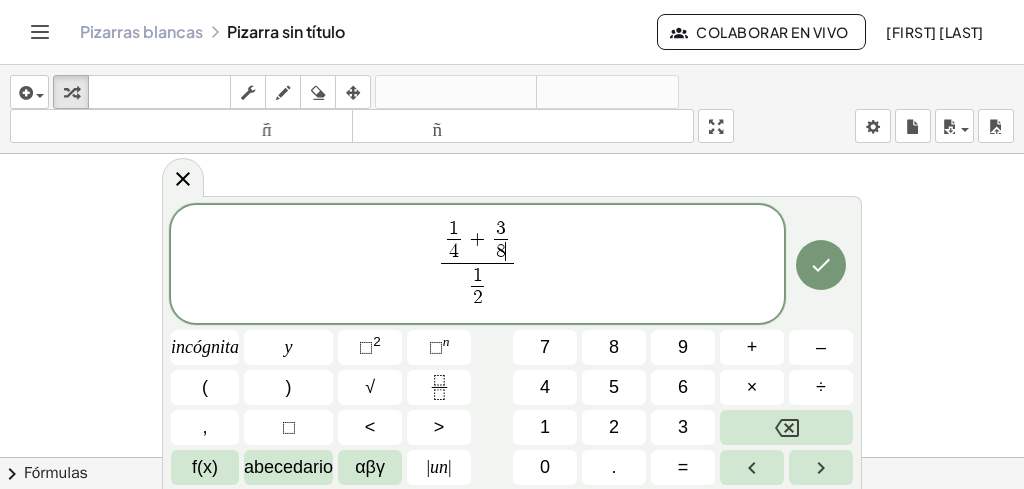 click on "2" at bounding box center (478, 298) 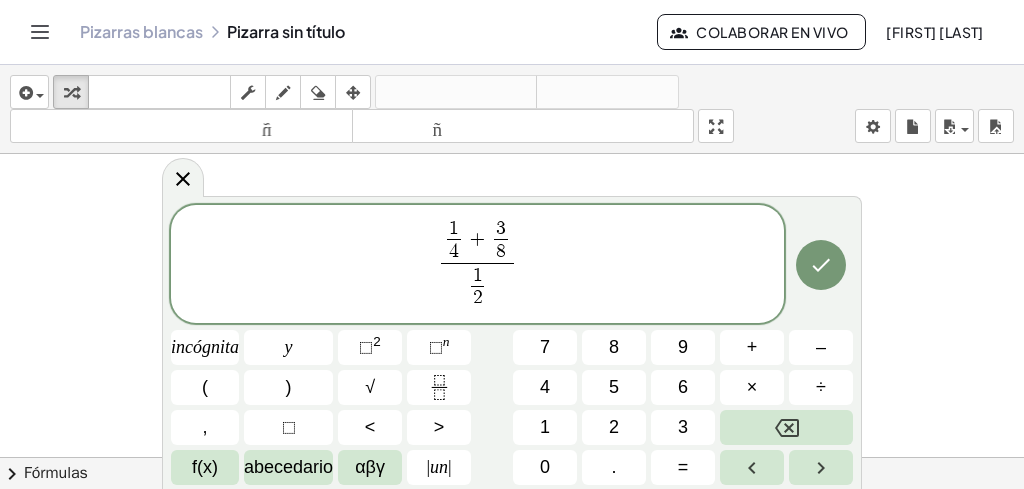 click on "2 ​" at bounding box center [478, 298] 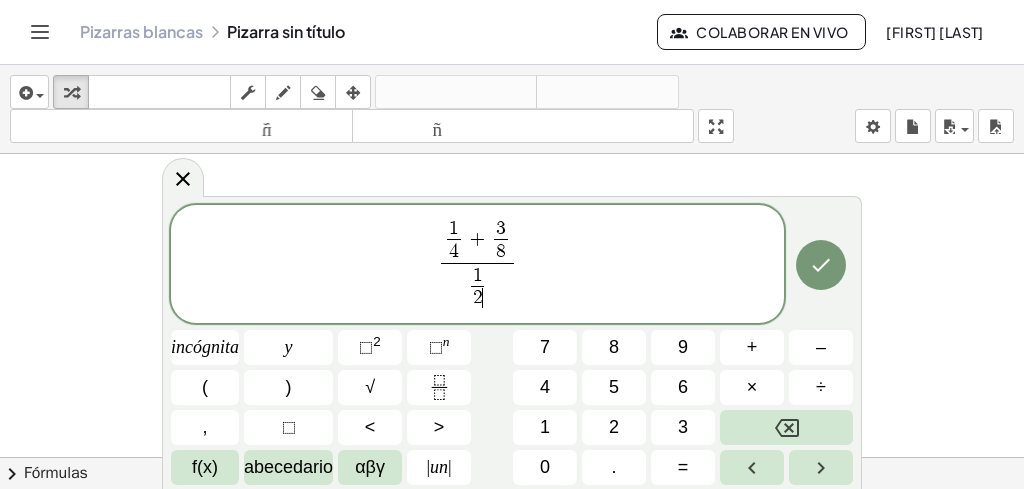 click on "1 2 ​ ​" at bounding box center (477, 287) 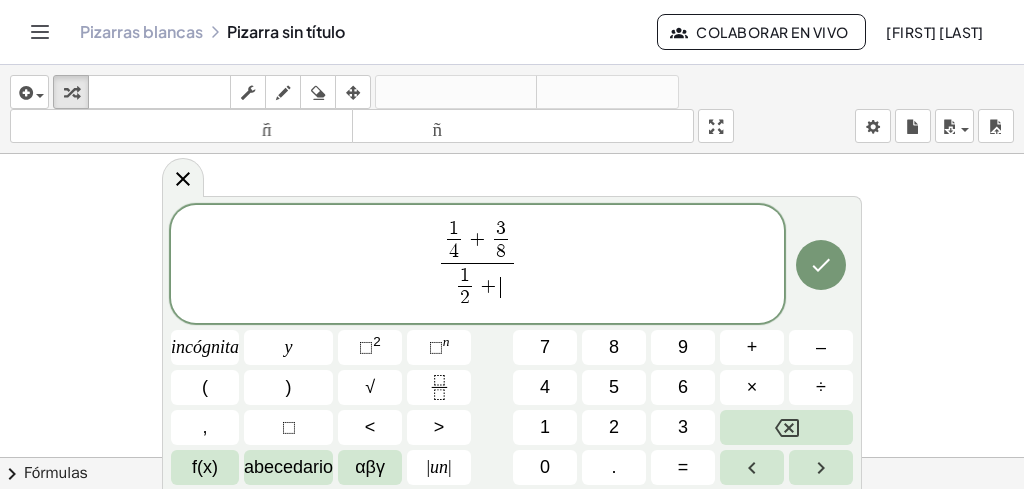 click on "1 4 ​ + 3 8 ​ 1 2 ​ + ​ ​ incógnita y ⬚  2 ⬚  n 7 8 9 + – ( ) √ 4 5 6 × ÷ , ⬚ < > 1 2 3 f(x) abecedario αβγ |  un  | 0 . =" at bounding box center (512, 345) 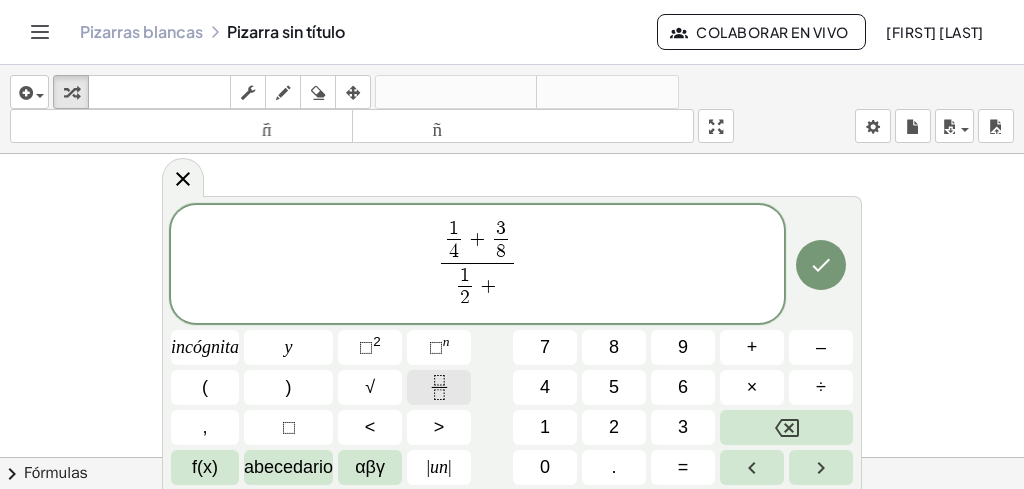 click 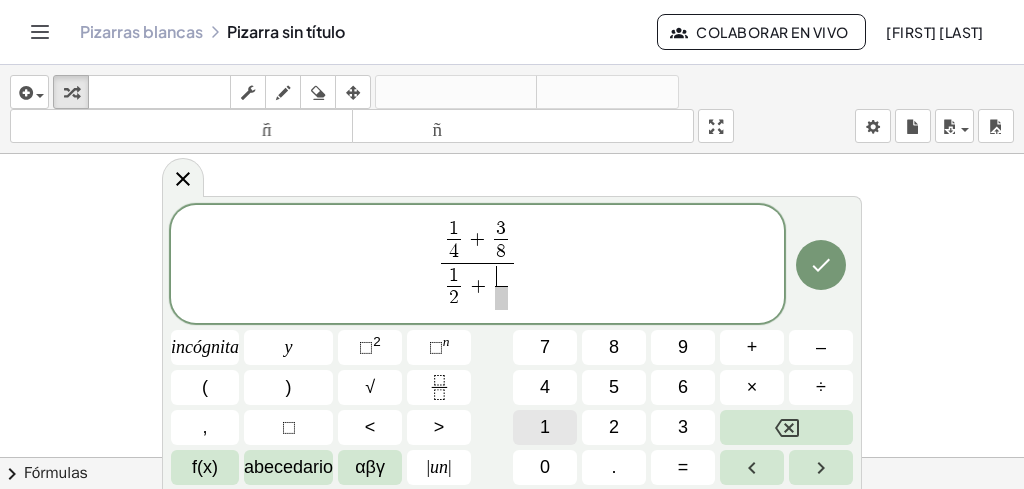 click on "1" at bounding box center (545, 427) 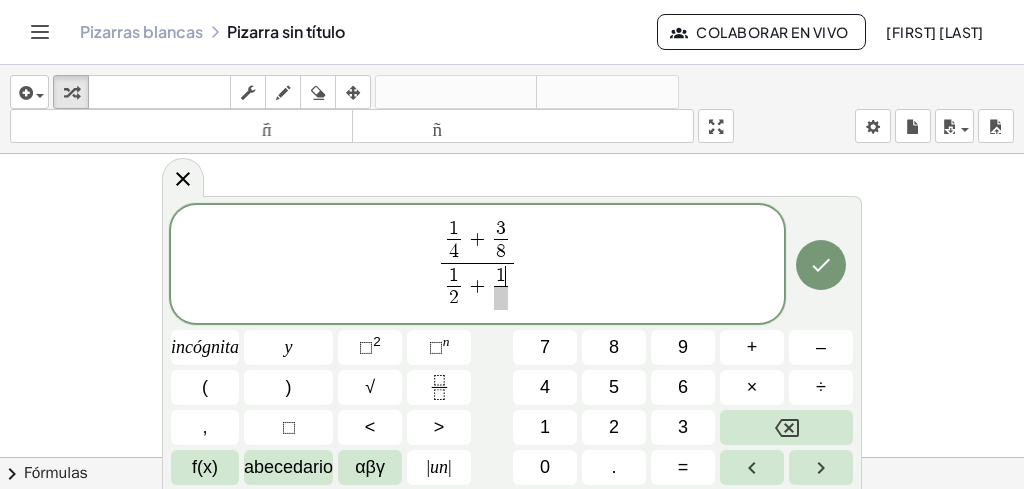 click at bounding box center [501, 298] 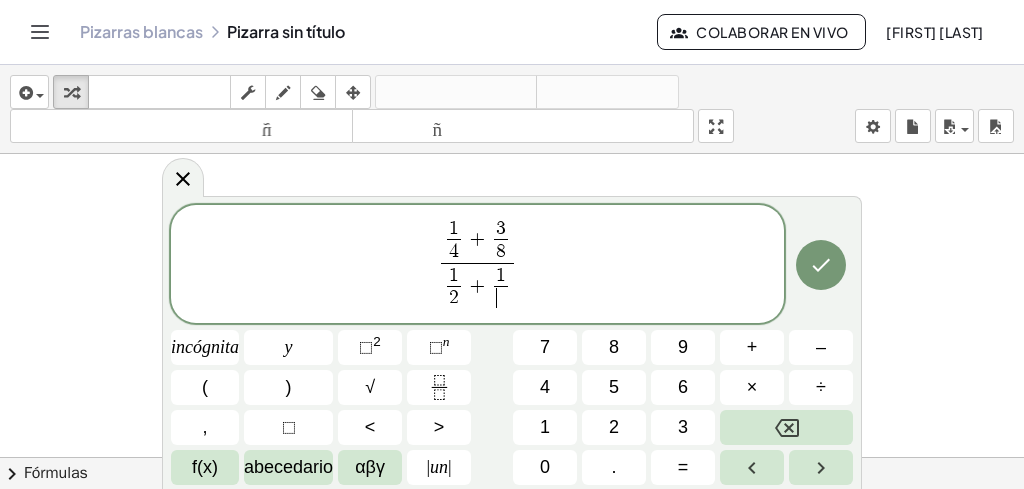 click on "1" at bounding box center [501, 275] 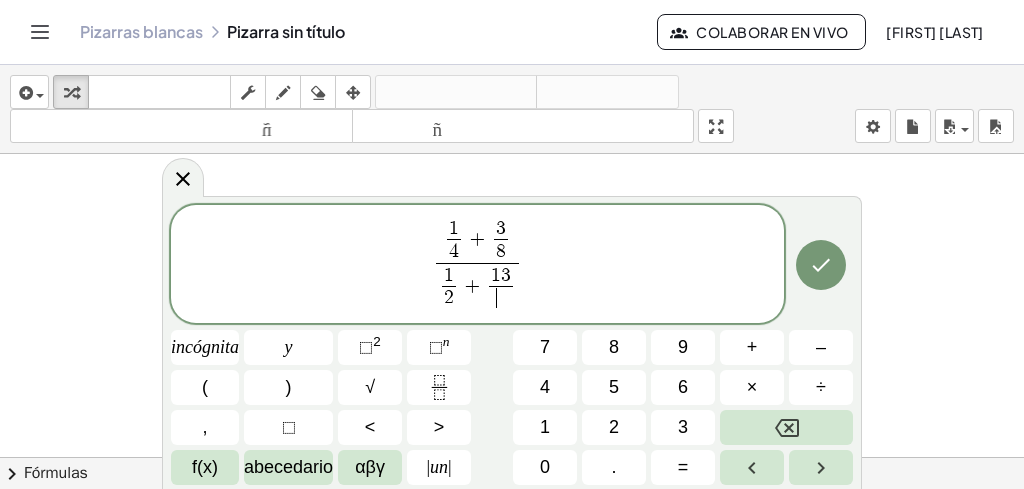 click on "​" at bounding box center [501, 298] 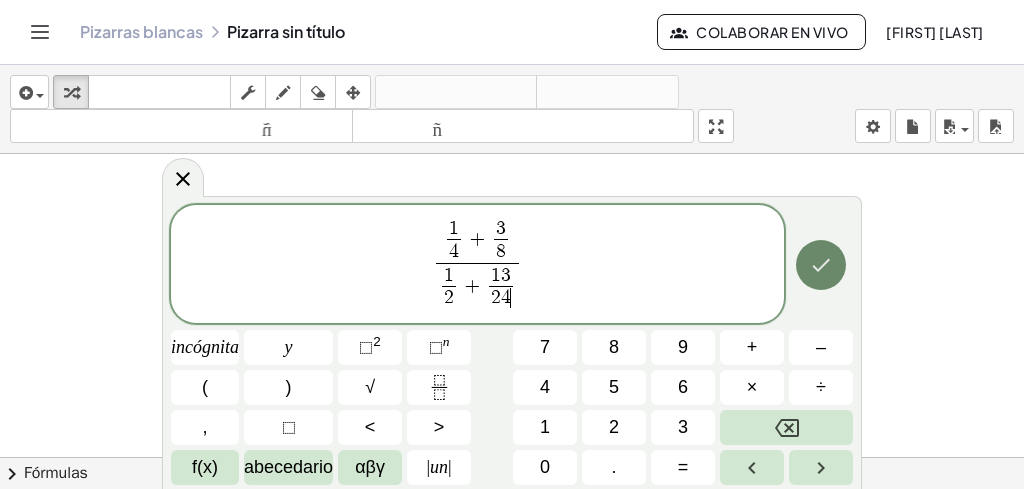 click 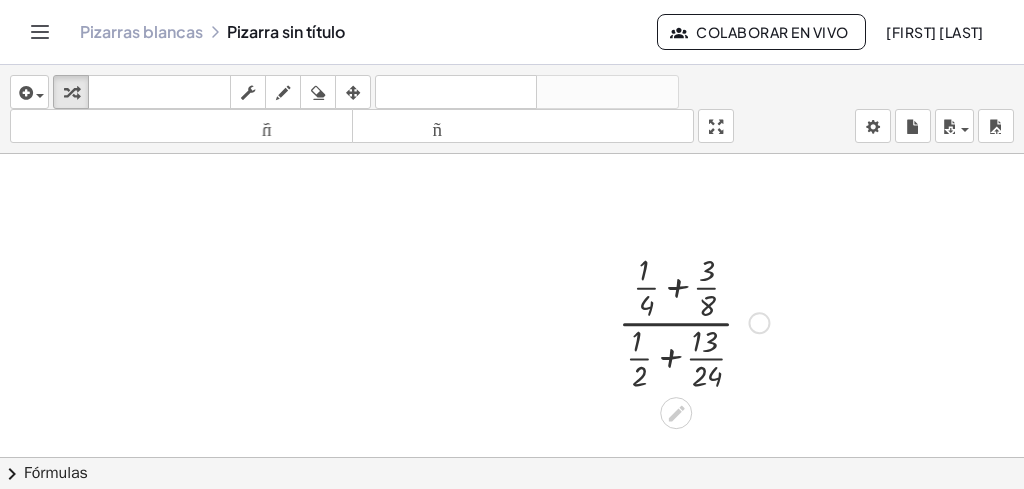 click at bounding box center [693, 321] 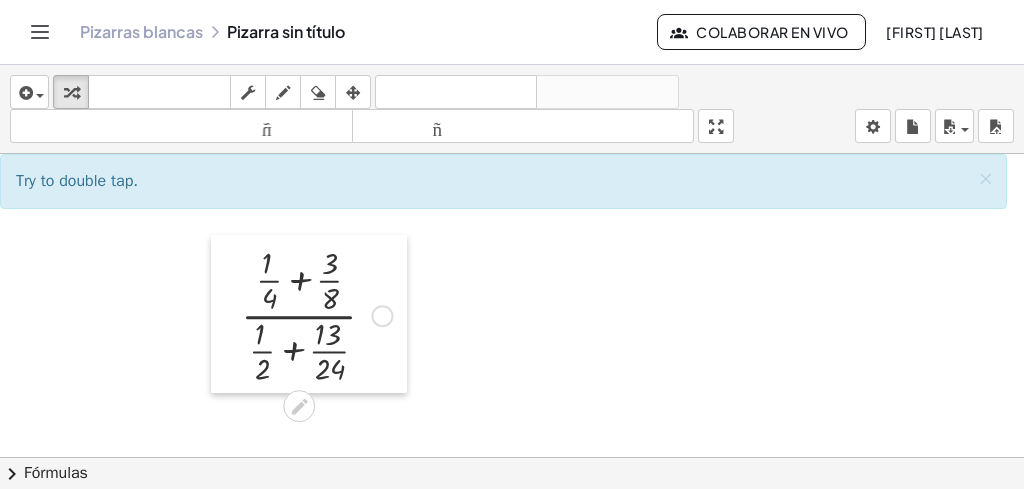 drag, startPoint x: 607, startPoint y: 281, endPoint x: 230, endPoint y: 274, distance: 377.06497 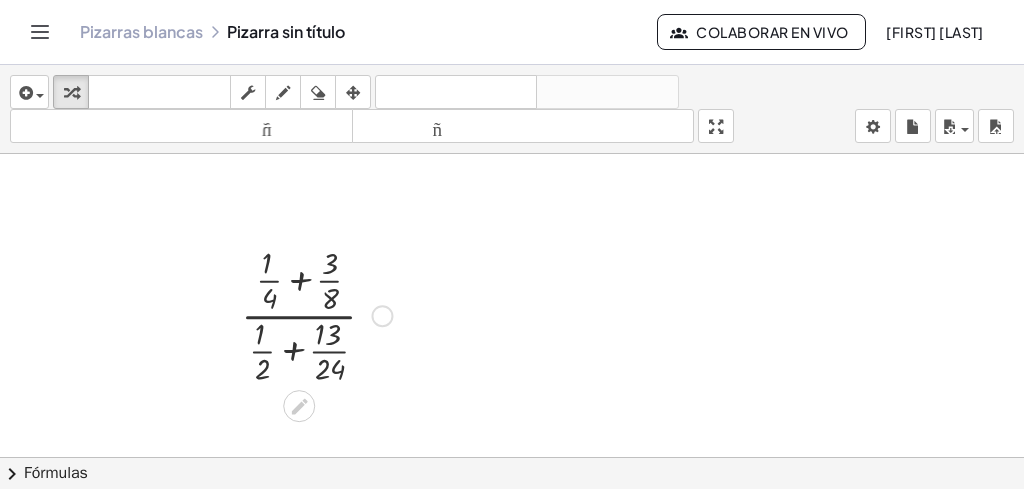 click at bounding box center [316, 314] 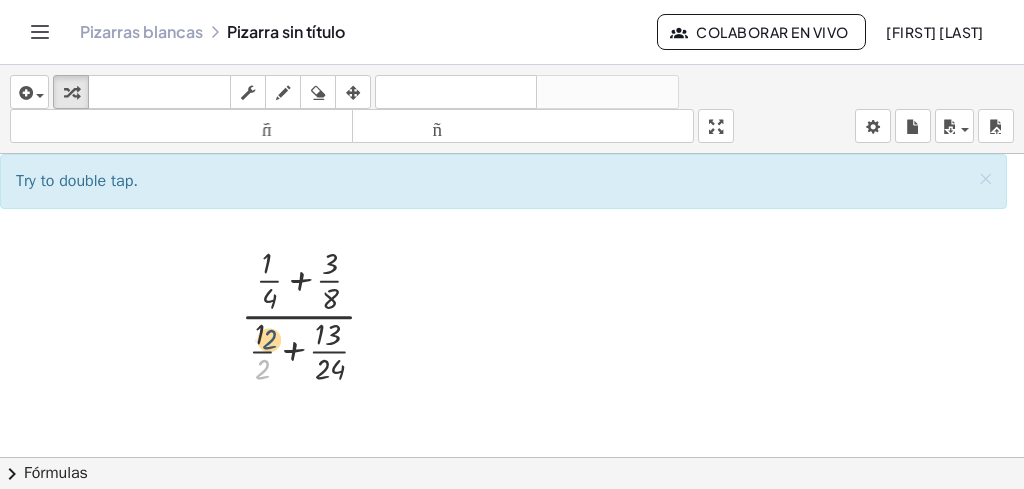 drag, startPoint x: 241, startPoint y: 369, endPoint x: 249, endPoint y: 341, distance: 29.12044 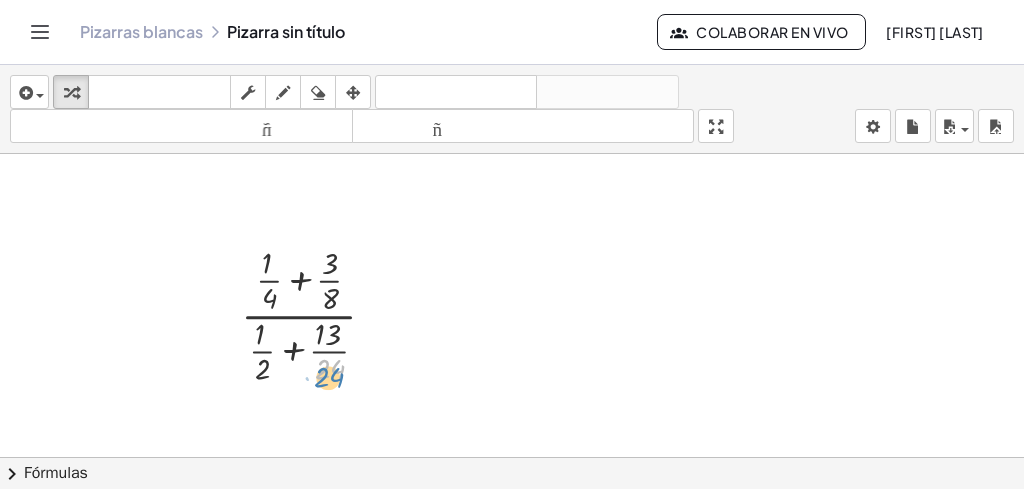 drag, startPoint x: 355, startPoint y: 361, endPoint x: 355, endPoint y: 372, distance: 11 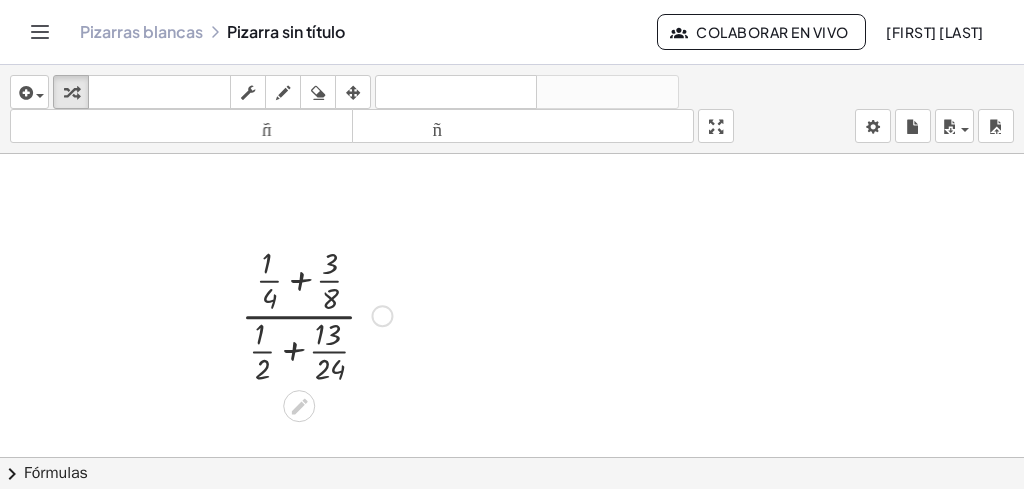 click at bounding box center [382, 316] 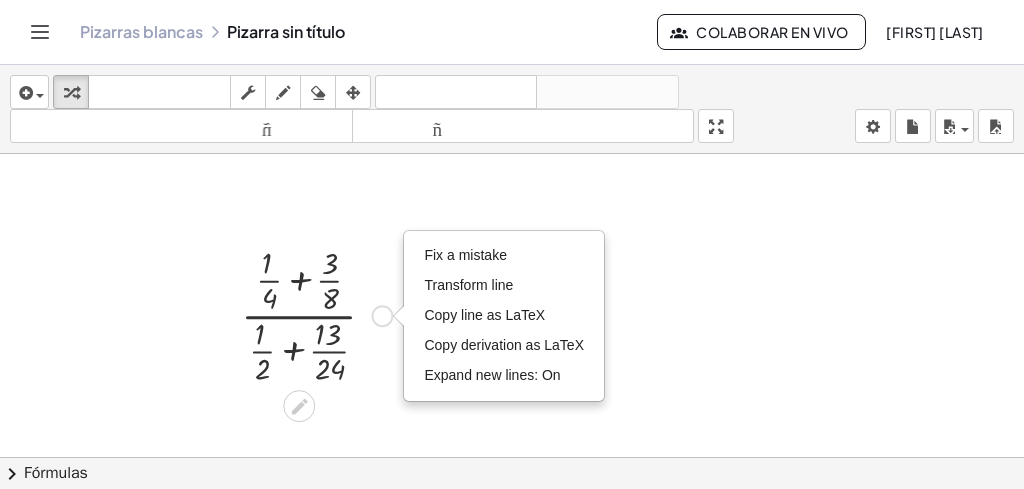 click at bounding box center [316, 314] 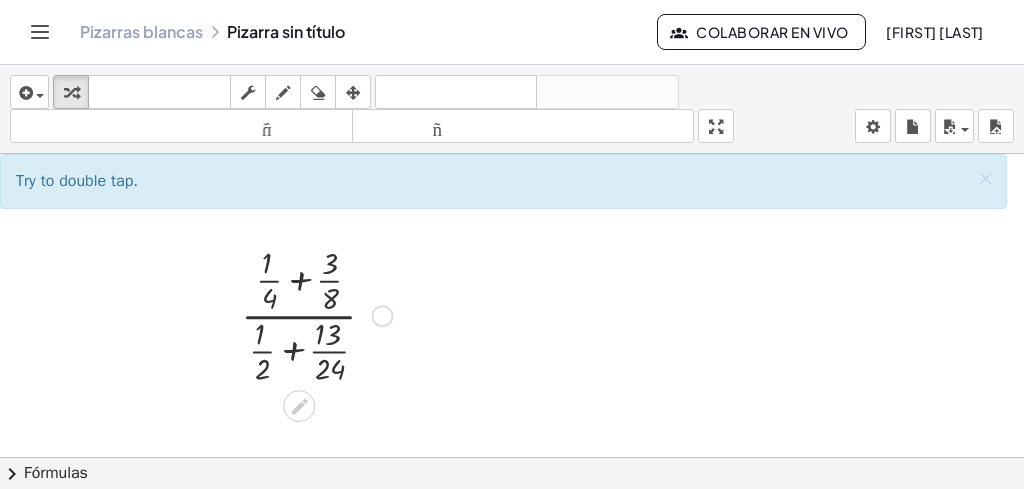 click at bounding box center [316, 314] 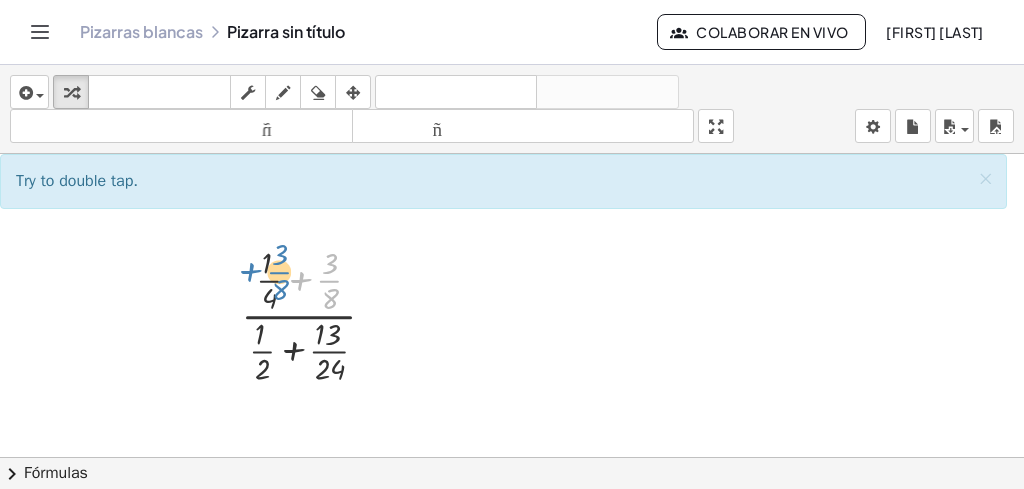drag, startPoint x: 298, startPoint y: 277, endPoint x: 248, endPoint y: 269, distance: 50.635956 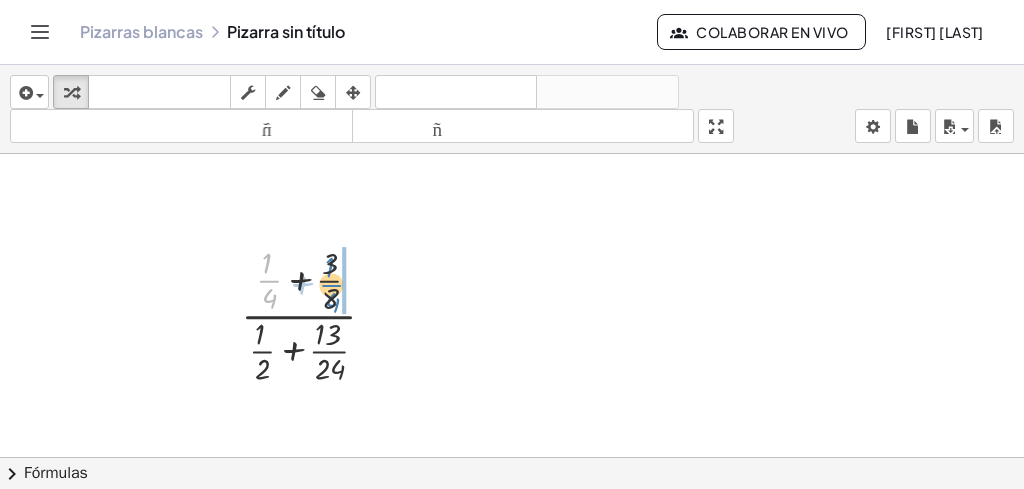 drag, startPoint x: 269, startPoint y: 283, endPoint x: 331, endPoint y: 287, distance: 62.1289 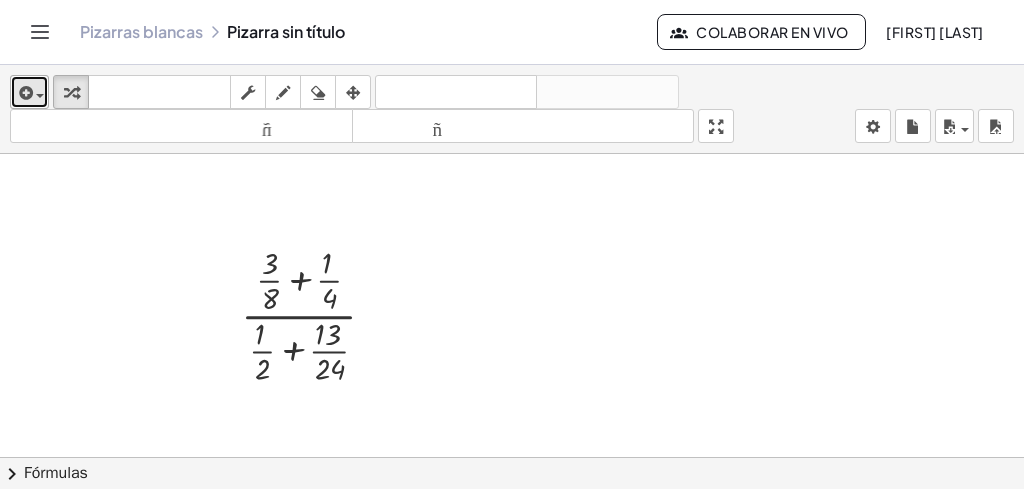 click at bounding box center [29, 92] 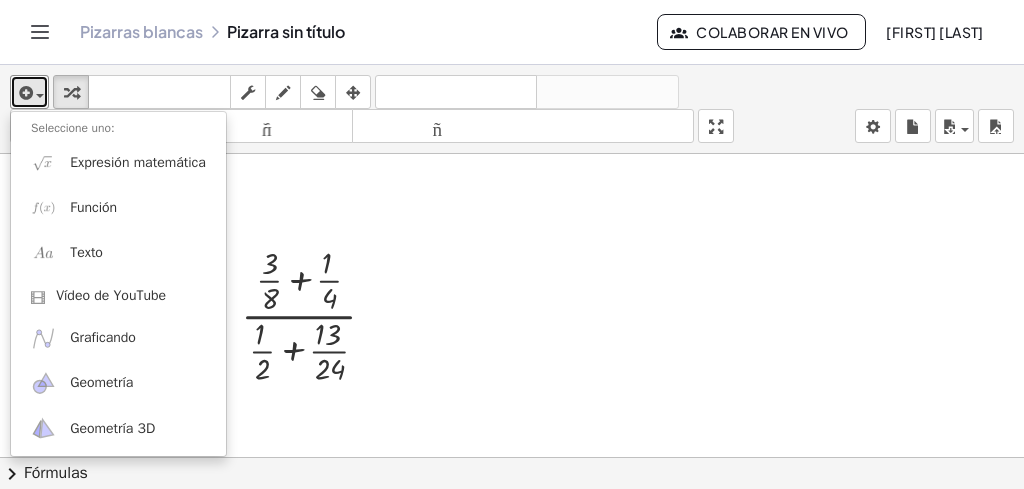 click at bounding box center [512, 482] 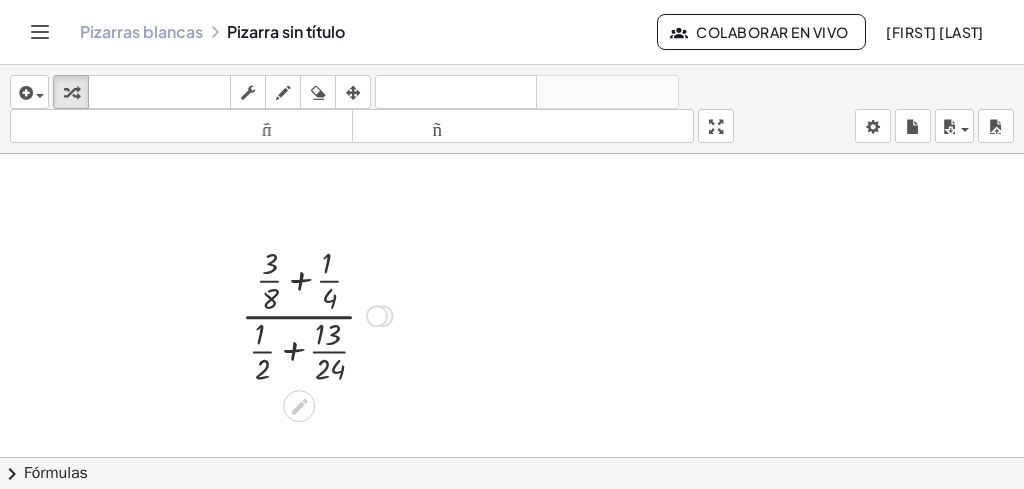 click at bounding box center [299, 406] 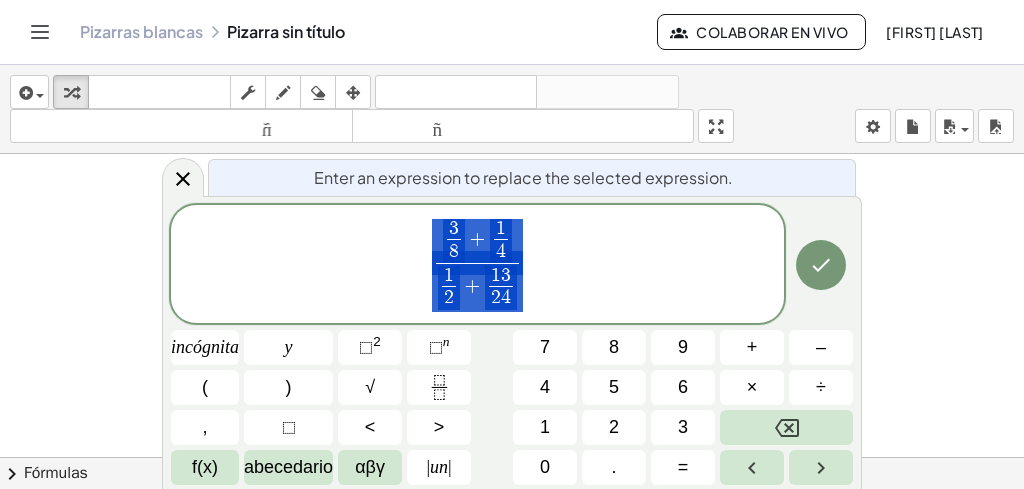 scroll, scrollTop: 71, scrollLeft: 0, axis: vertical 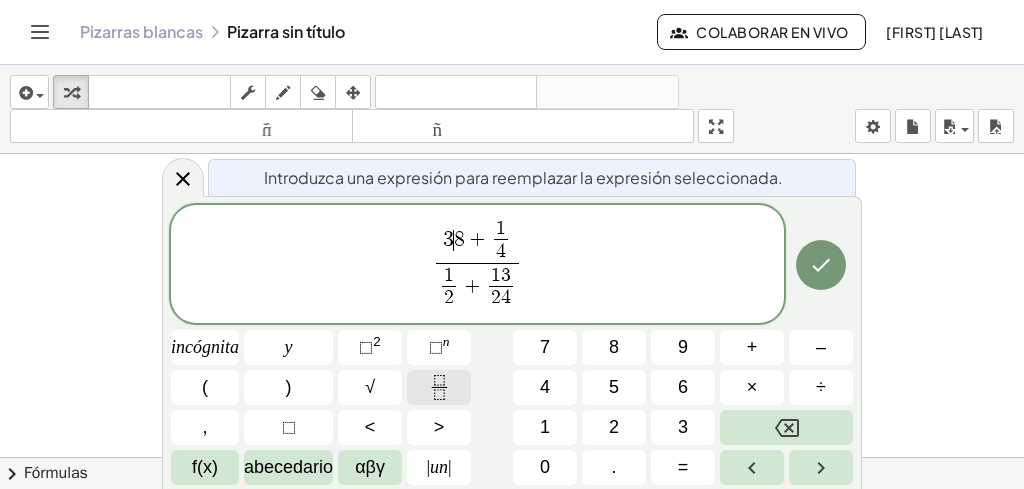 click 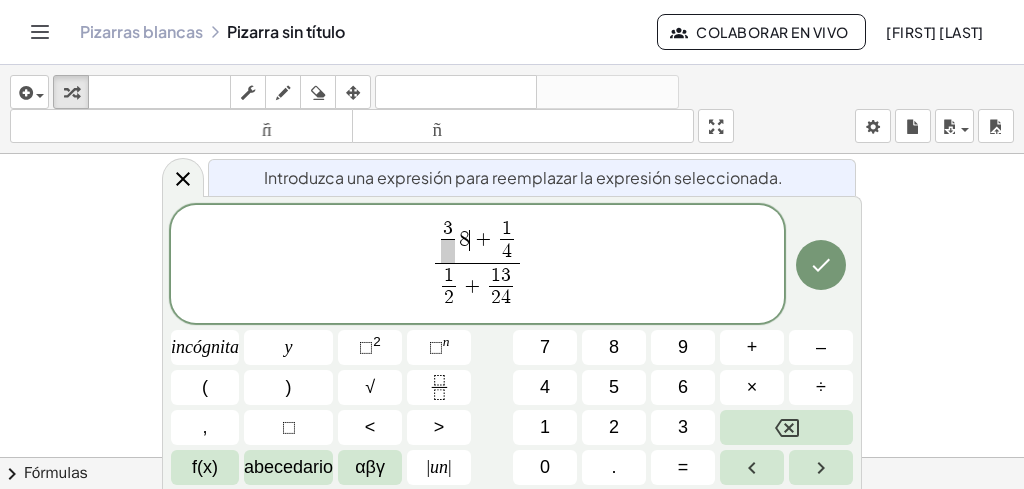click on "3 ​ 8 ​ + 1 4 ​" at bounding box center [477, 241] 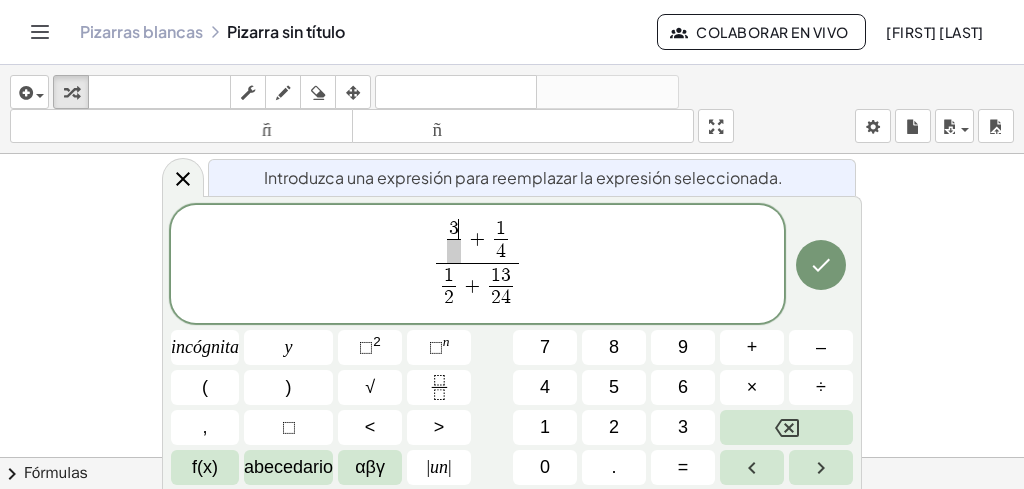 click on "3 ​" at bounding box center [454, 228] 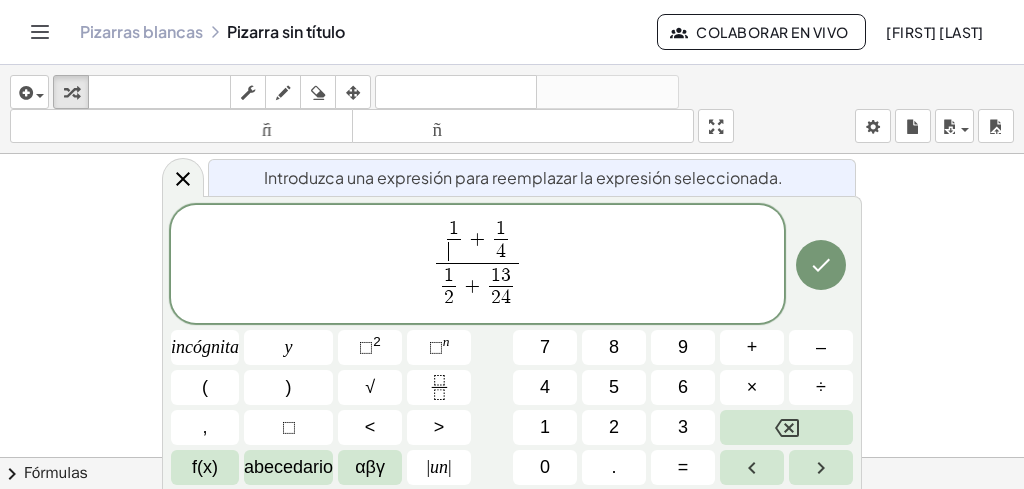click on "​" at bounding box center [454, 251] 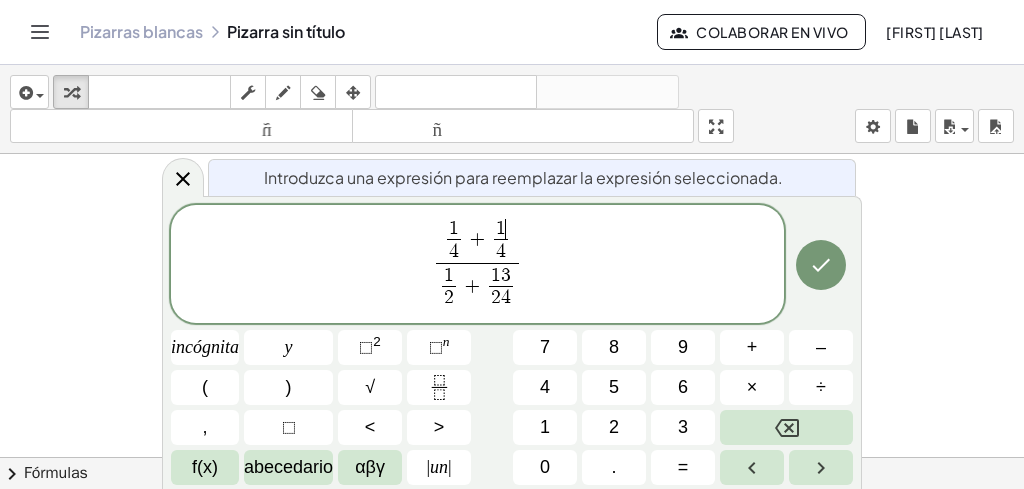 click on "1 ​" at bounding box center (501, 228) 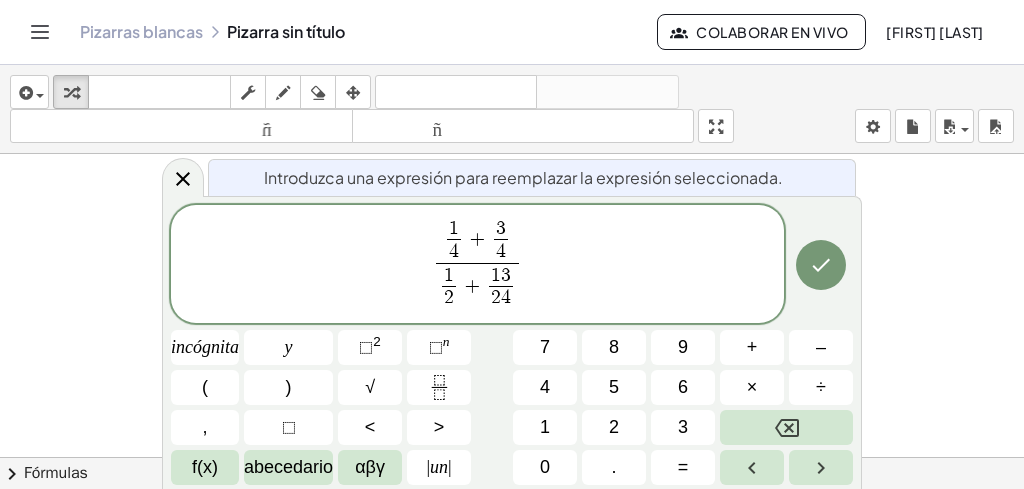 click on "4" at bounding box center [501, 251] 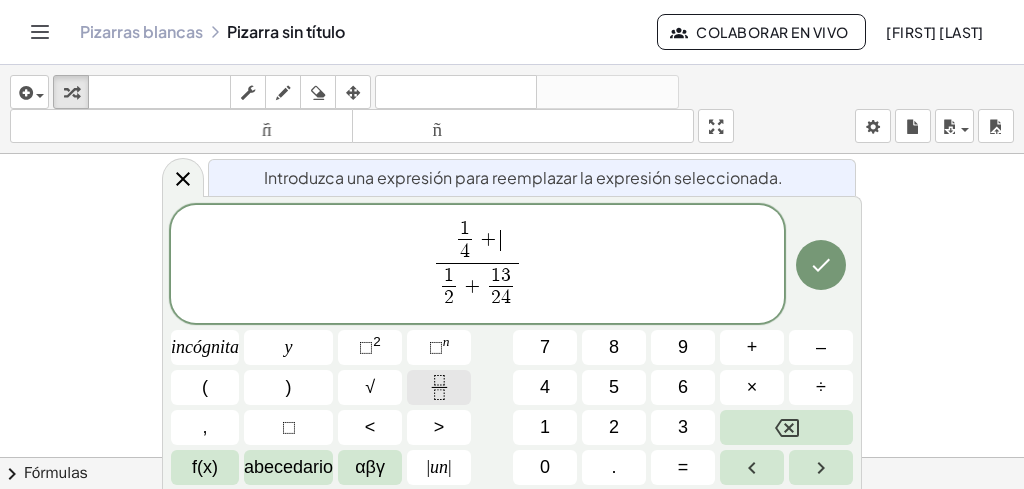 click 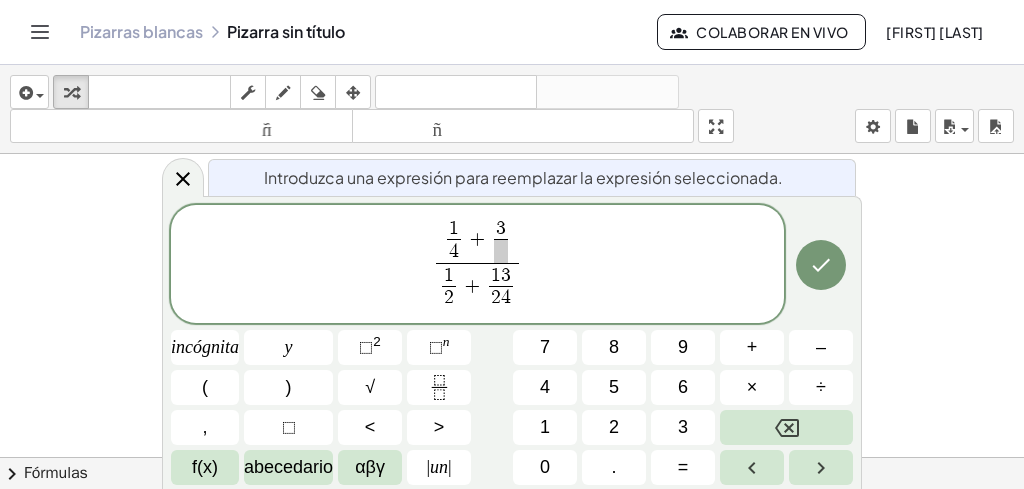 click at bounding box center (501, 251) 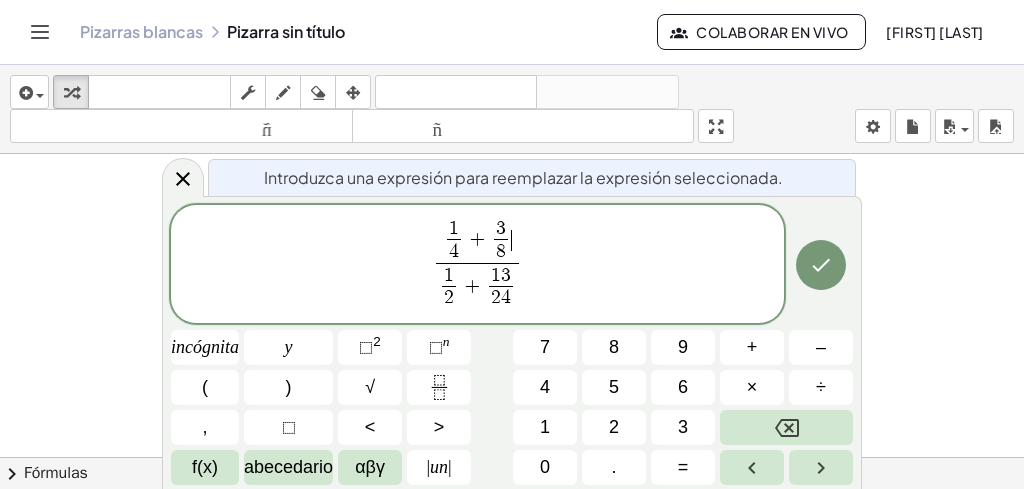 click on "1 4 ​ + 3 8 ​ ​" at bounding box center [477, 241] 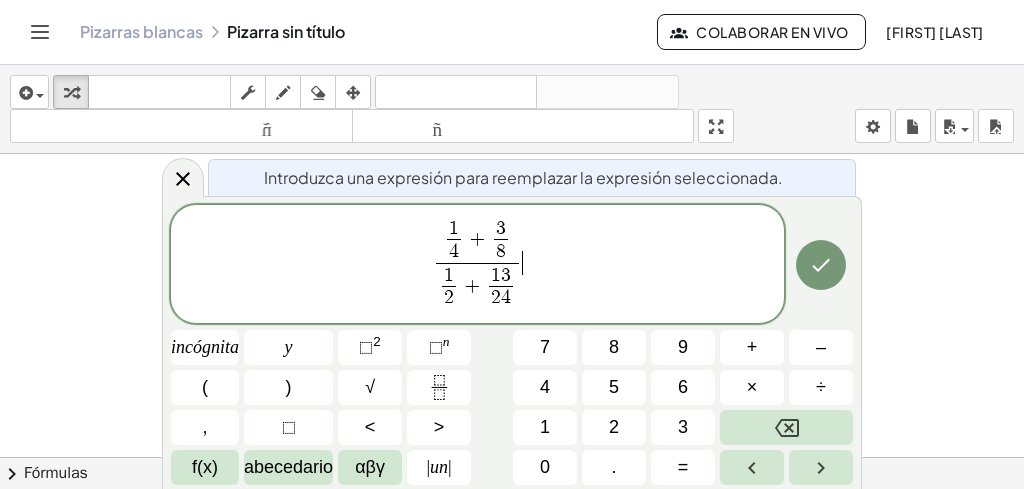 click on "1 4 ​ + 3 8 ​ 1 2 ​ + 1 3 2 4 ​ ​ ​" at bounding box center (477, 265) 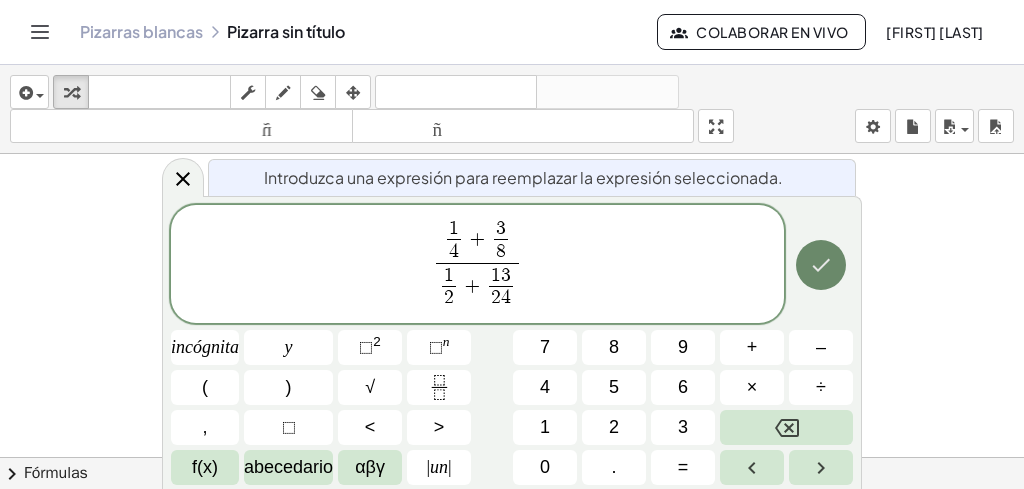 click 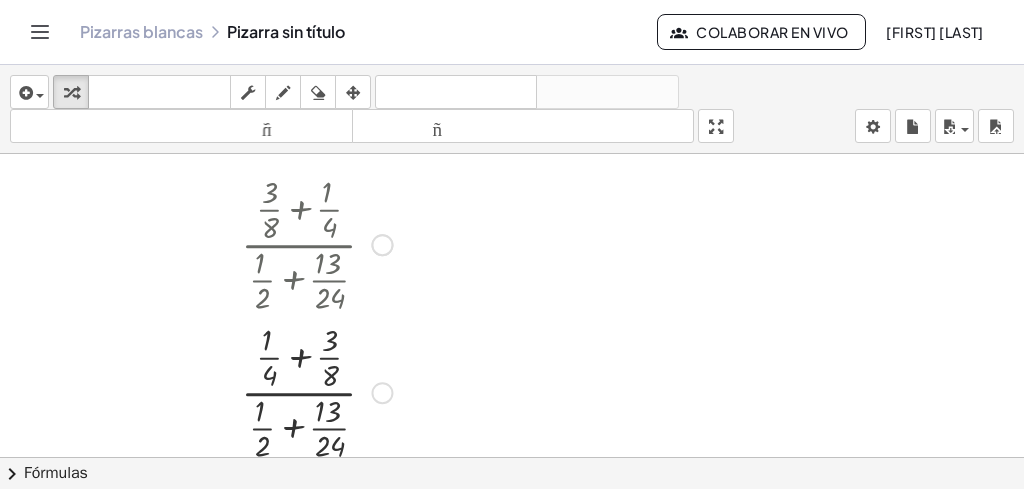 scroll, scrollTop: 0, scrollLeft: 0, axis: both 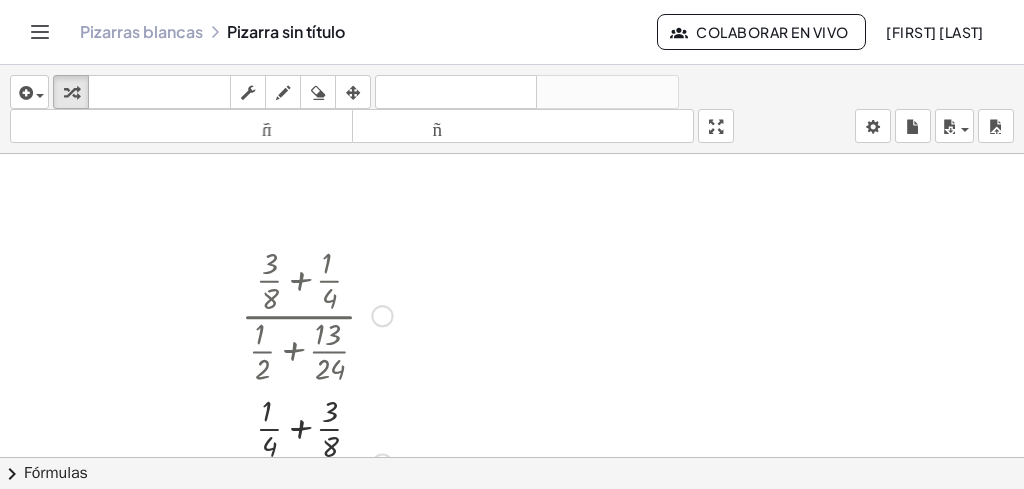 click at bounding box center (316, 314) 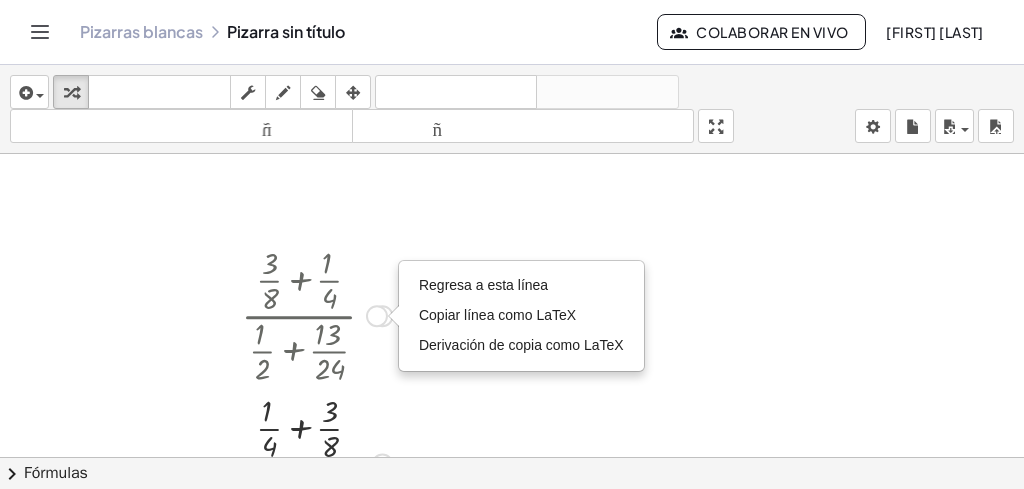click at bounding box center (316, 314) 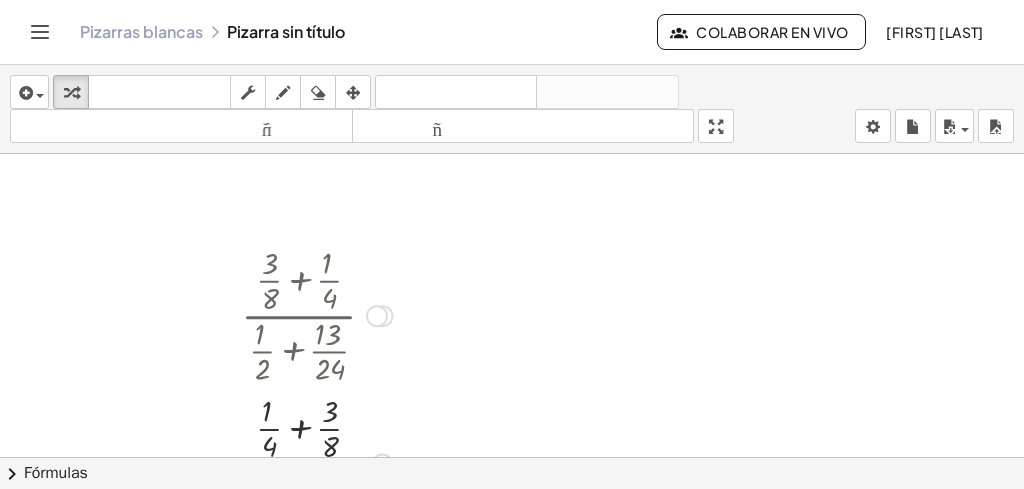 click at bounding box center (316, 462) 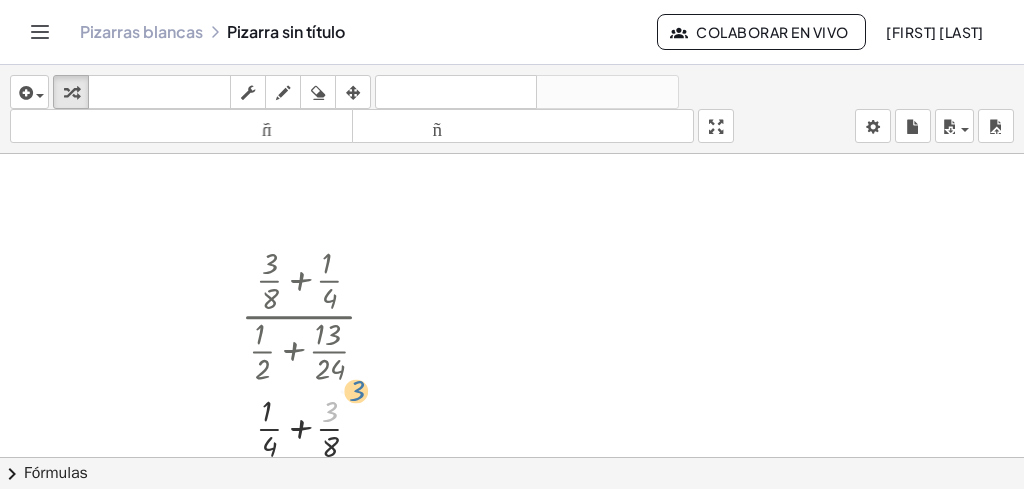 drag, startPoint x: 342, startPoint y: 403, endPoint x: 520, endPoint y: 273, distance: 220.41779 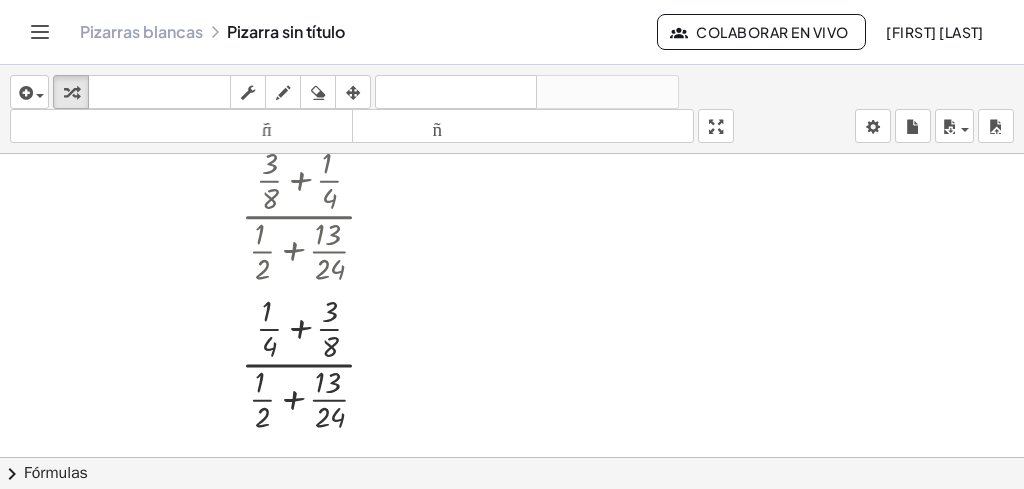 scroll, scrollTop: 0, scrollLeft: 0, axis: both 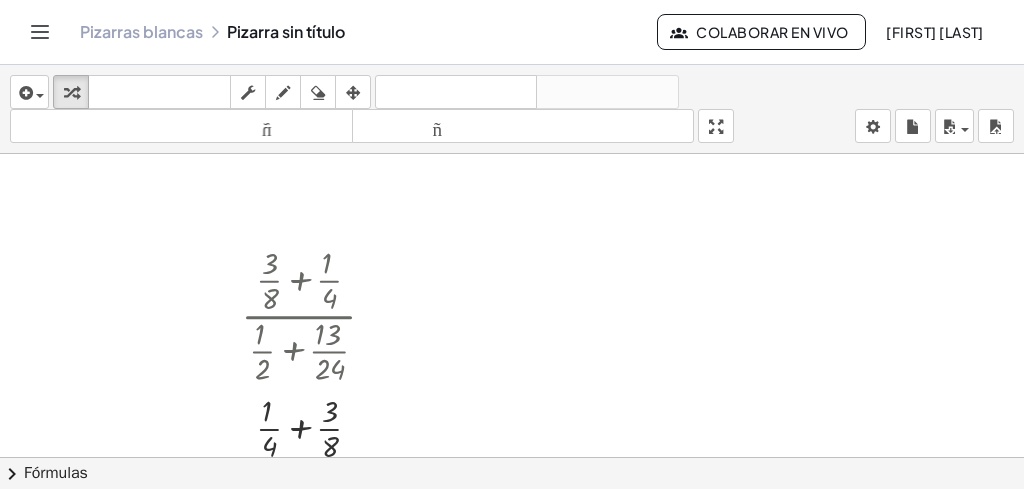 click 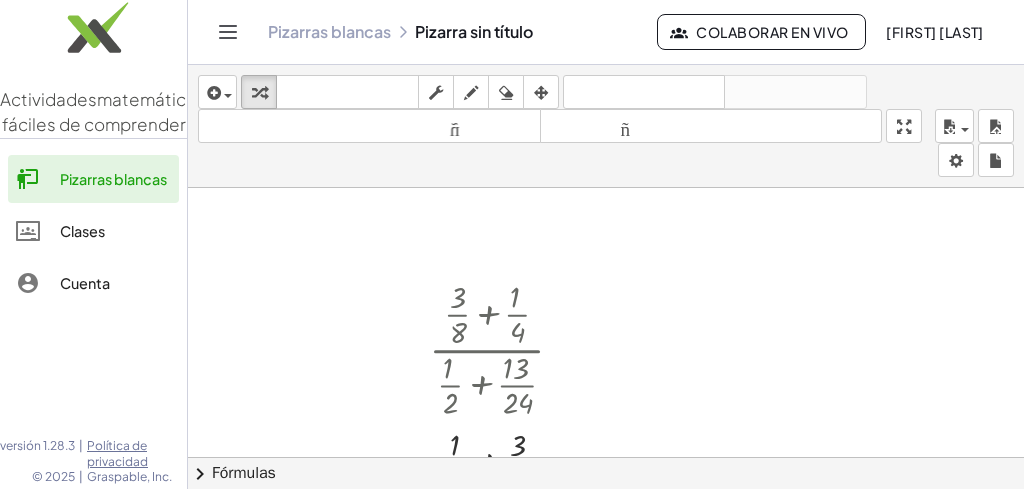 click at bounding box center (606, 516) 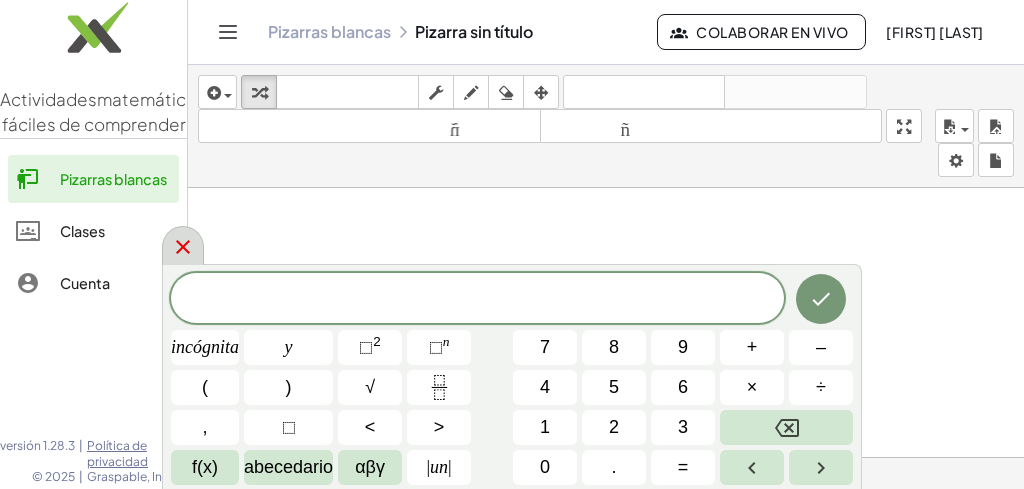 click 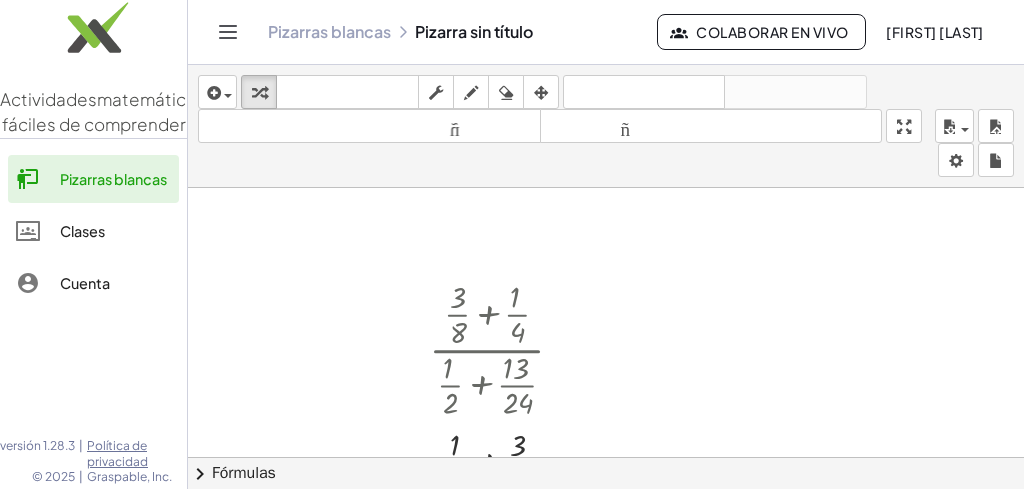 click at bounding box center (606, 516) 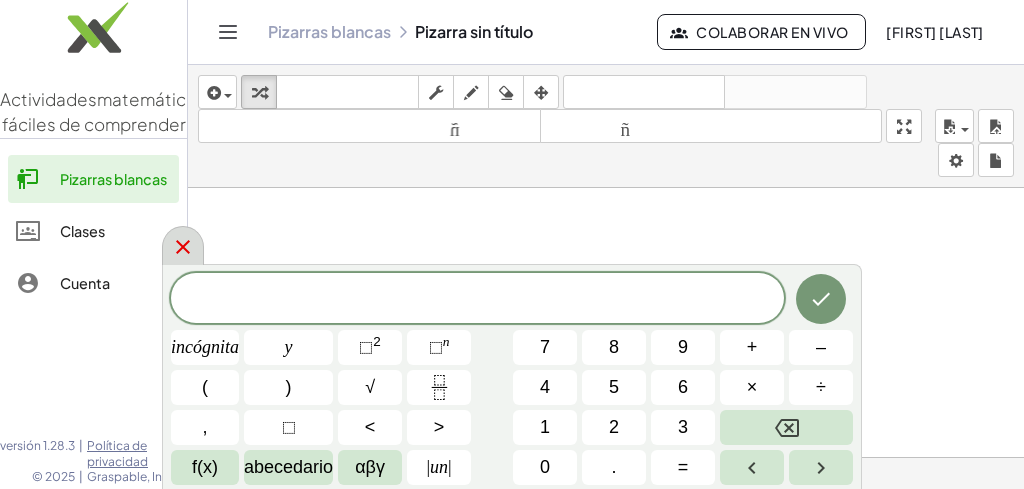 click 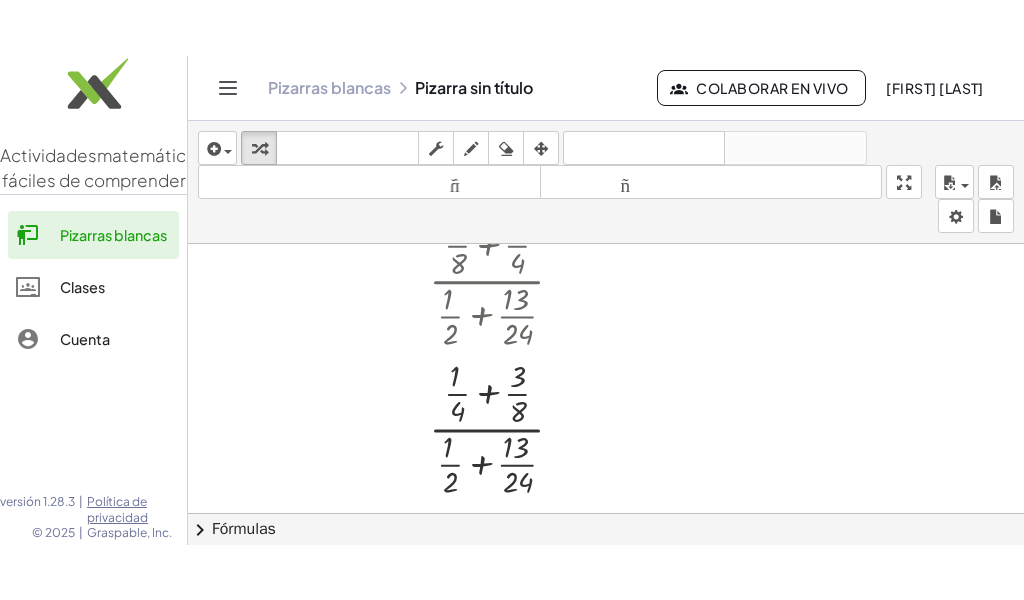 scroll, scrollTop: 97, scrollLeft: 0, axis: vertical 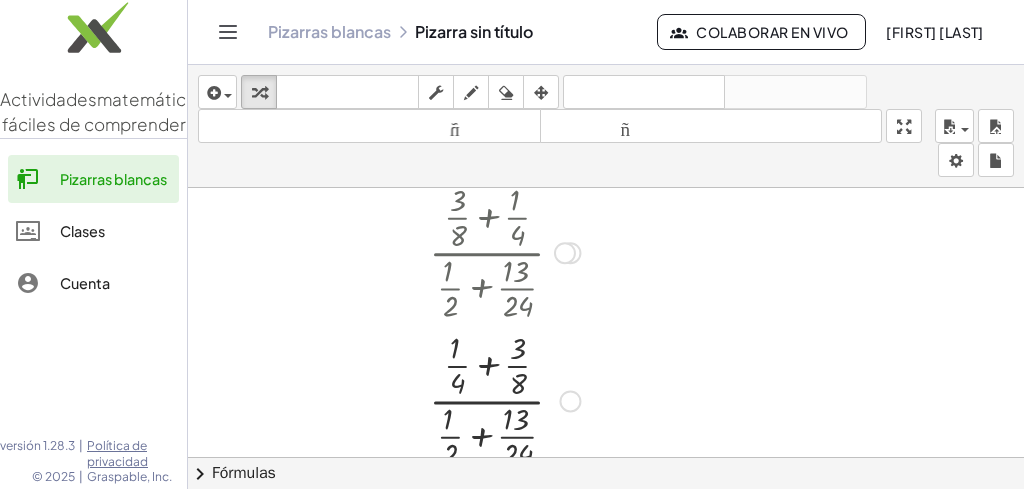 click at bounding box center [504, 399] 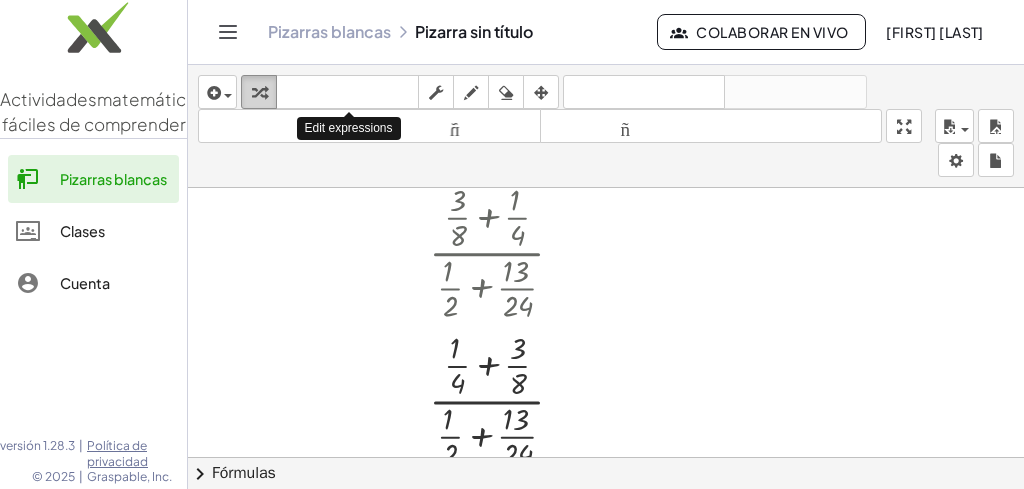 click at bounding box center [259, 92] 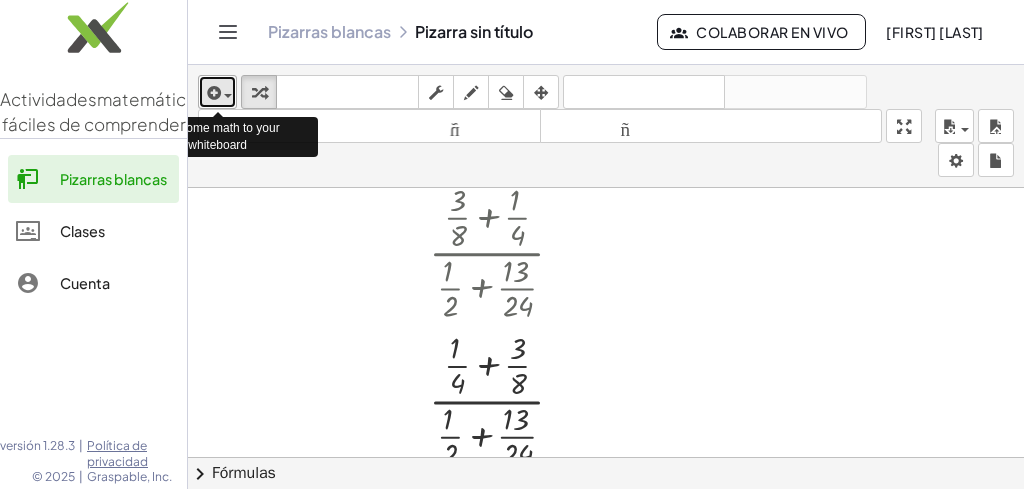 click at bounding box center [217, 92] 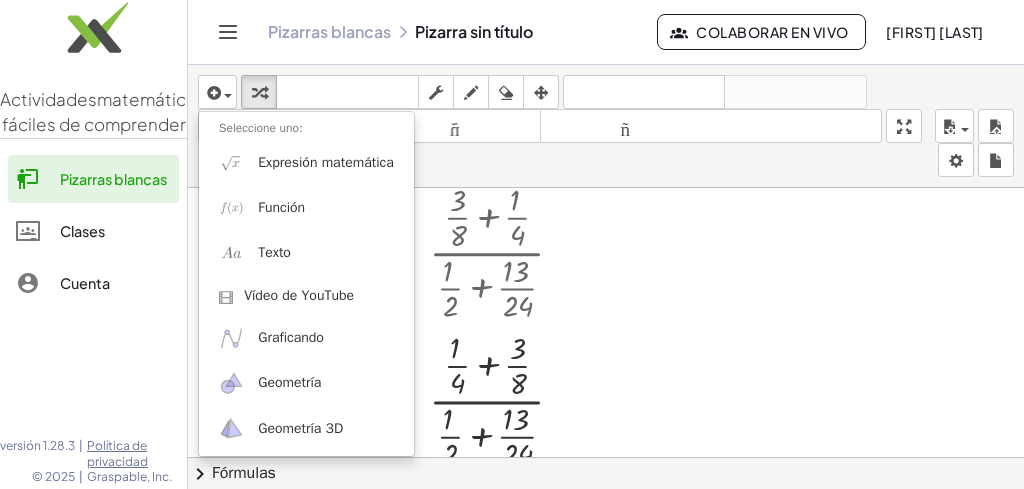 click on "insertar Seleccione uno: Expresión matemática Función Texto Vídeo de YouTube Graficando Geometría Geometría 3D transformar teclado teclado fregar dibujar borrar arreglar deshacer deshacer rehacer rehacer tamaño_del_formato menor tamaño_del_formato más grande pantalla completa carga   ahorrar nuevo ajustes" at bounding box center [606, 126] 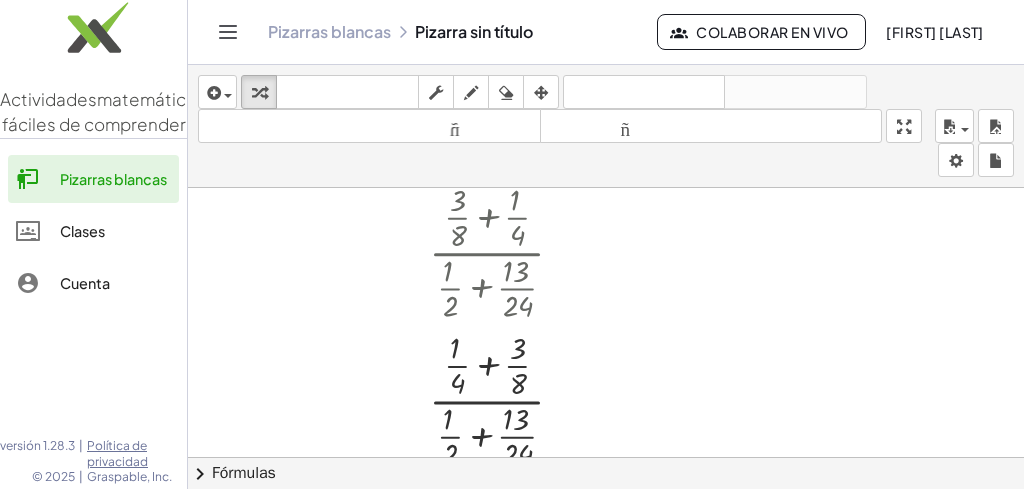 drag, startPoint x: 912, startPoint y: 126, endPoint x: 912, endPoint y: 197, distance: 71 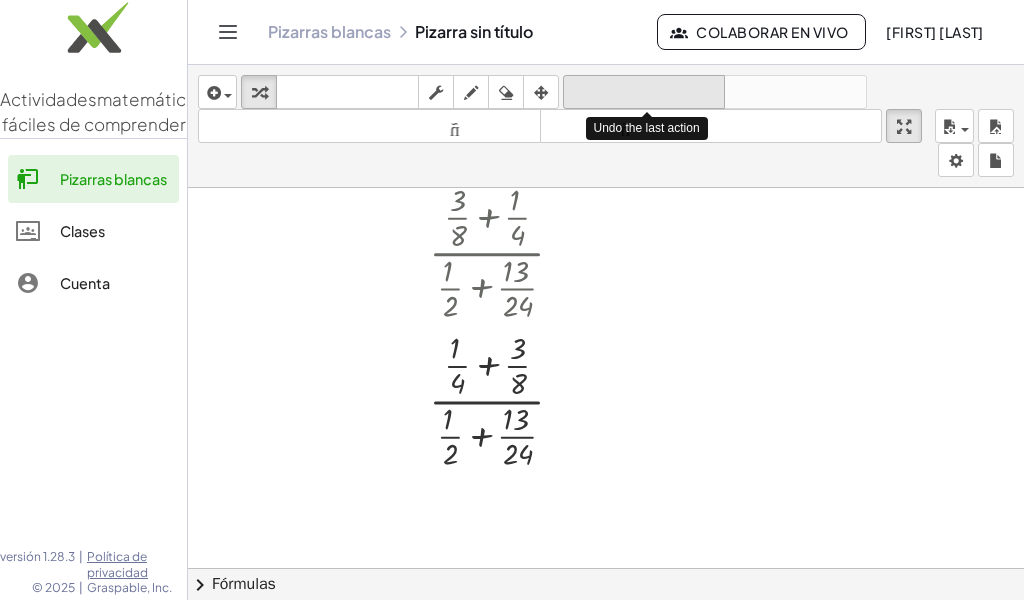 click on "deshacer" at bounding box center (644, 92) 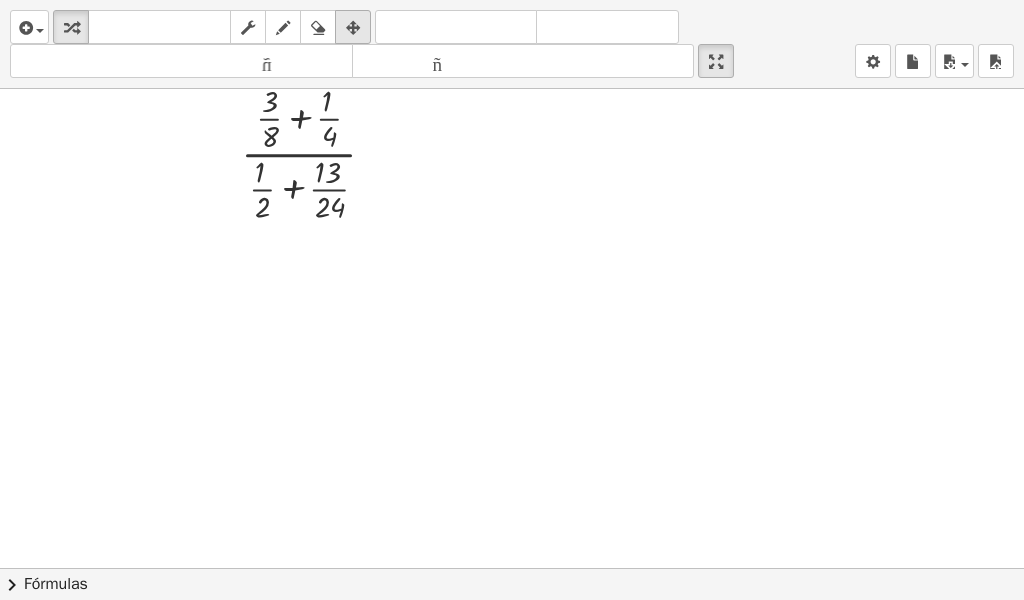 click at bounding box center (353, 28) 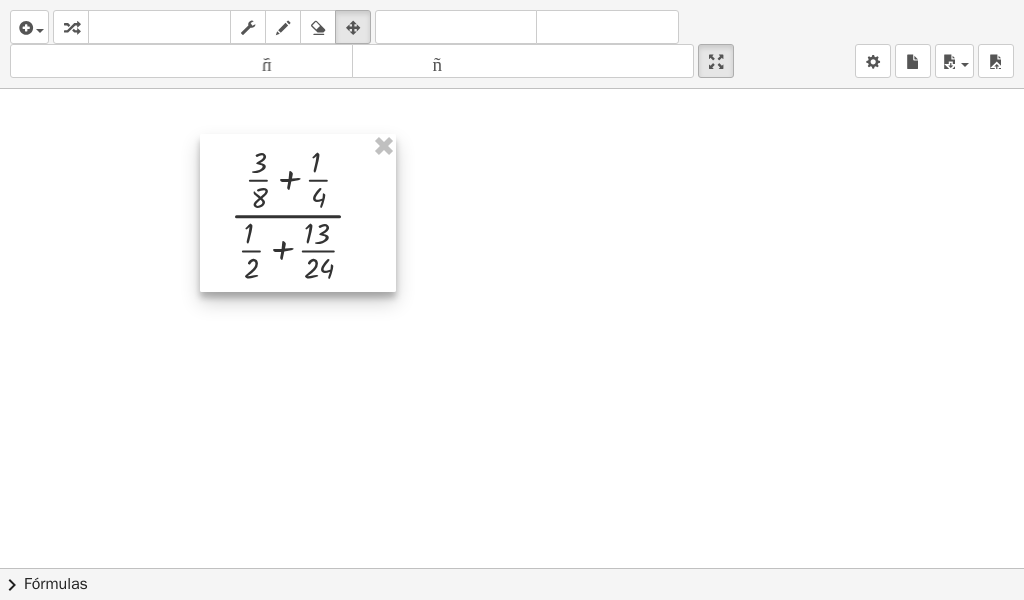 drag, startPoint x: 310, startPoint y: 134, endPoint x: 300, endPoint y: 194, distance: 60.827625 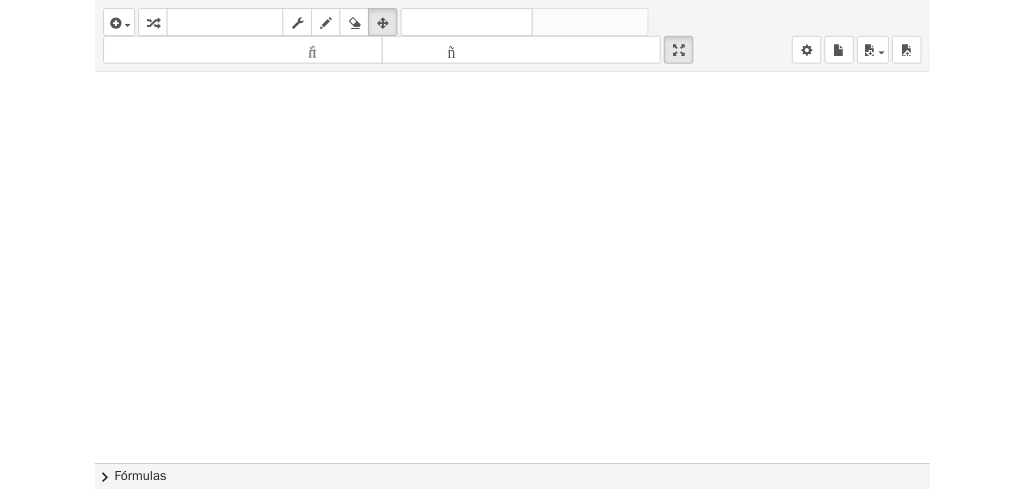 scroll, scrollTop: 0, scrollLeft: 0, axis: both 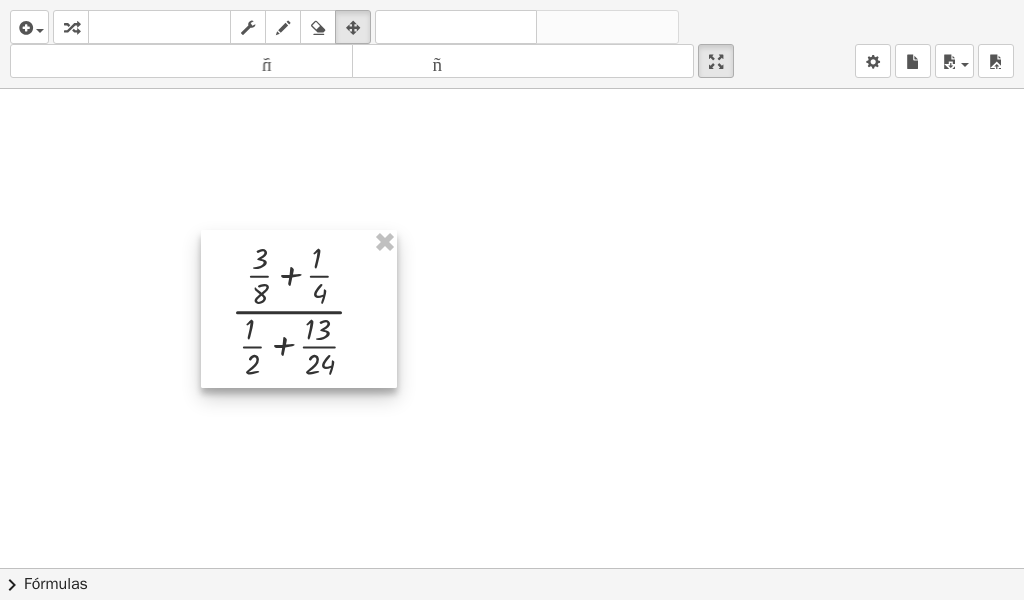 click at bounding box center [299, 309] 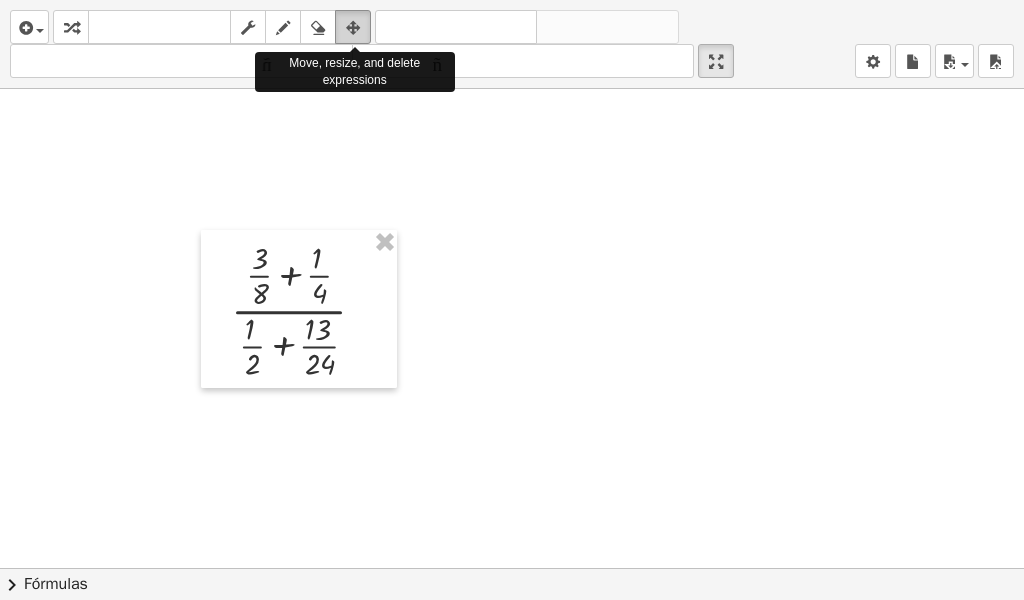 click at bounding box center (353, 28) 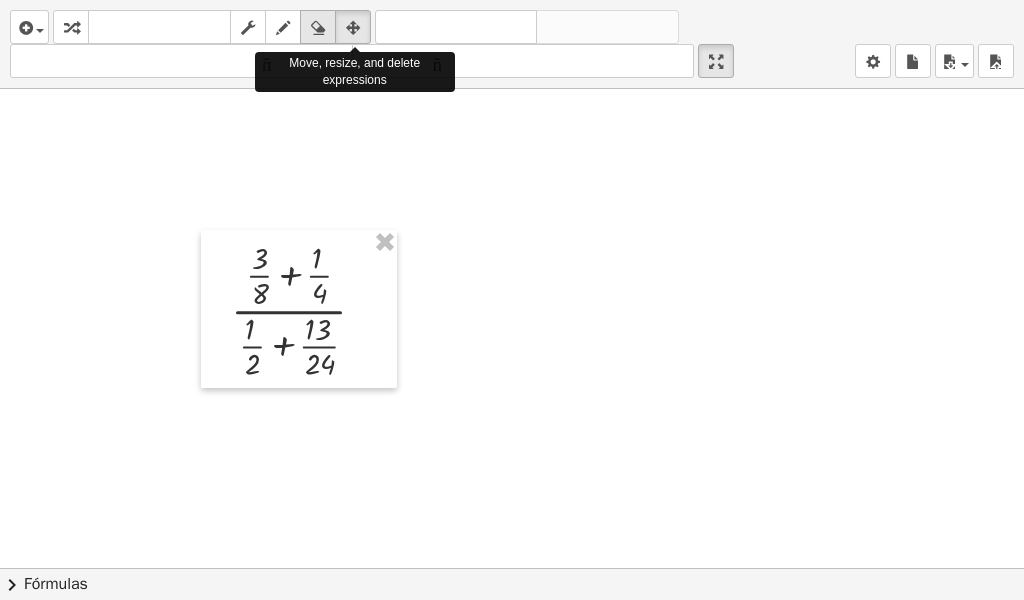 click at bounding box center [318, 28] 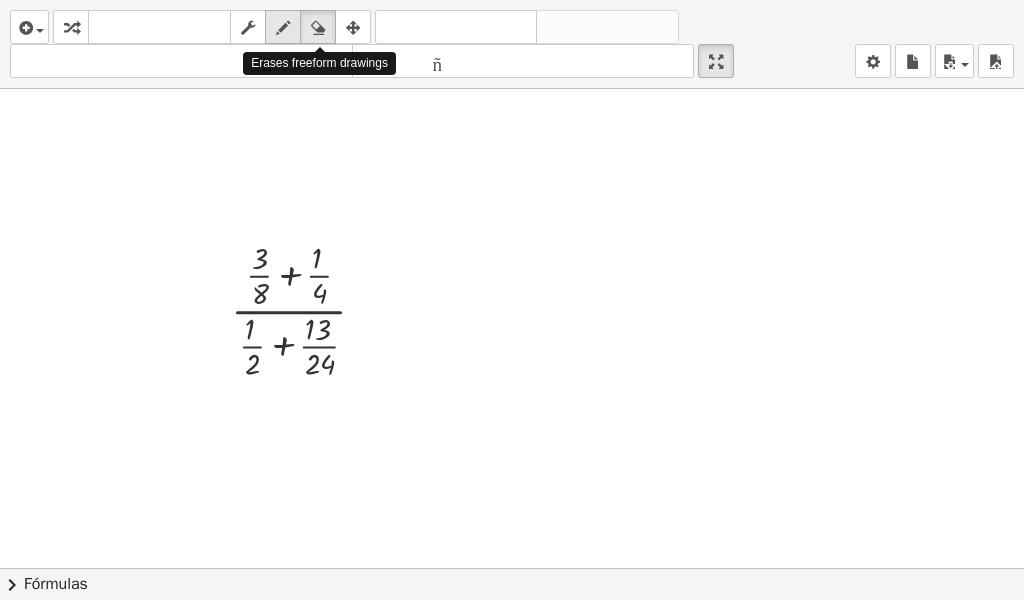 click at bounding box center [283, 28] 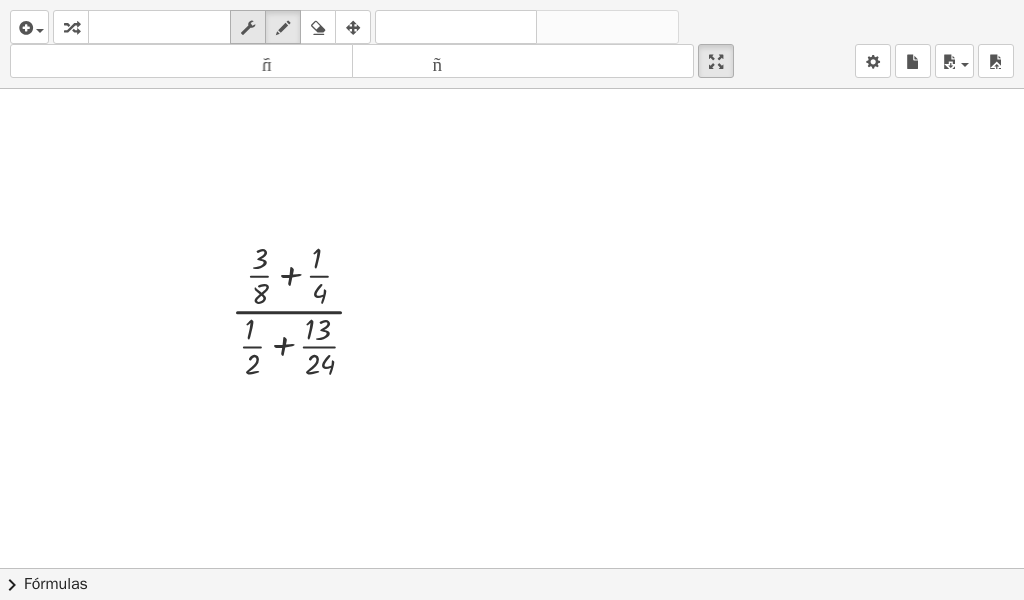 click at bounding box center (248, 28) 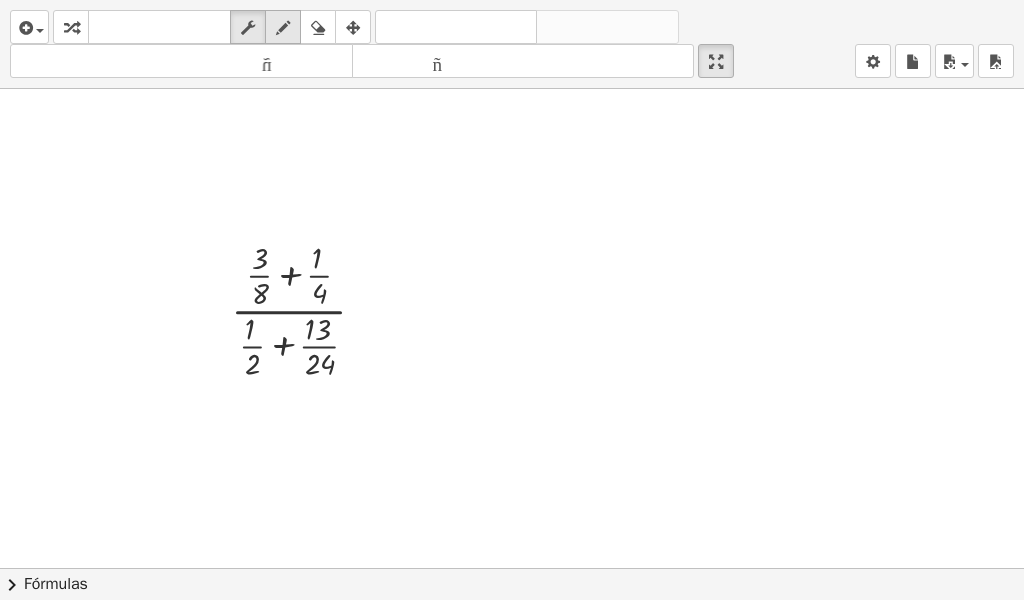 click at bounding box center [283, 28] 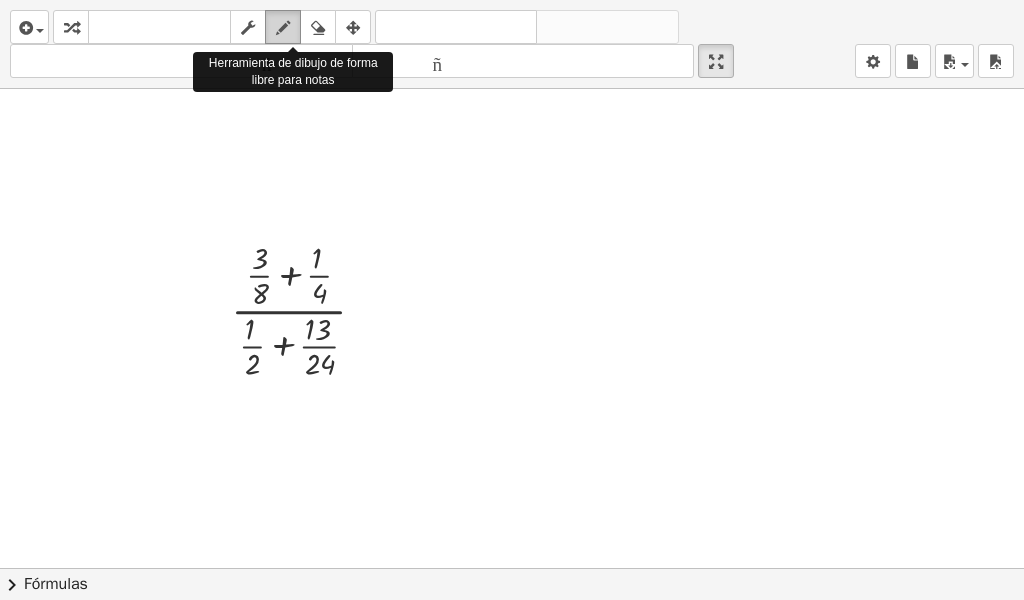 click at bounding box center [283, 28] 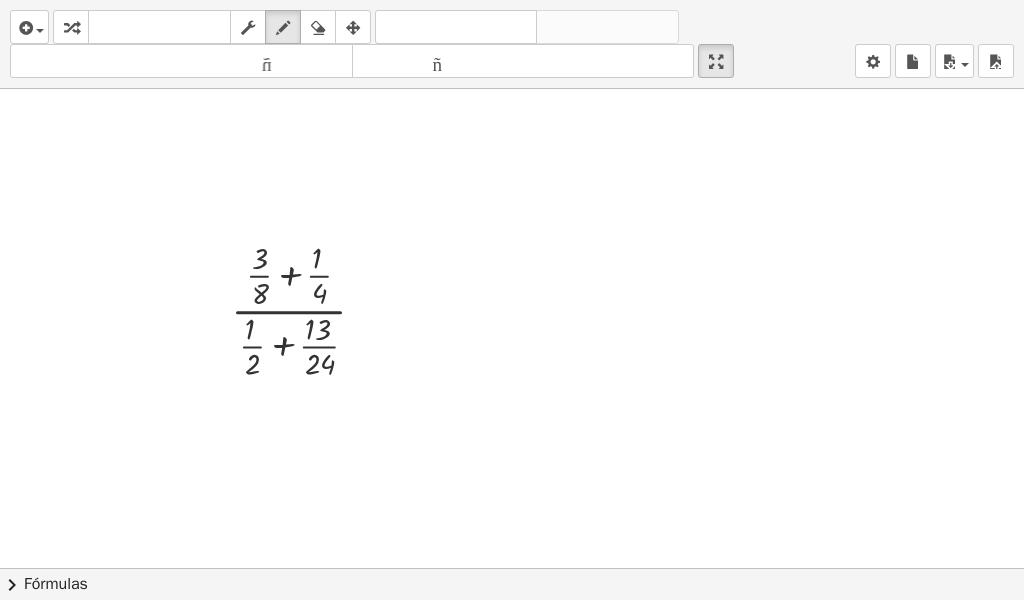 click at bounding box center (512, 568) 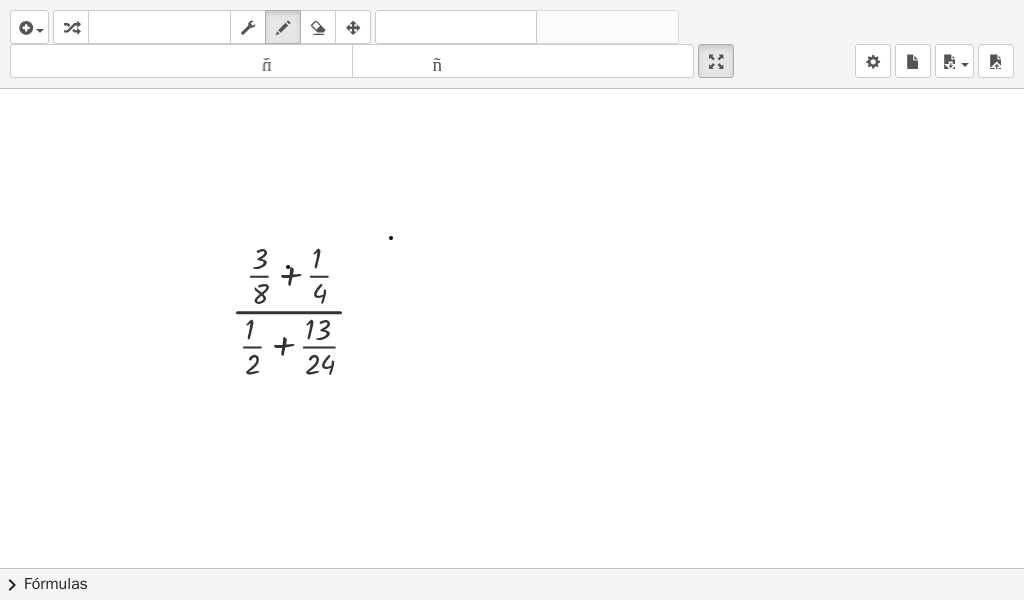 click at bounding box center [512, 568] 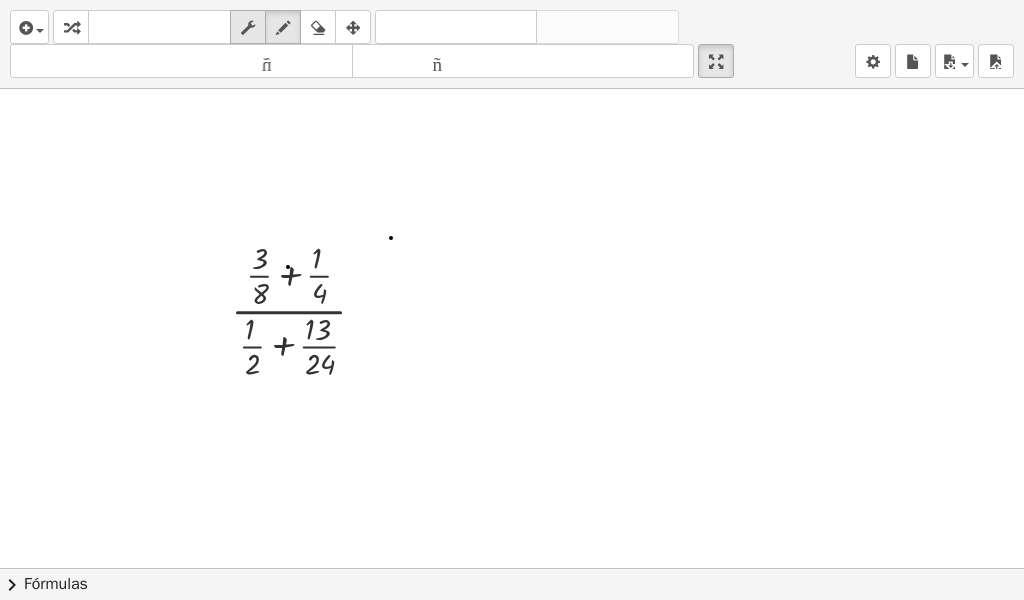 click on "fregar" at bounding box center (248, 27) 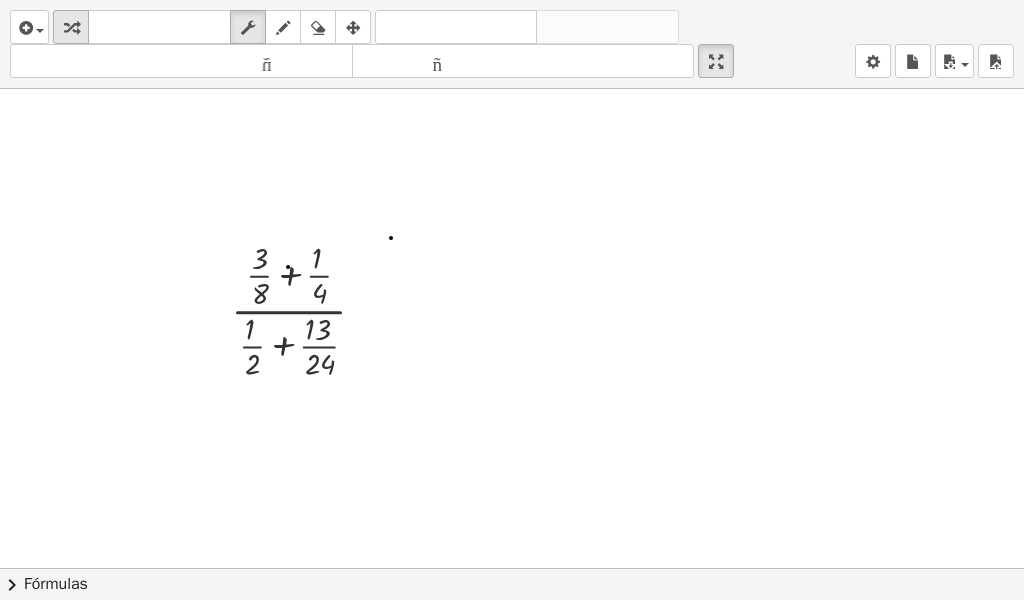 click at bounding box center [71, 27] 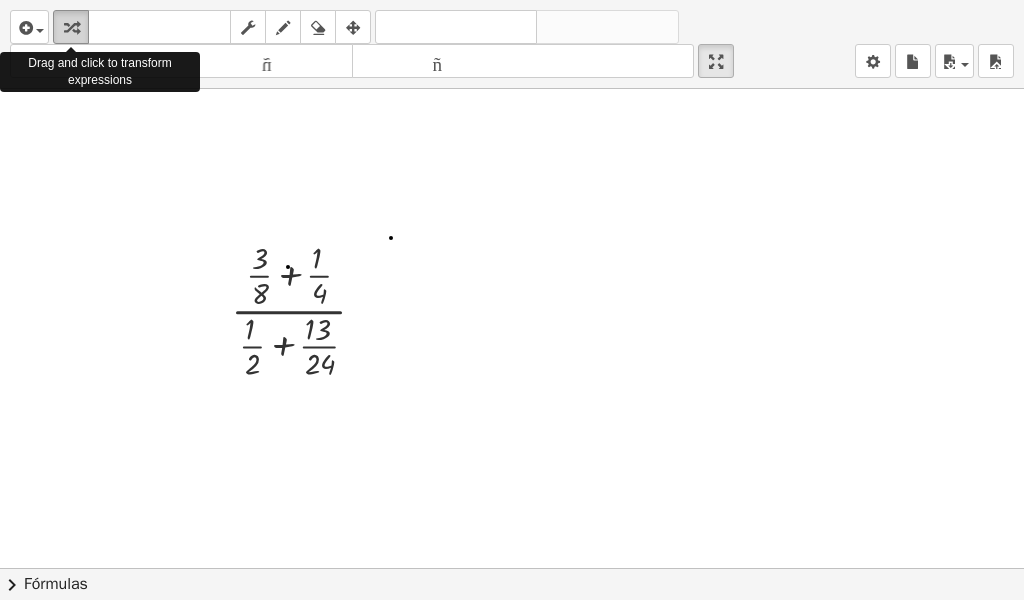 click at bounding box center (71, 27) 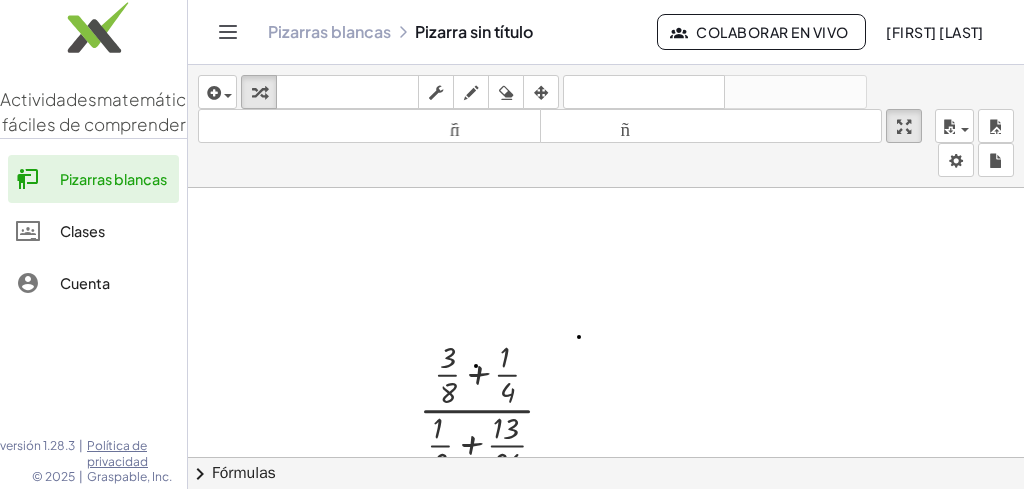 click at bounding box center [606, 457] 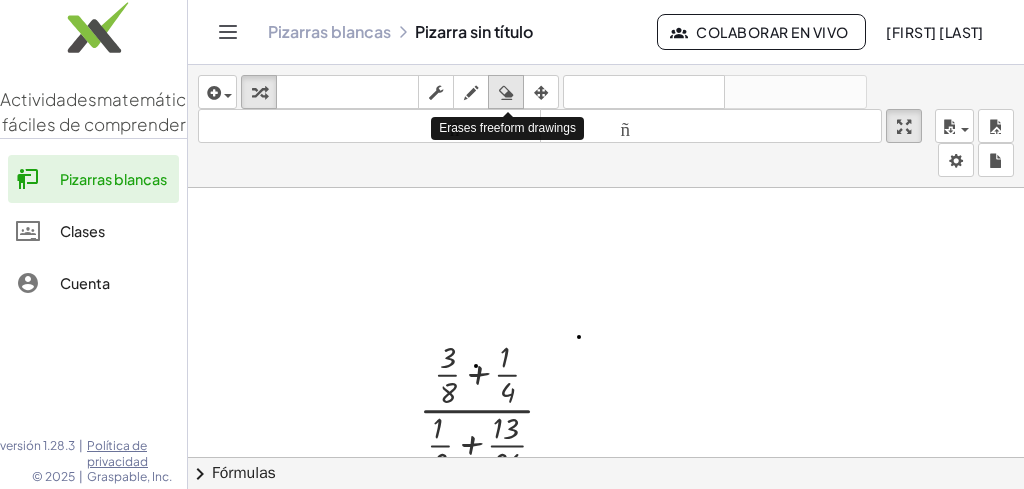 click at bounding box center (506, 93) 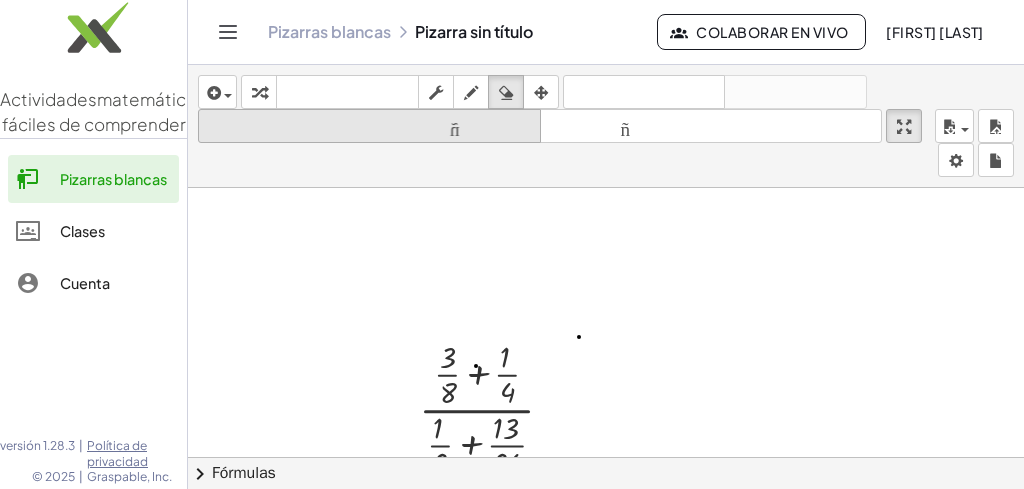 click on "tamaño_del_formato menor" at bounding box center (369, 126) 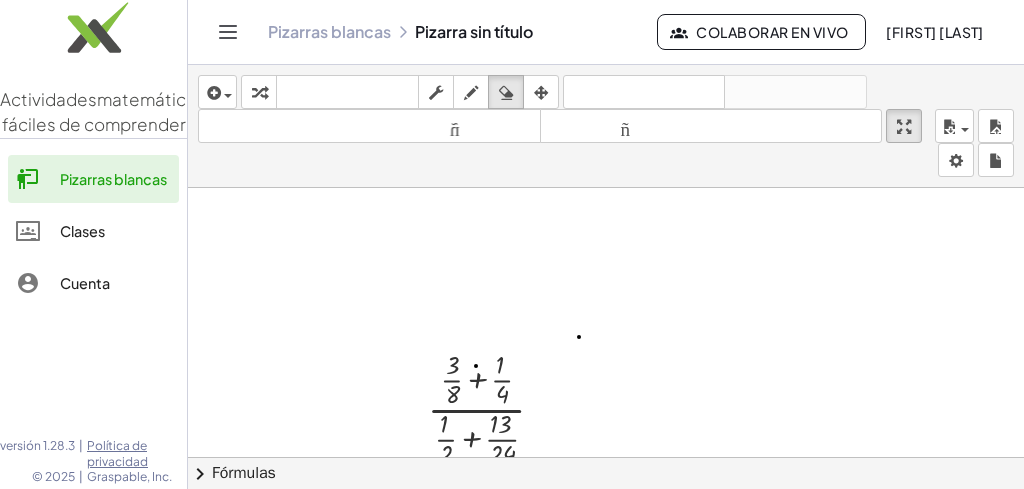 click at bounding box center (606, 457) 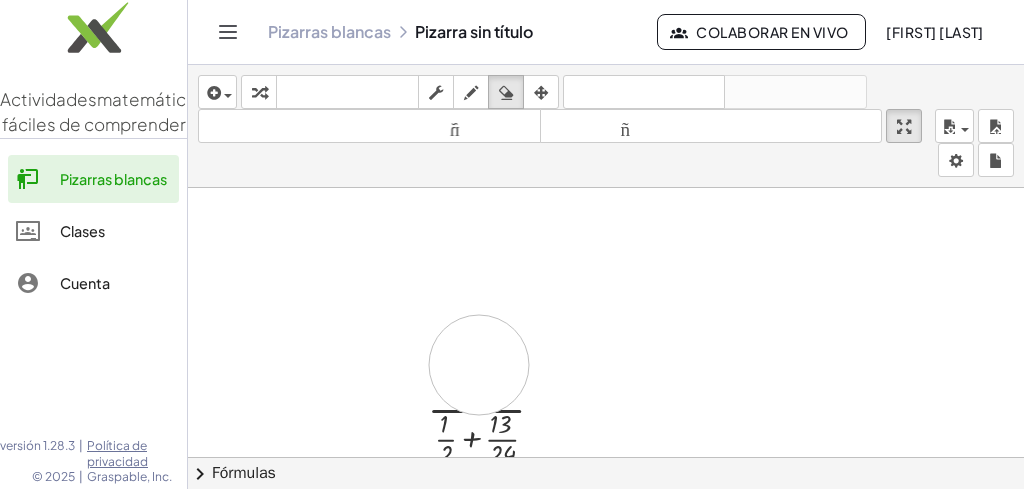 click at bounding box center [606, 457] 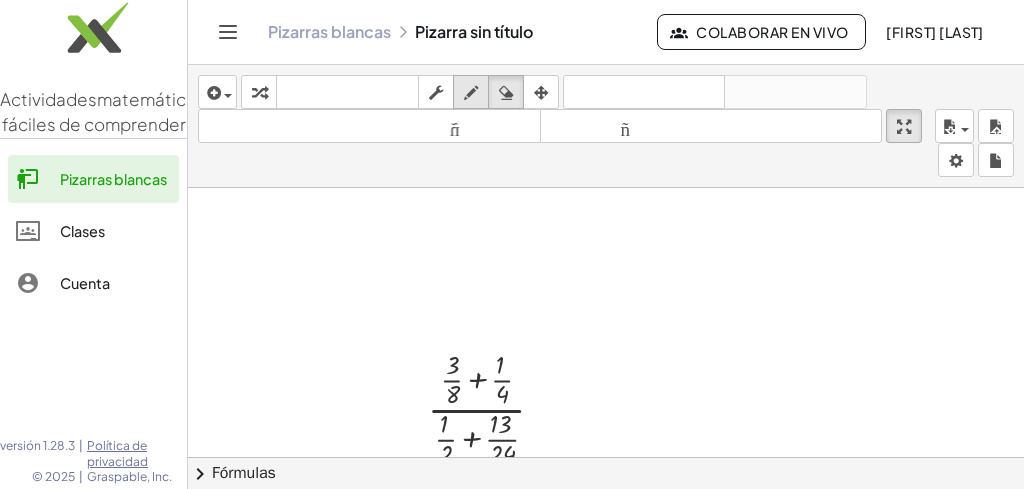 click at bounding box center [471, 93] 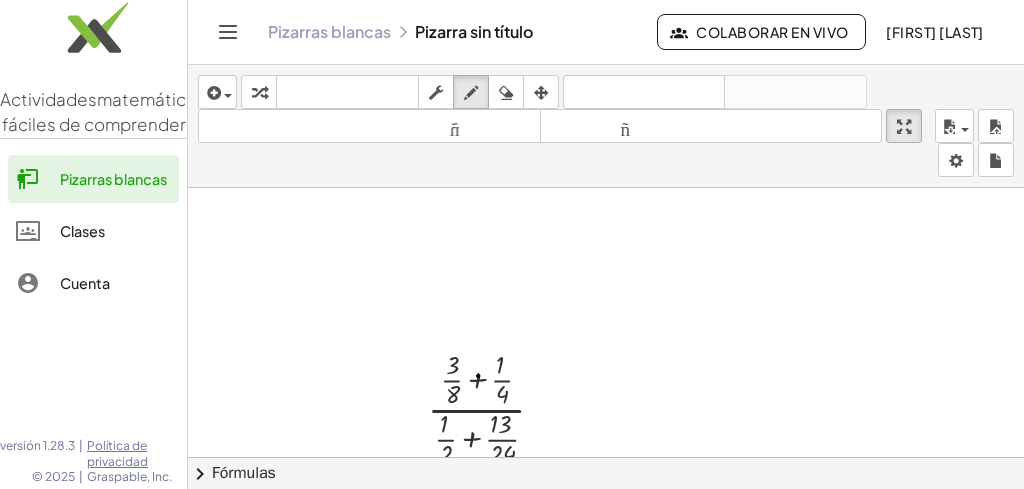 click at bounding box center (606, 457) 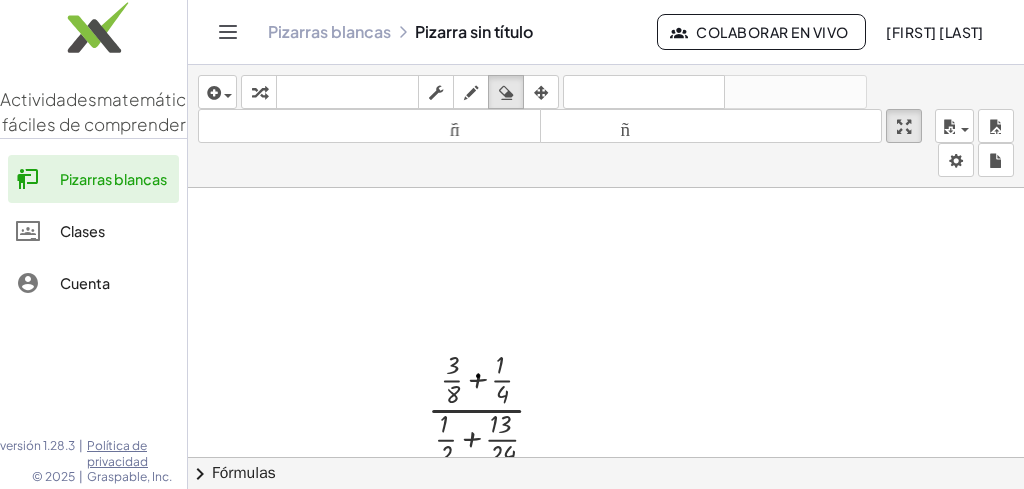 click at bounding box center [606, 457] 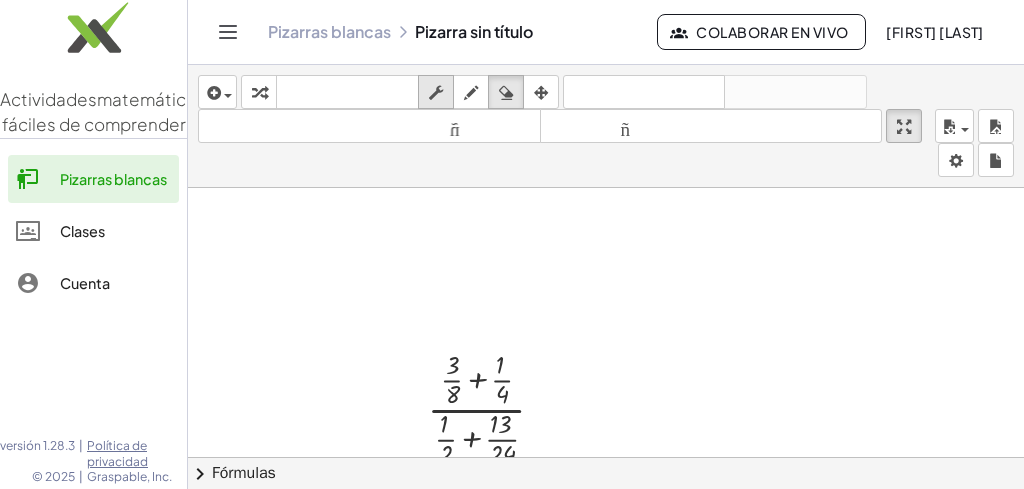 click on "fregar" at bounding box center [436, 92] 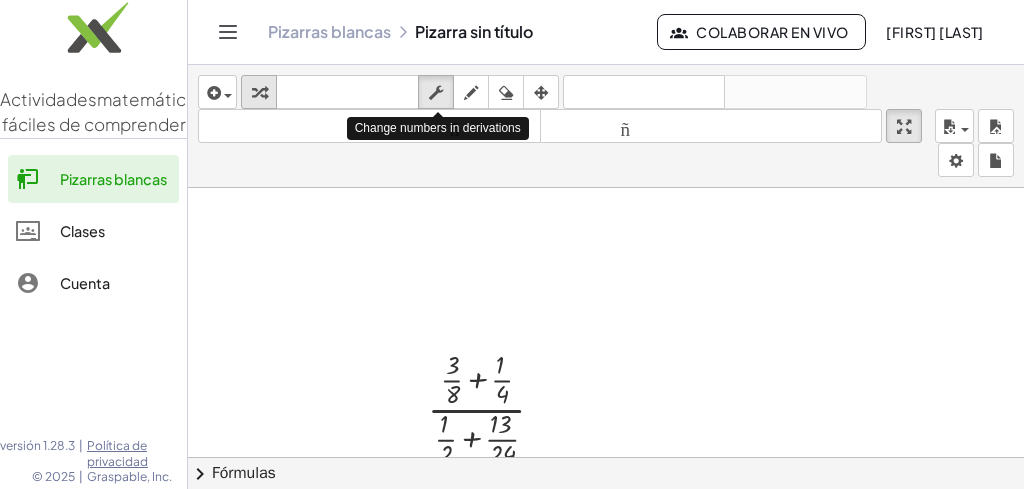 click at bounding box center [259, 92] 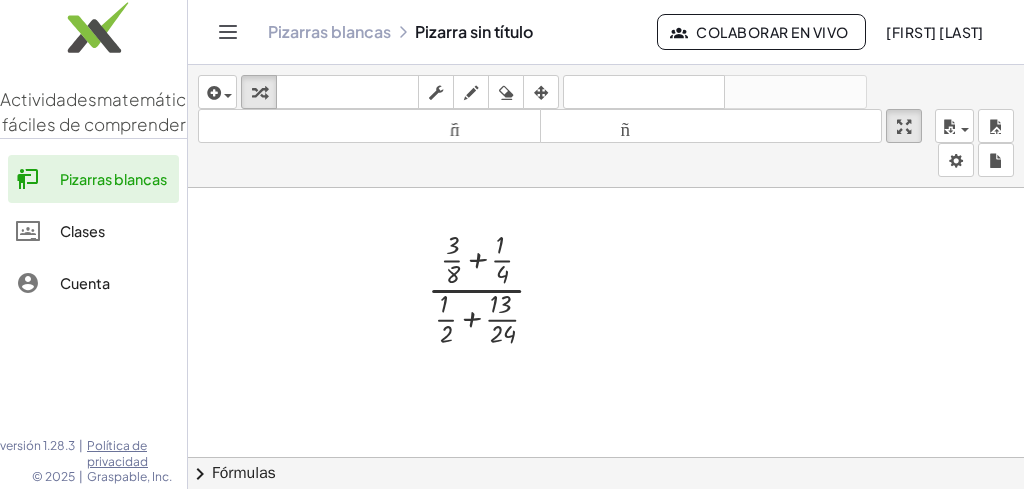 scroll, scrollTop: 78, scrollLeft: 0, axis: vertical 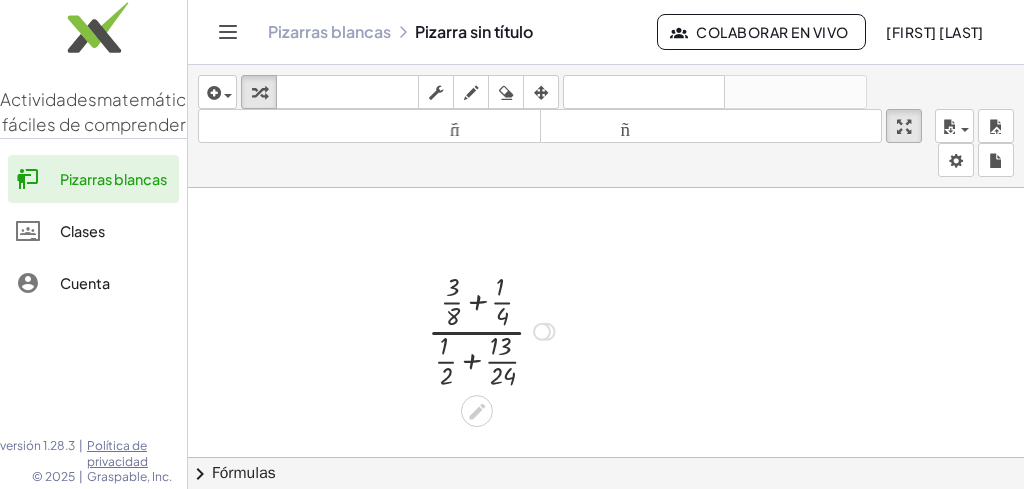 click on "Regresa a esta línea Copiar línea como LaTeX Derivación de copia como LaTeX" at bounding box center (542, 332) 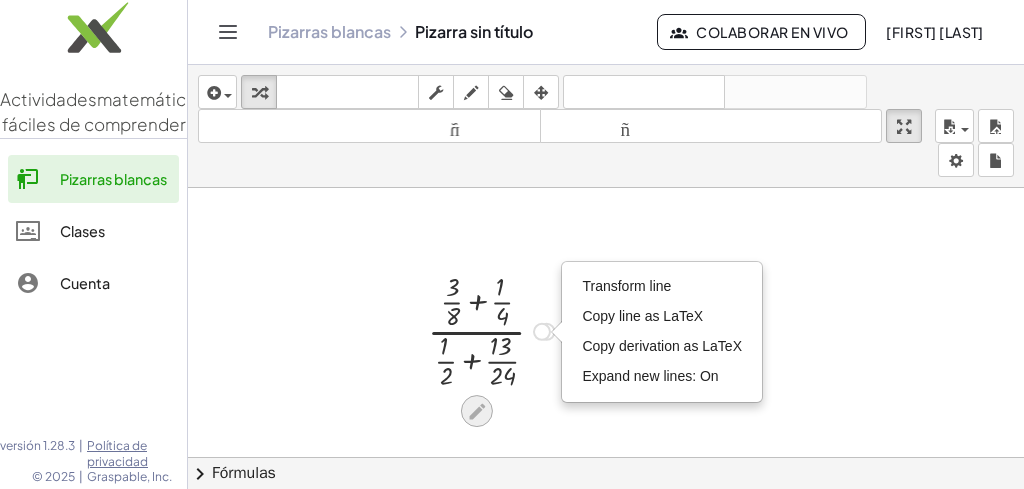 click 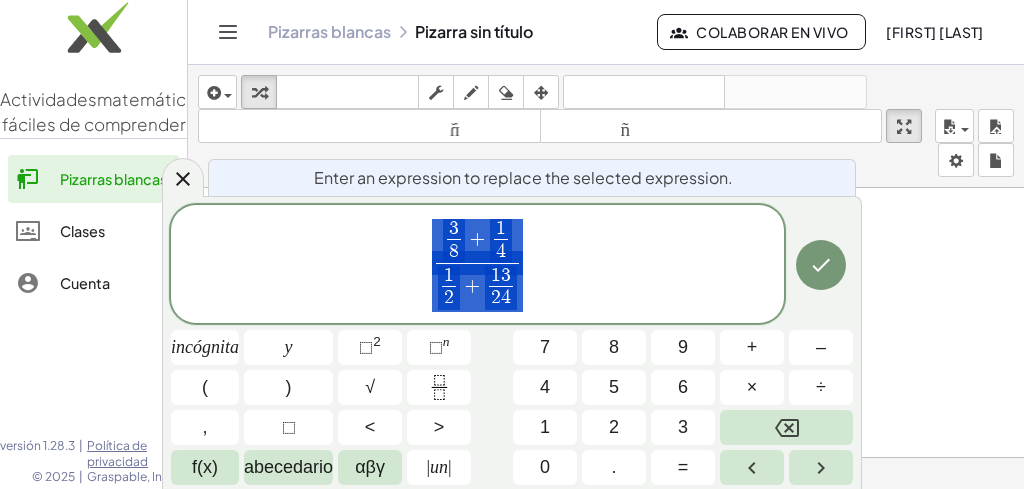 scroll, scrollTop: 141, scrollLeft: 0, axis: vertical 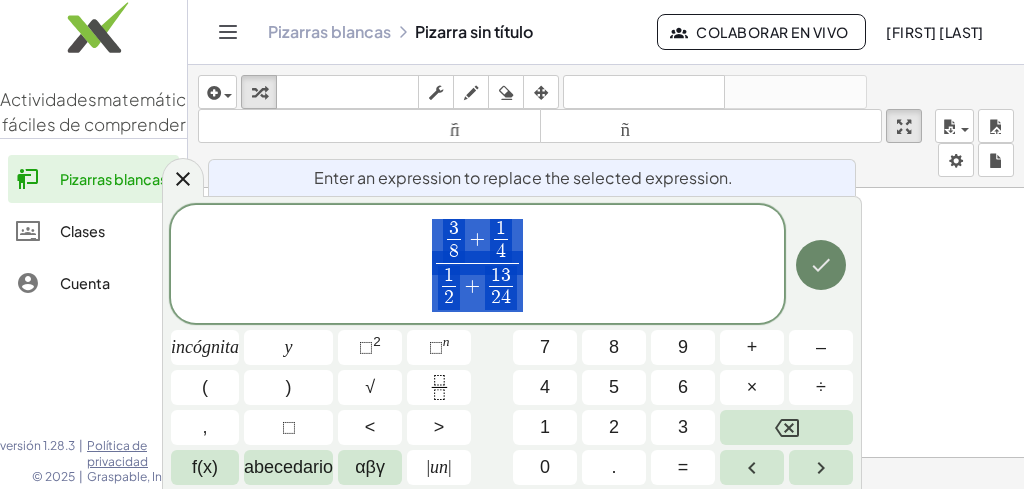 click at bounding box center [821, 265] 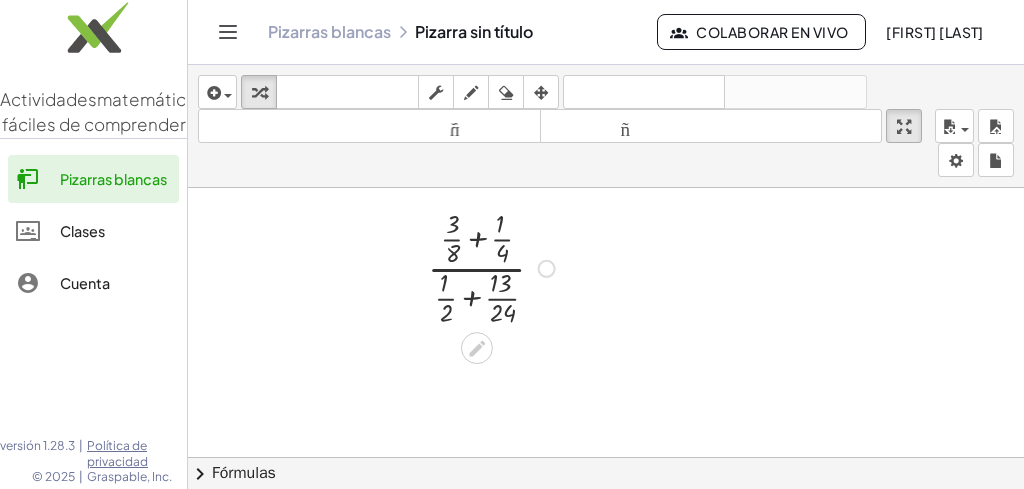 scroll, scrollTop: 78, scrollLeft: 0, axis: vertical 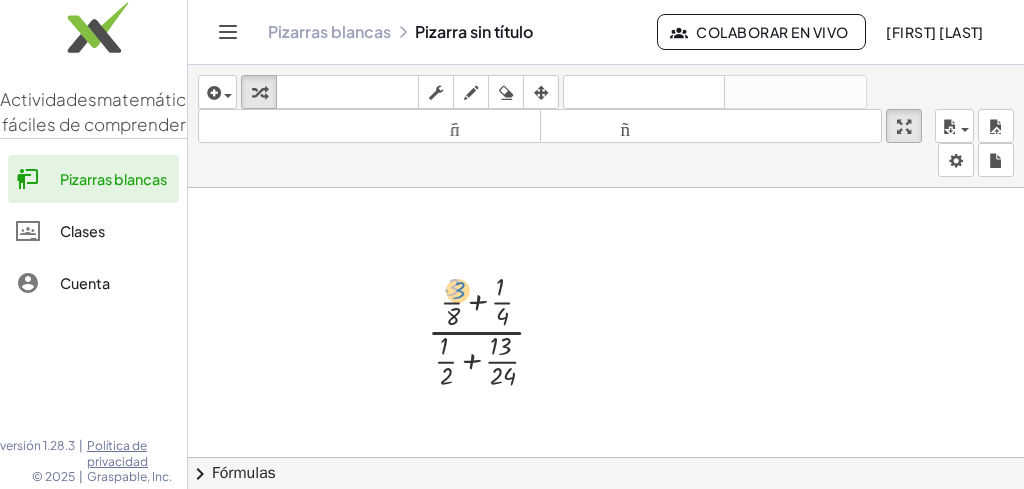 click at bounding box center [494, 330] 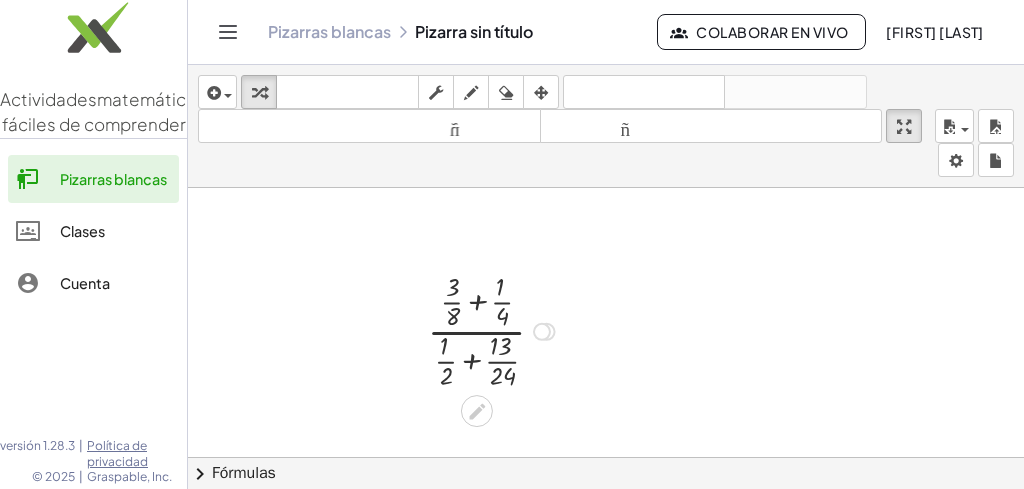 click at bounding box center [494, 330] 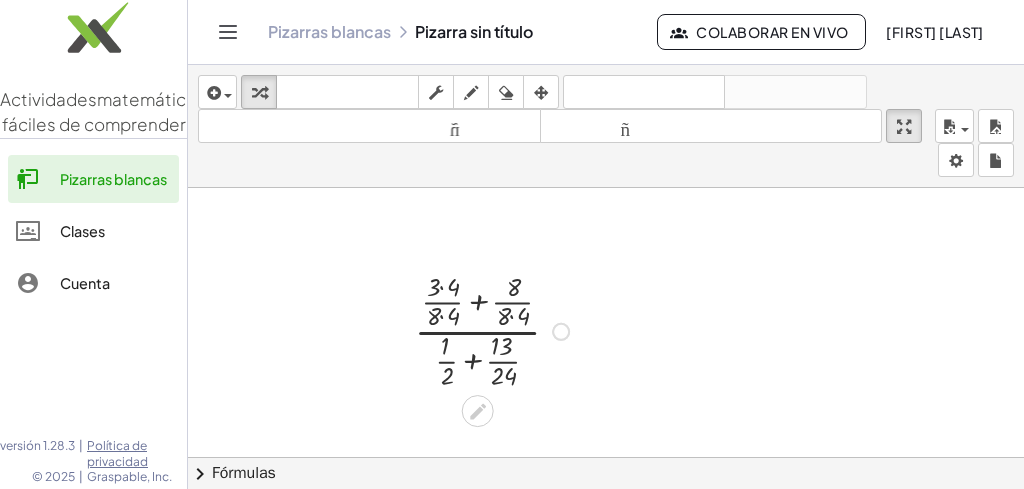 click at bounding box center (495, 330) 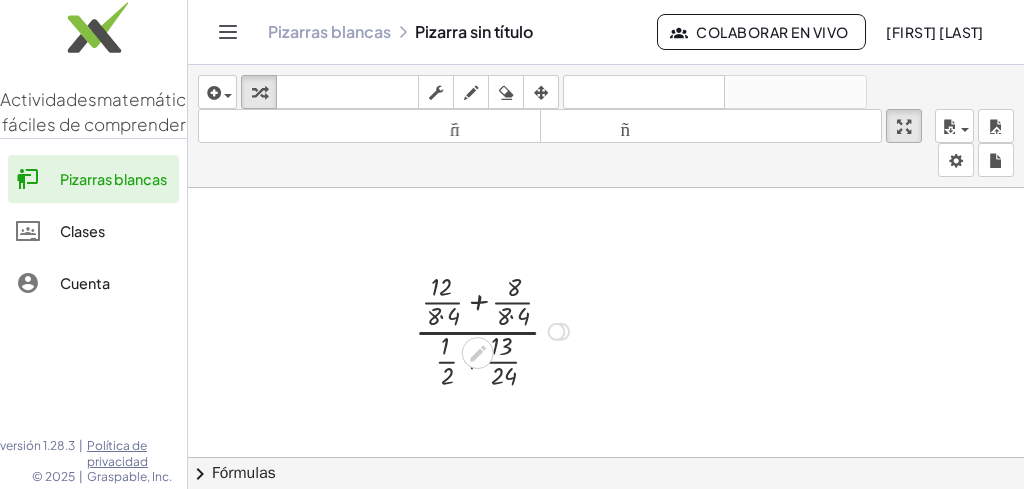 click at bounding box center [495, 330] 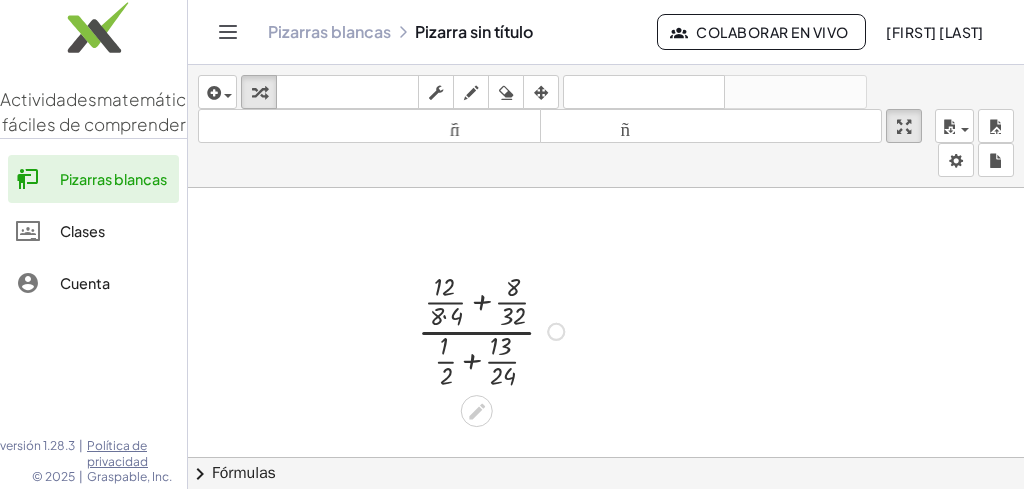 click at bounding box center [494, 330] 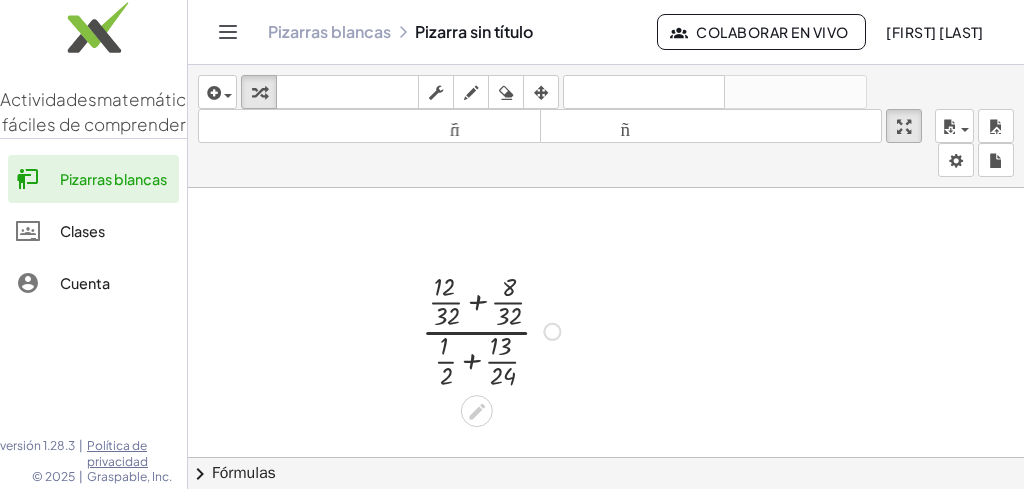 click at bounding box center (494, 330) 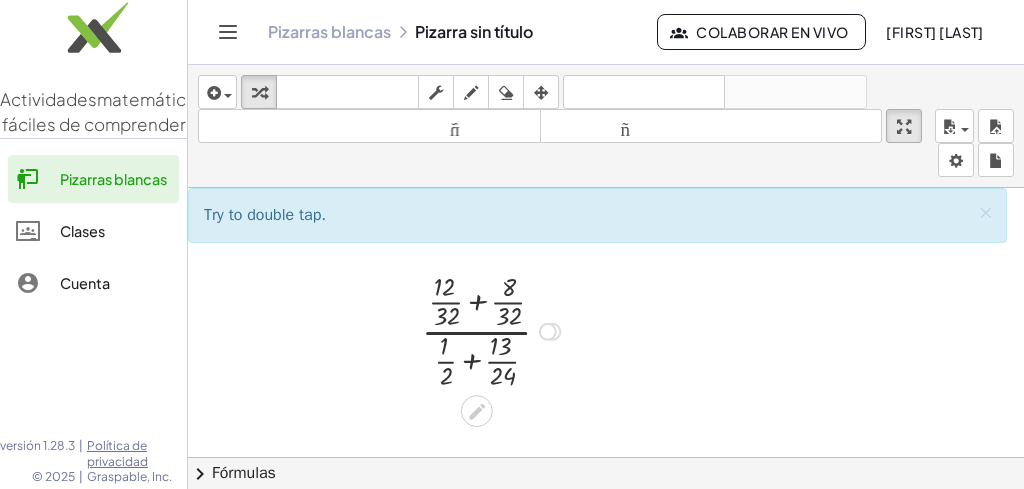 click at bounding box center (494, 330) 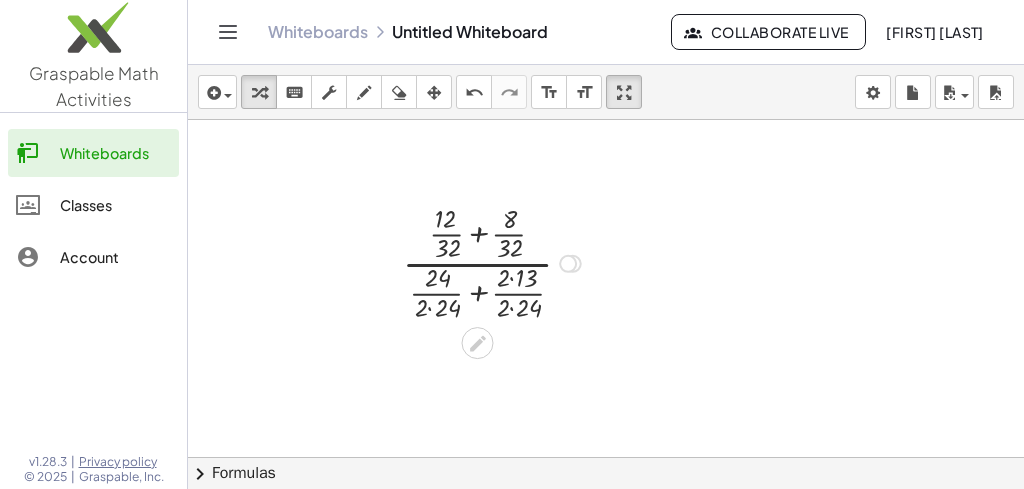 click at bounding box center (495, 262) 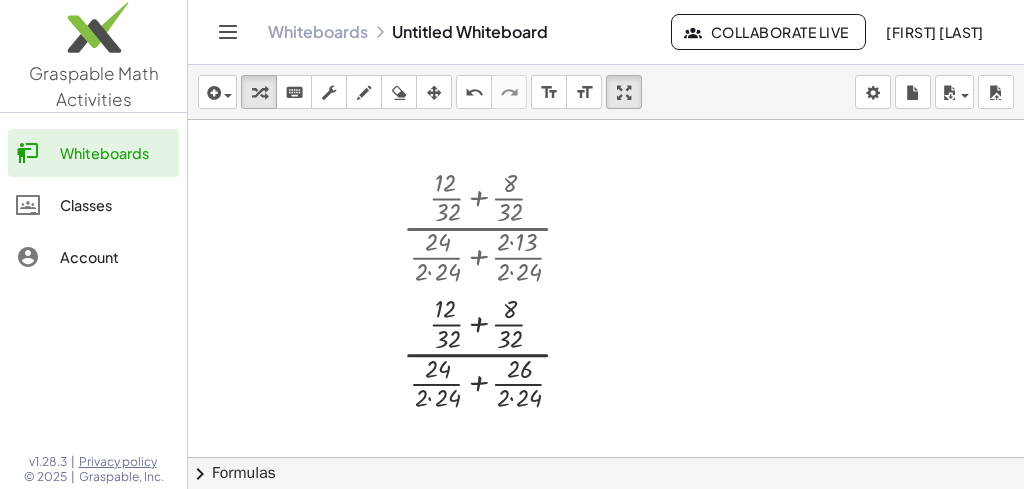 scroll, scrollTop: 132, scrollLeft: 0, axis: vertical 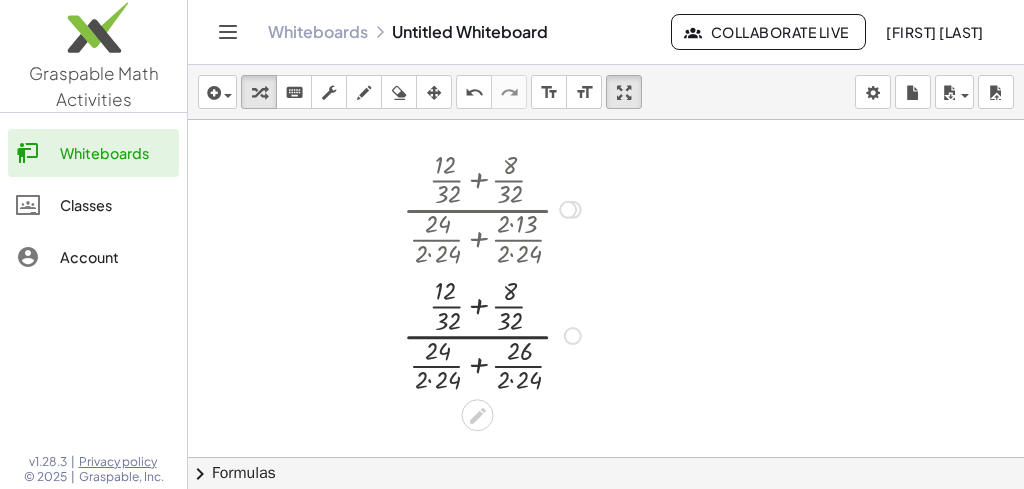 click at bounding box center [495, 334] 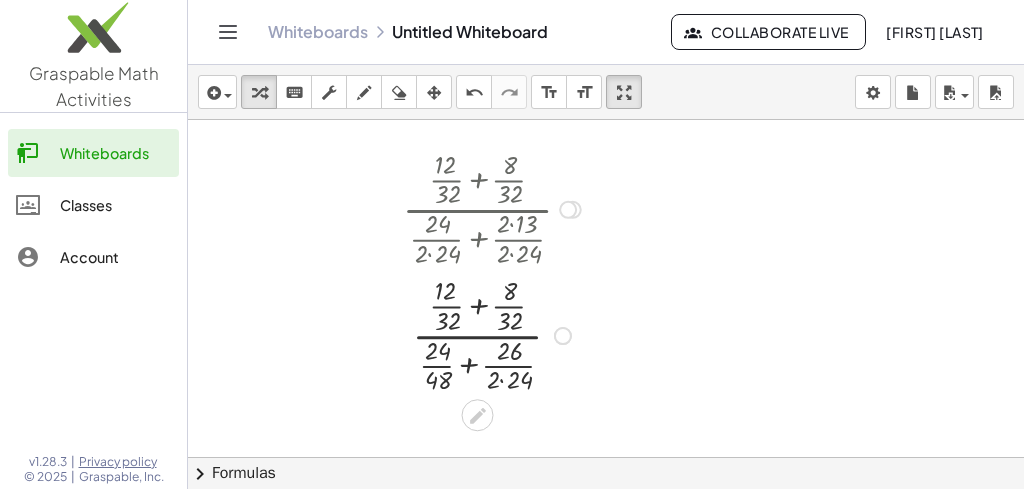 click at bounding box center (495, 334) 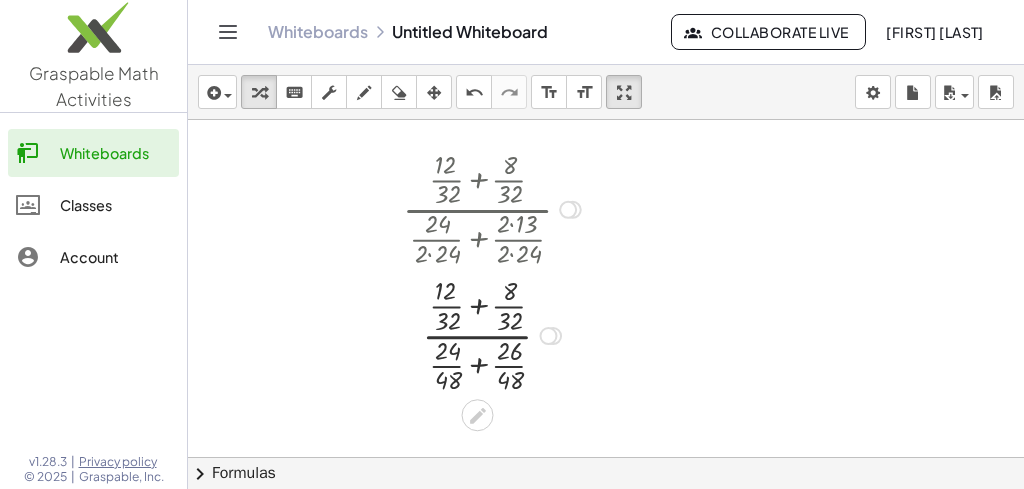 click at bounding box center (495, 334) 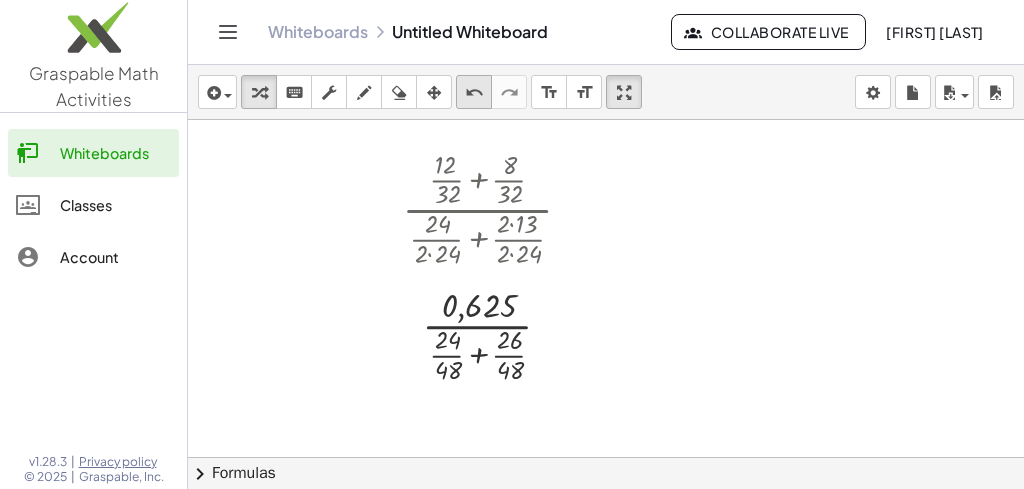 click on "undo" at bounding box center [474, 93] 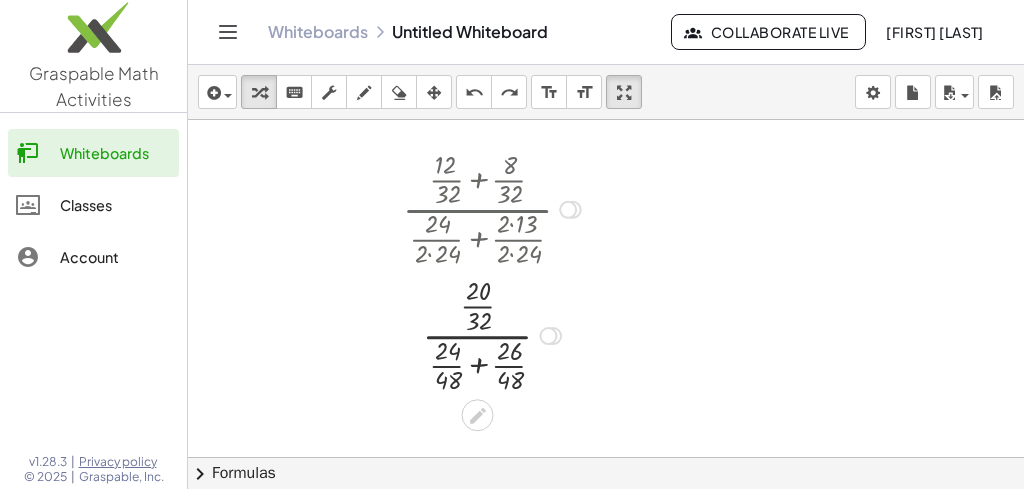 click at bounding box center (495, 334) 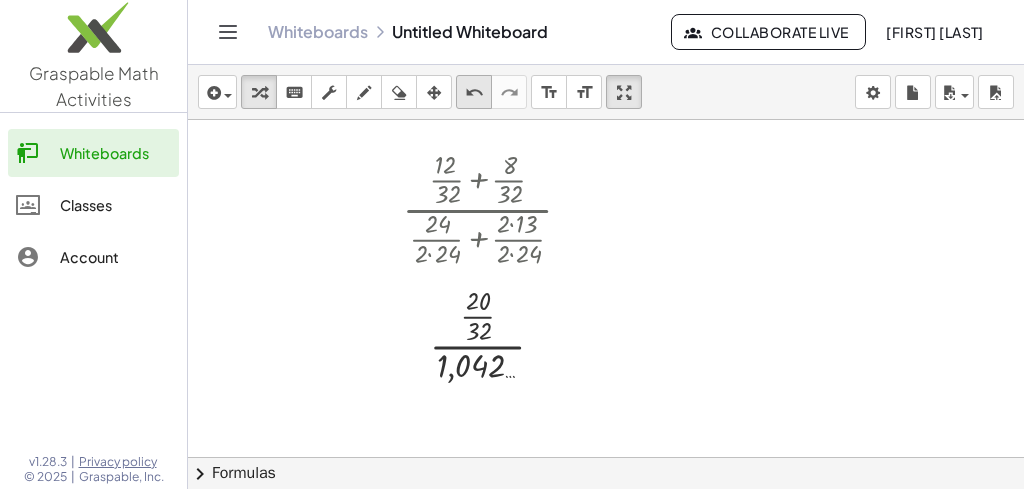 click on "undo undo" at bounding box center (474, 92) 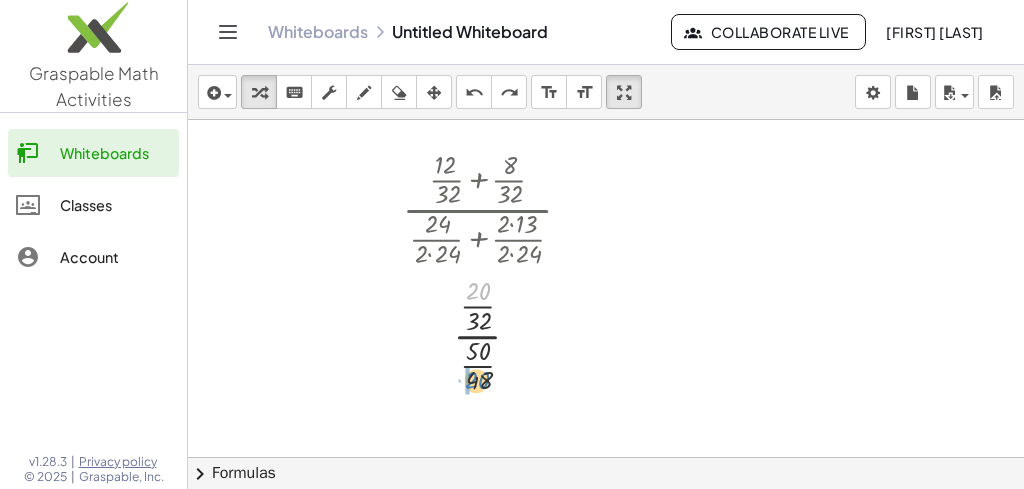 drag, startPoint x: 481, startPoint y: 295, endPoint x: 480, endPoint y: 384, distance: 89.005615 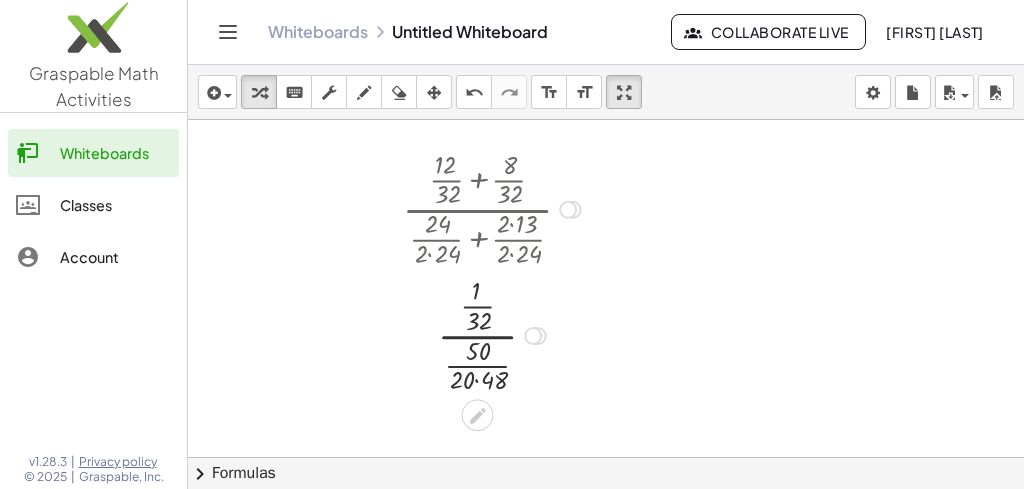 click at bounding box center (495, 334) 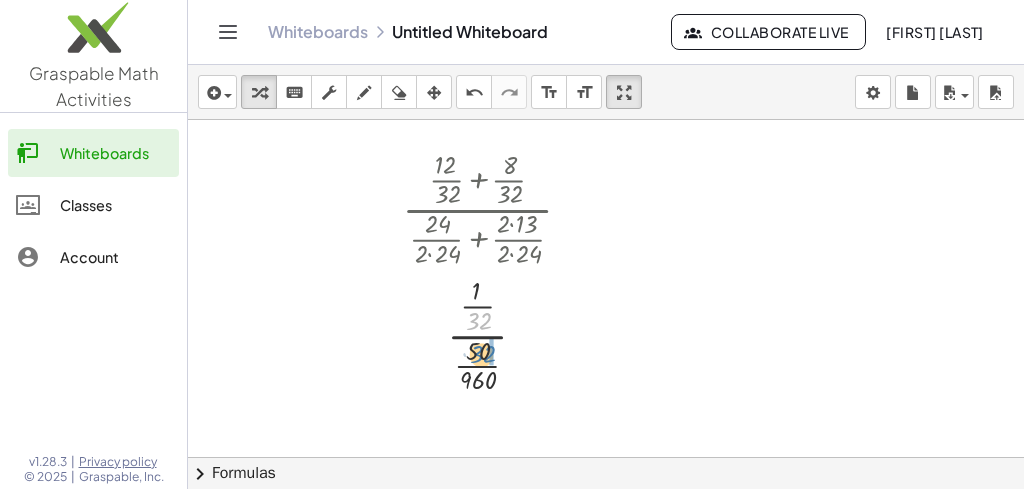 drag, startPoint x: 480, startPoint y: 325, endPoint x: 484, endPoint y: 359, distance: 34.234486 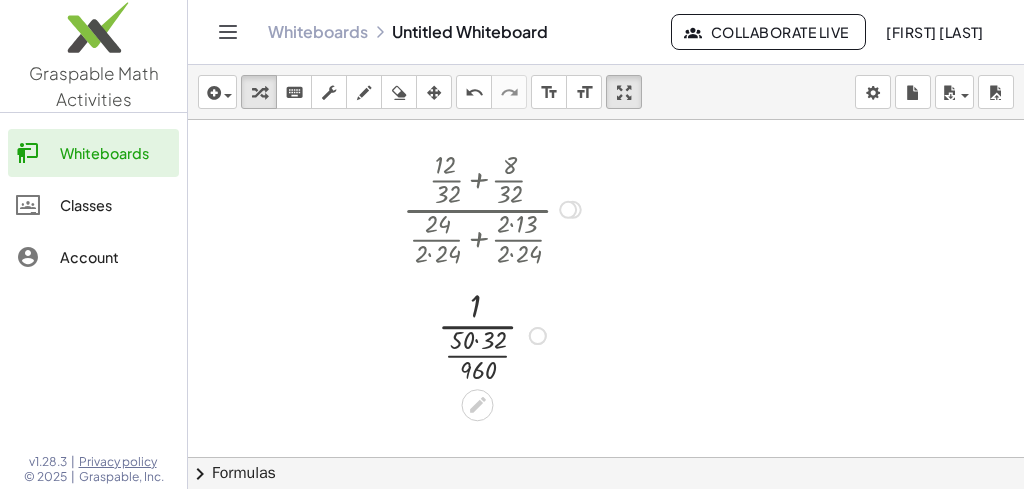 click at bounding box center (495, 334) 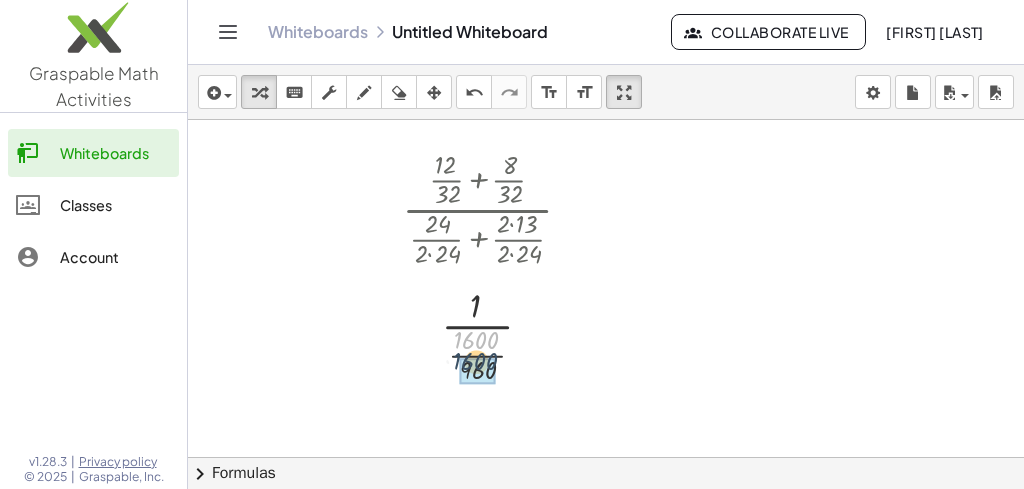drag, startPoint x: 479, startPoint y: 339, endPoint x: 478, endPoint y: 362, distance: 23.021729 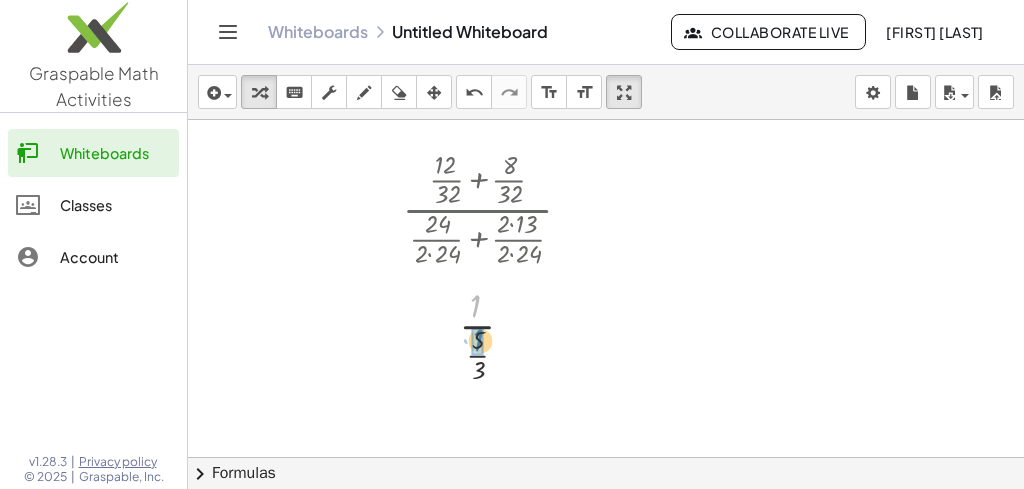 drag, startPoint x: 473, startPoint y: 310, endPoint x: 476, endPoint y: 344, distance: 34.132095 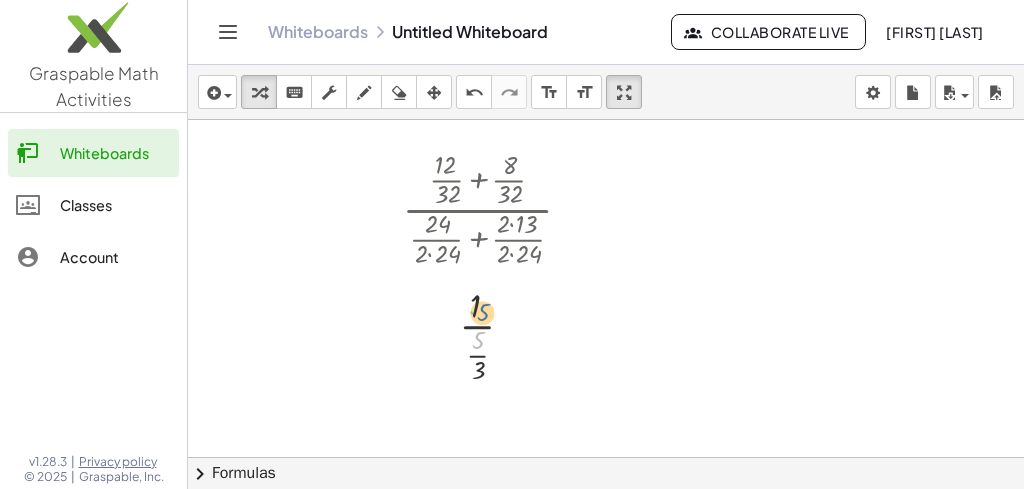 drag, startPoint x: 478, startPoint y: 341, endPoint x: 481, endPoint y: 290, distance: 51.088158 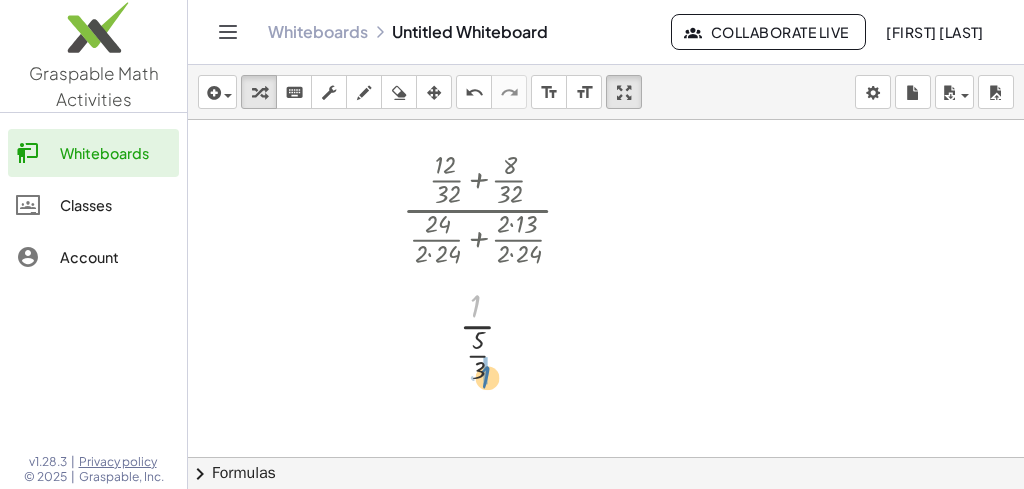 drag, startPoint x: 474, startPoint y: 299, endPoint x: 482, endPoint y: 371, distance: 72.443085 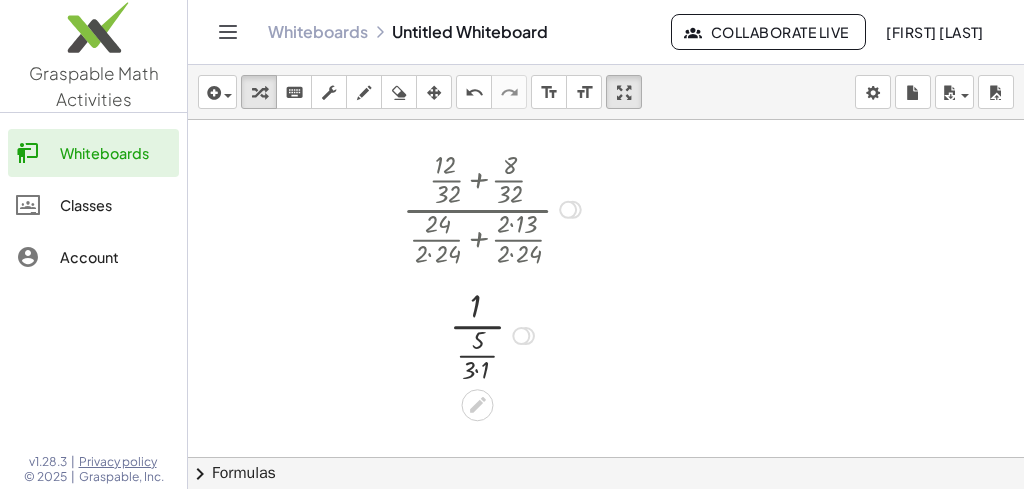 click at bounding box center (495, 334) 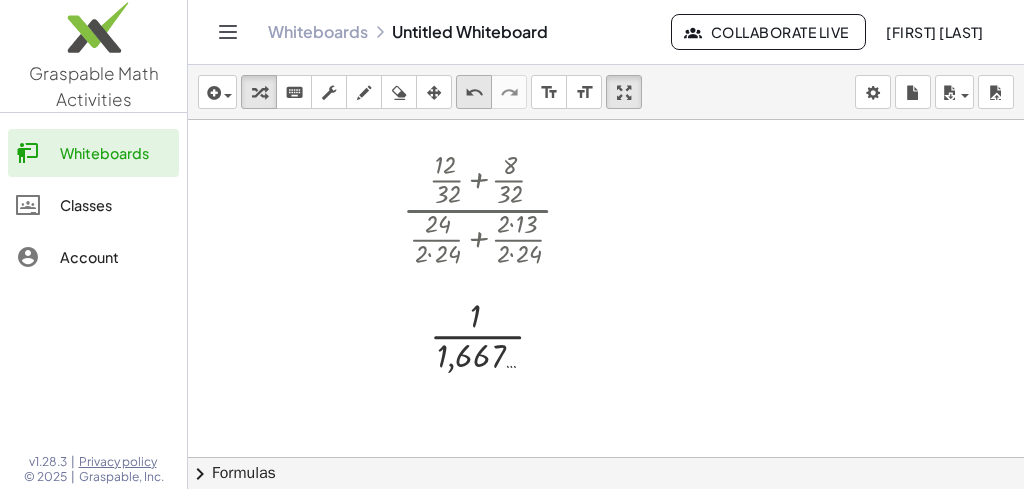 click on "undo" at bounding box center (474, 93) 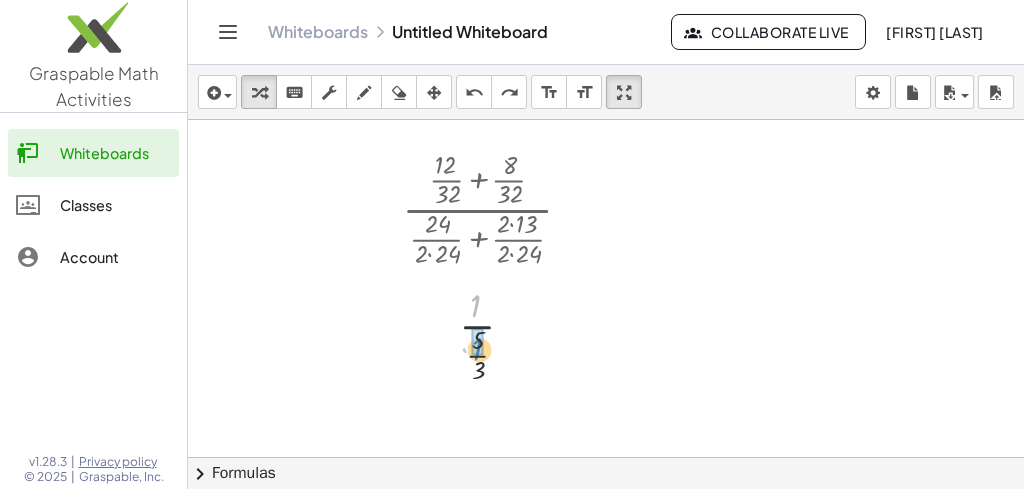 drag, startPoint x: 478, startPoint y: 309, endPoint x: 480, endPoint y: 352, distance: 43.046486 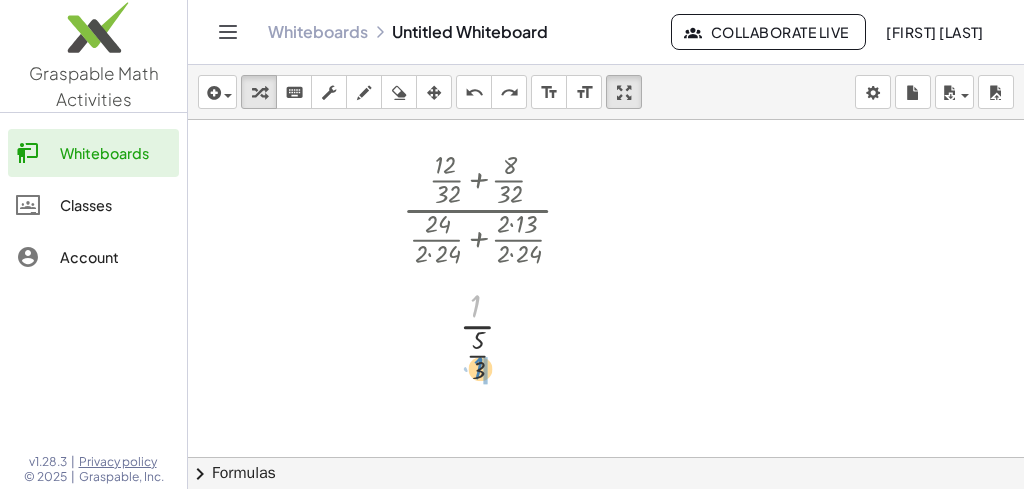 drag, startPoint x: 473, startPoint y: 301, endPoint x: 477, endPoint y: 363, distance: 62.1289 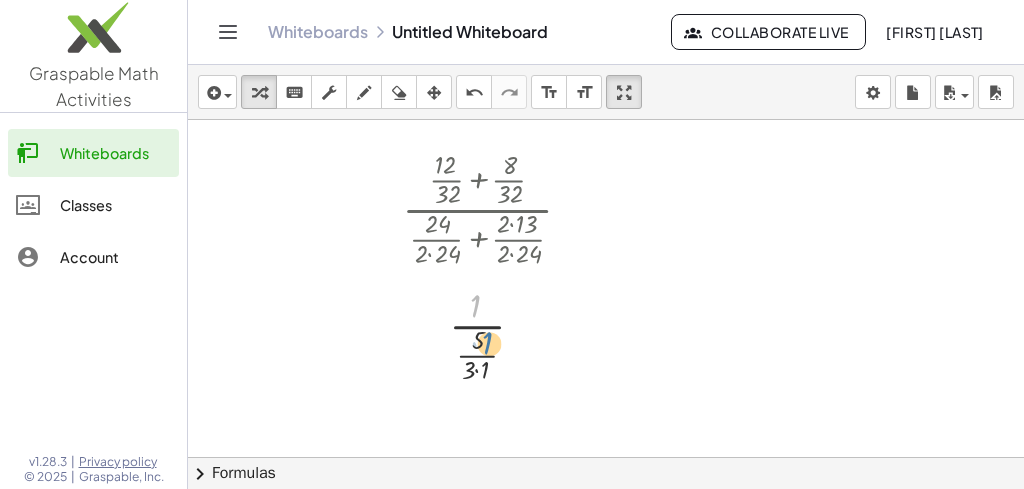 drag, startPoint x: 471, startPoint y: 303, endPoint x: 483, endPoint y: 340, distance: 38.8973 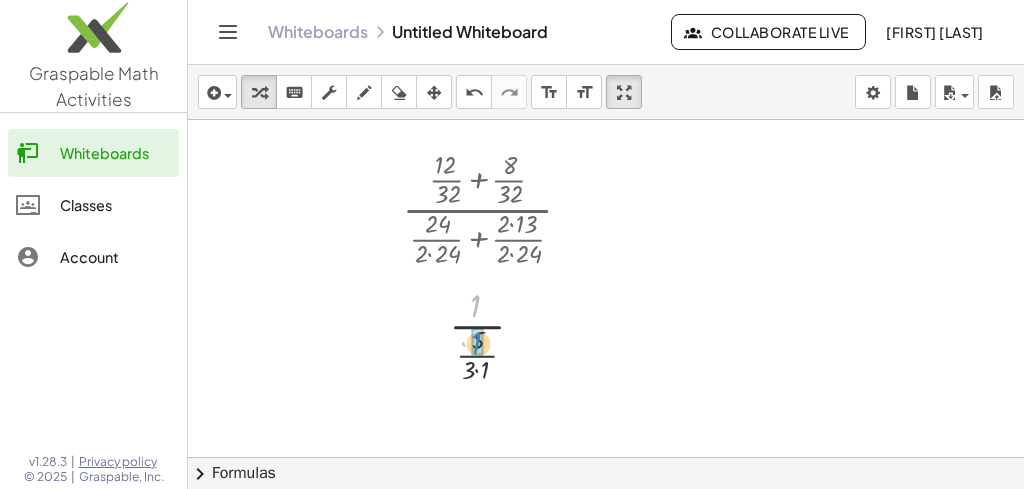 drag, startPoint x: 476, startPoint y: 300, endPoint x: 478, endPoint y: 336, distance: 36.05551 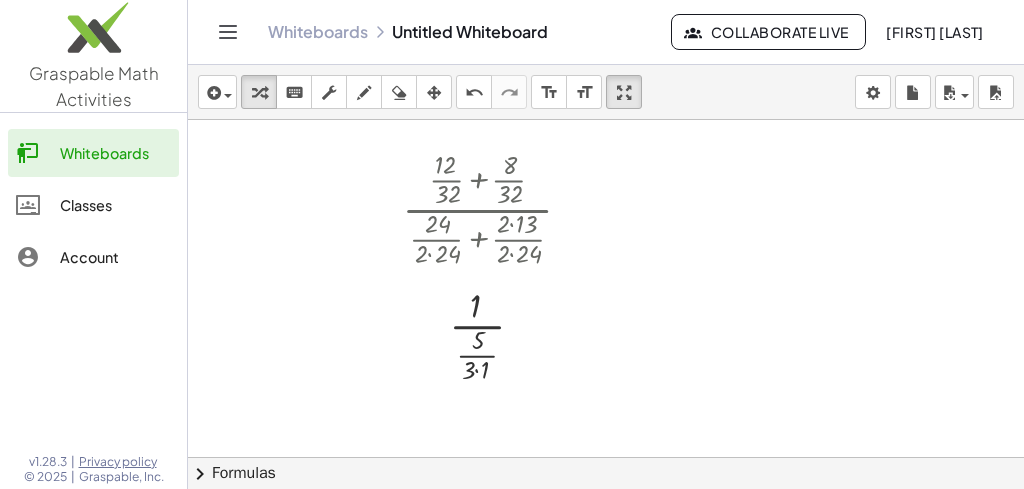 click at bounding box center [495, 334] 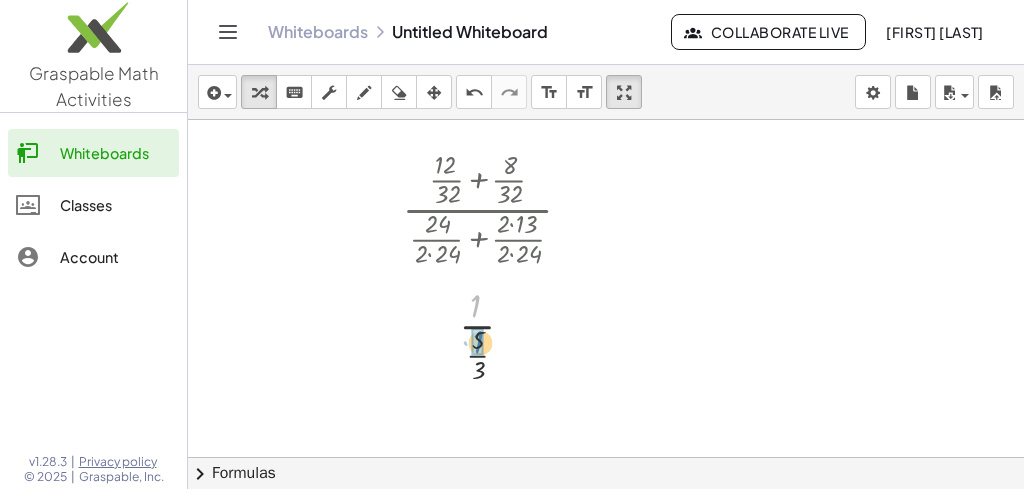drag, startPoint x: 479, startPoint y: 310, endPoint x: 483, endPoint y: 346, distance: 36.221542 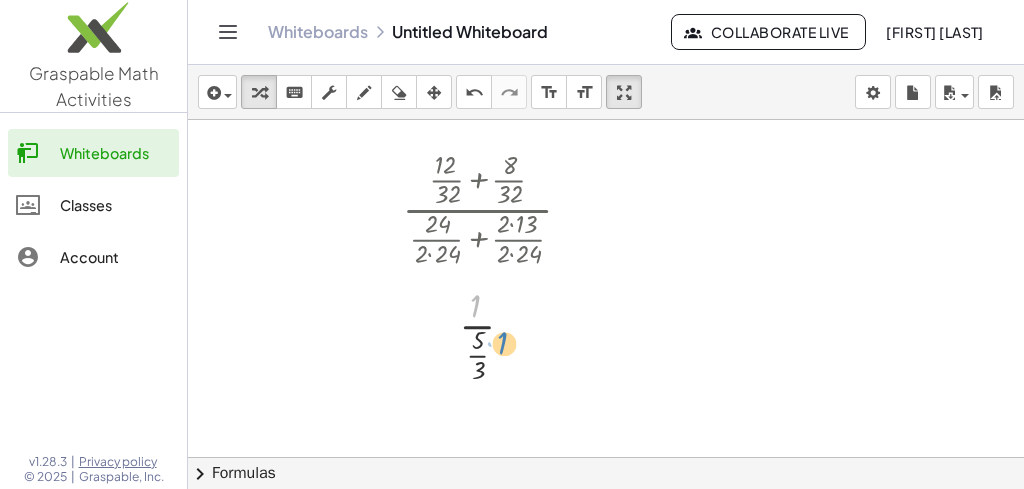 drag, startPoint x: 474, startPoint y: 306, endPoint x: 501, endPoint y: 343, distance: 45.80393 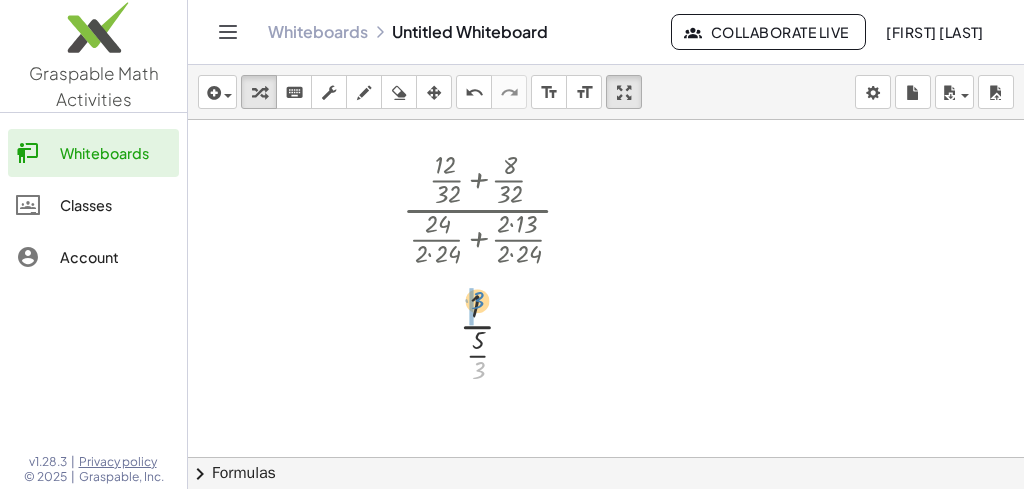 drag, startPoint x: 476, startPoint y: 371, endPoint x: 477, endPoint y: 305, distance: 66.007576 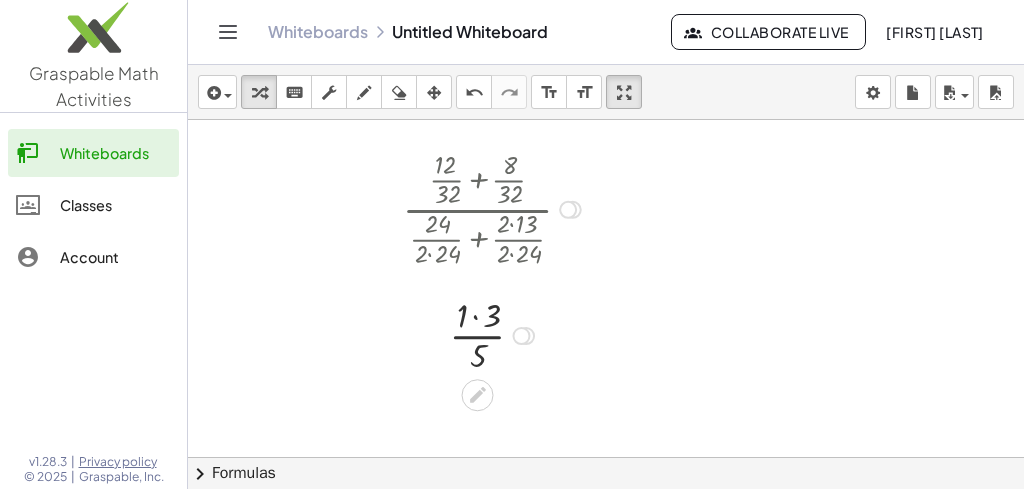 click at bounding box center [495, 334] 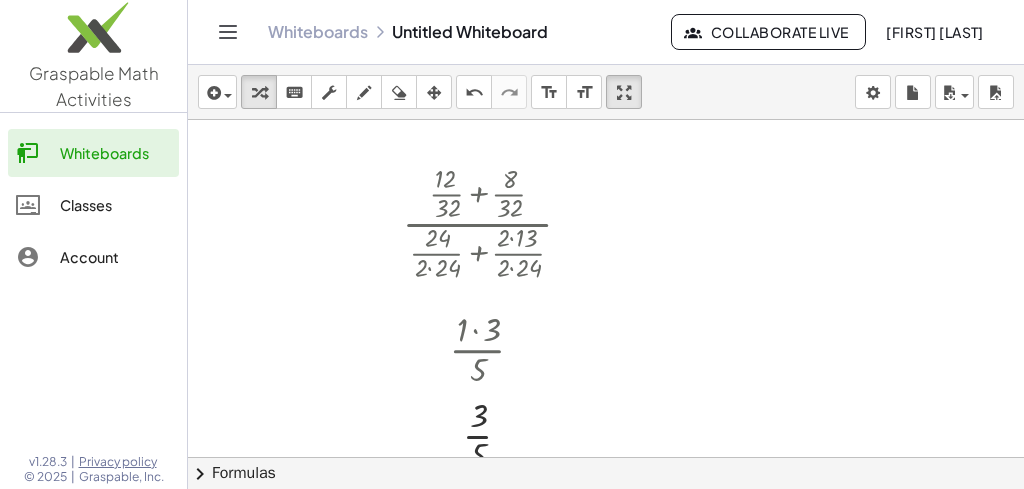 scroll, scrollTop: 127, scrollLeft: 0, axis: vertical 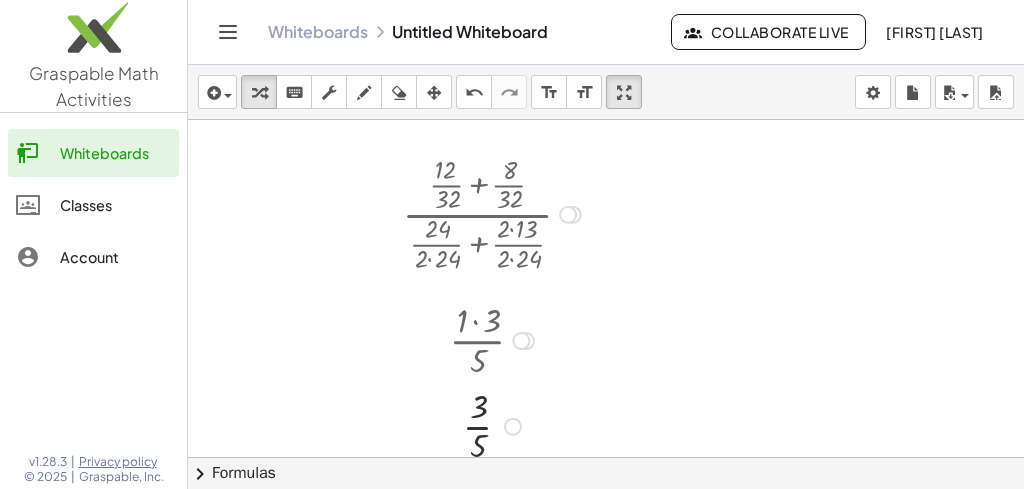 click at bounding box center (568, 215) 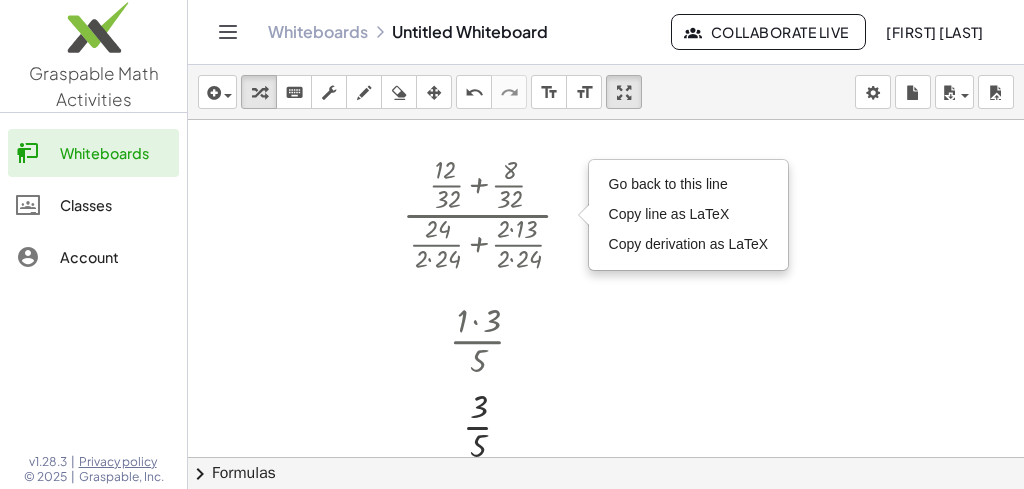 click at bounding box center (606, 330) 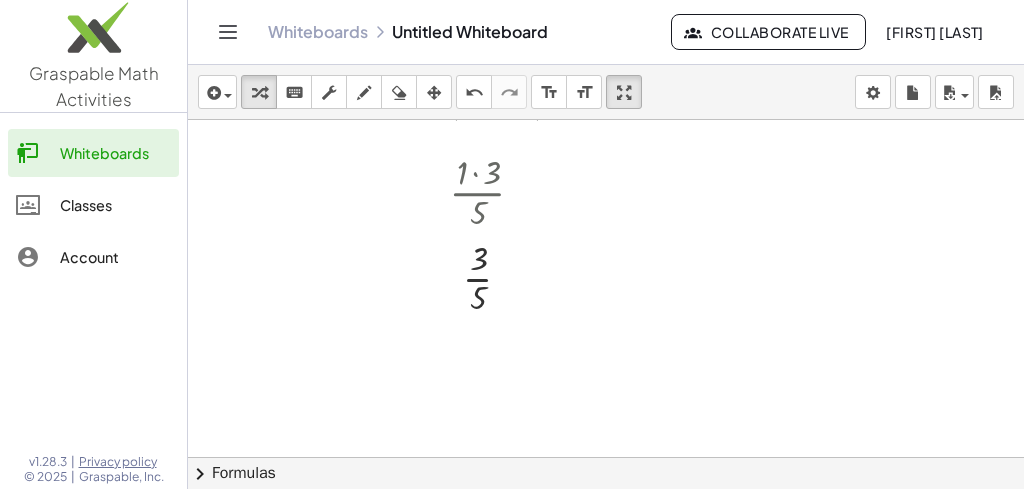 scroll, scrollTop: 337, scrollLeft: 0, axis: vertical 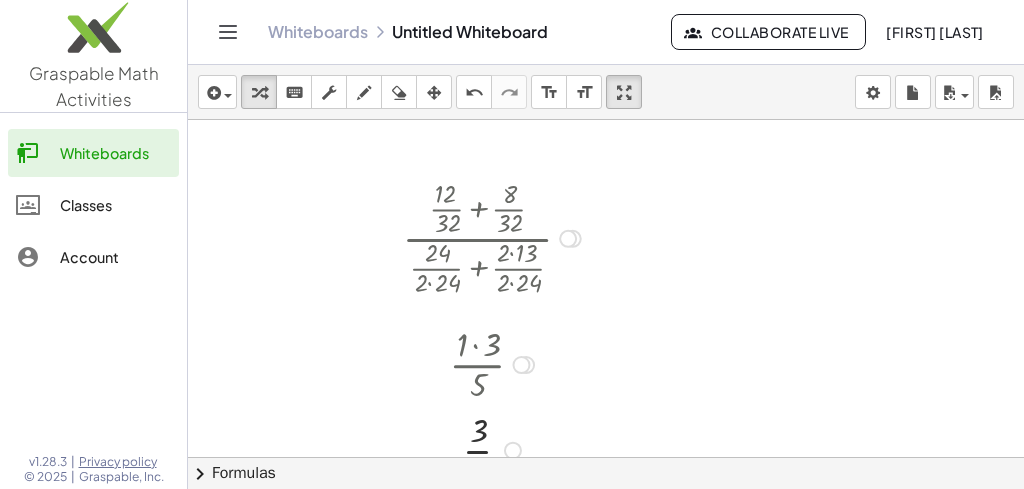 click at bounding box center [495, 237] 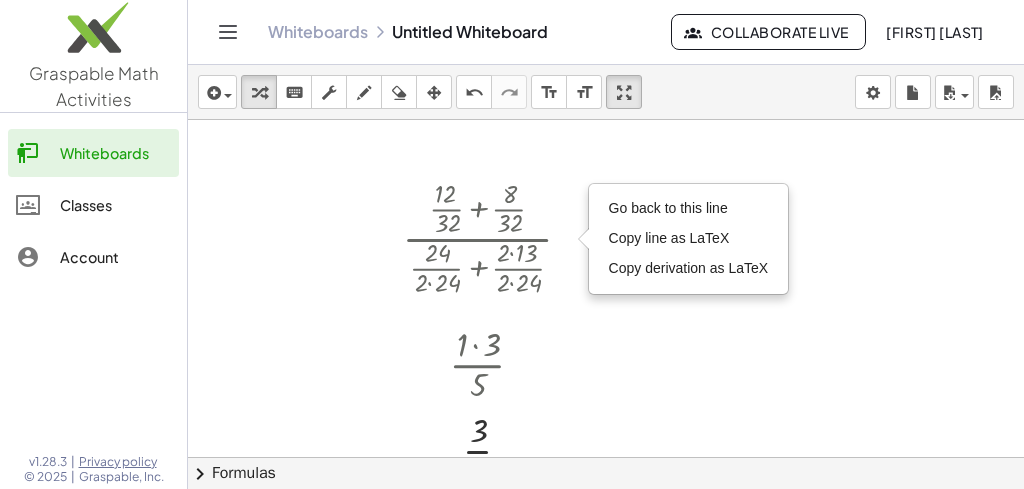 click at bounding box center (606, 354) 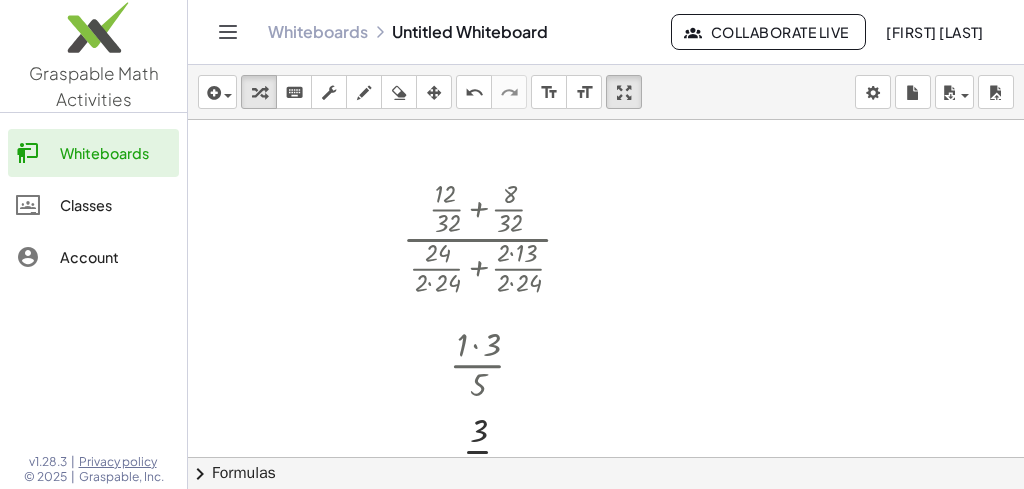 click at bounding box center [606, 354] 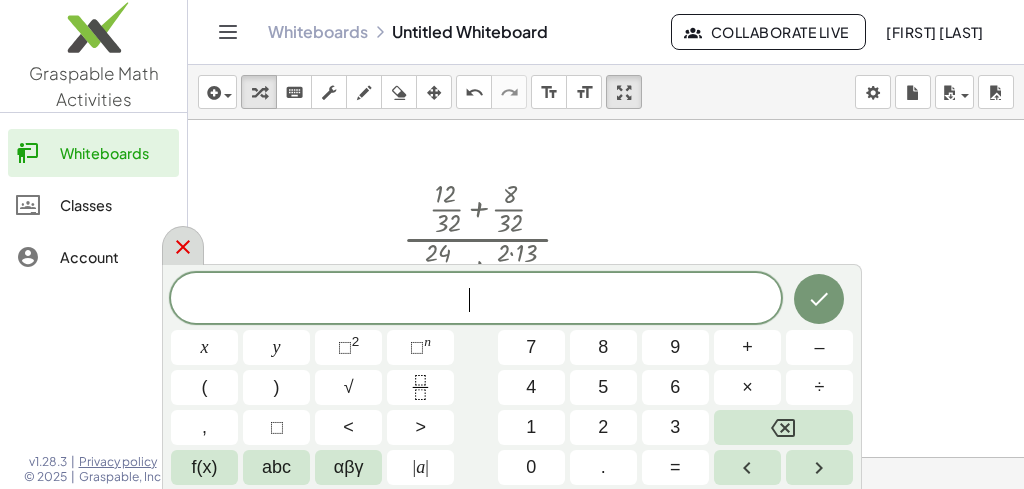 click 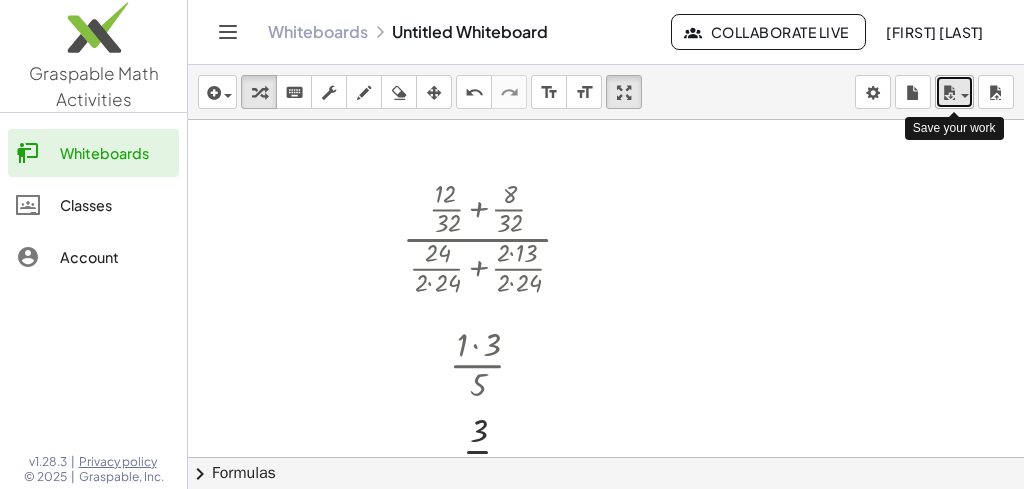 click at bounding box center [965, 96] 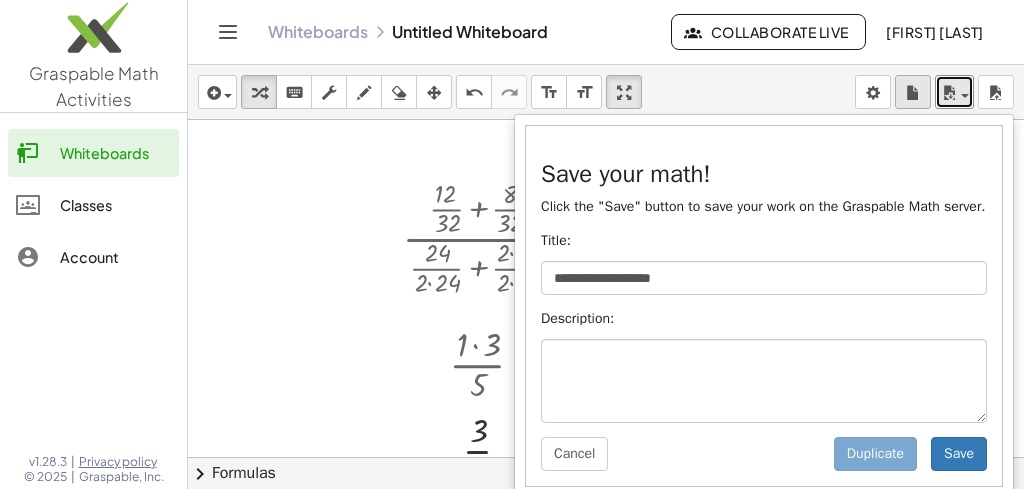 click at bounding box center (913, 93) 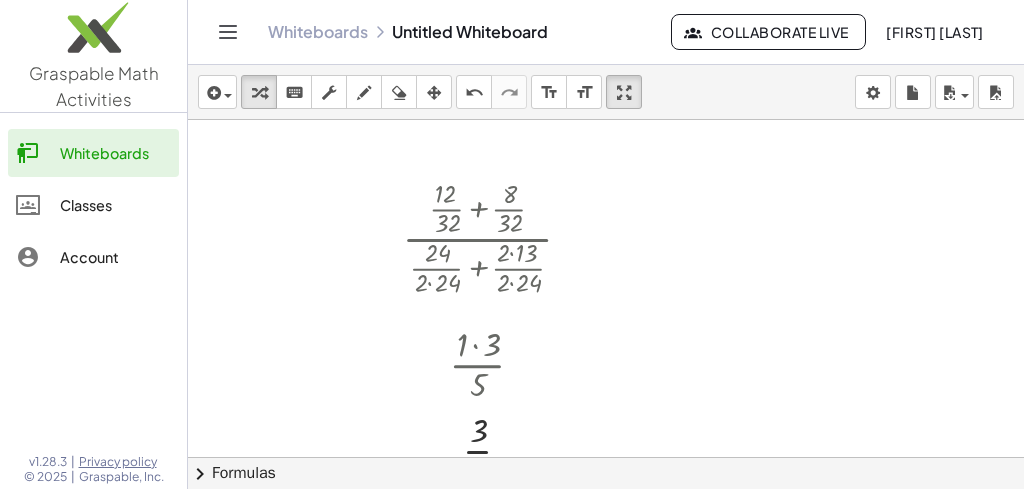 click 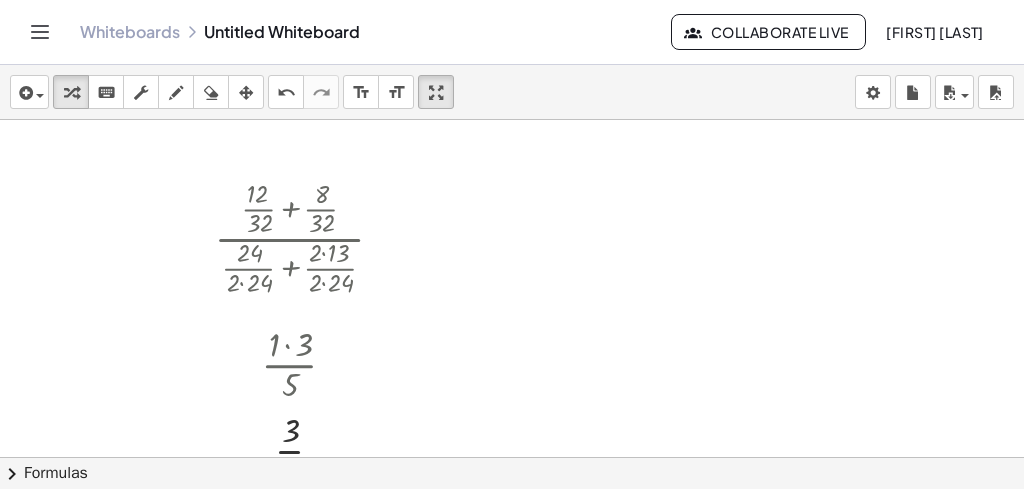 click at bounding box center (512, 354) 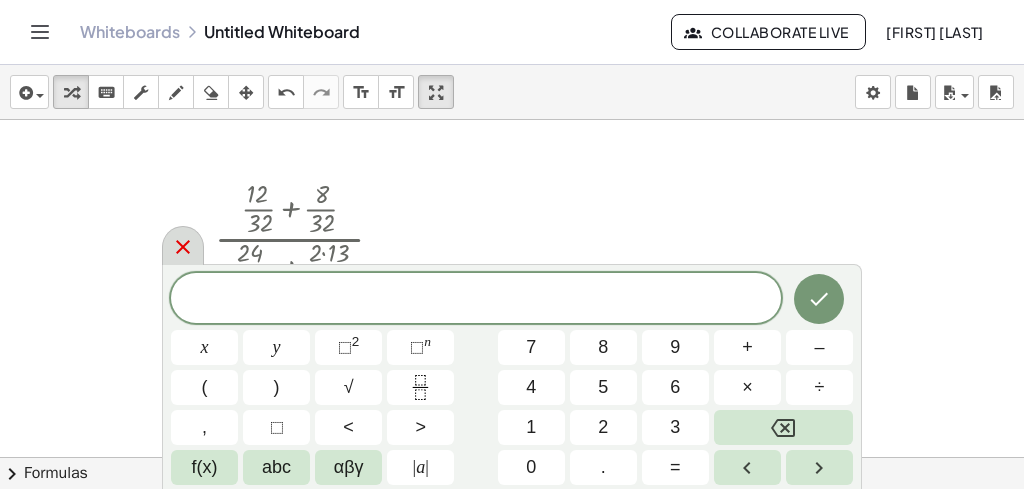 click 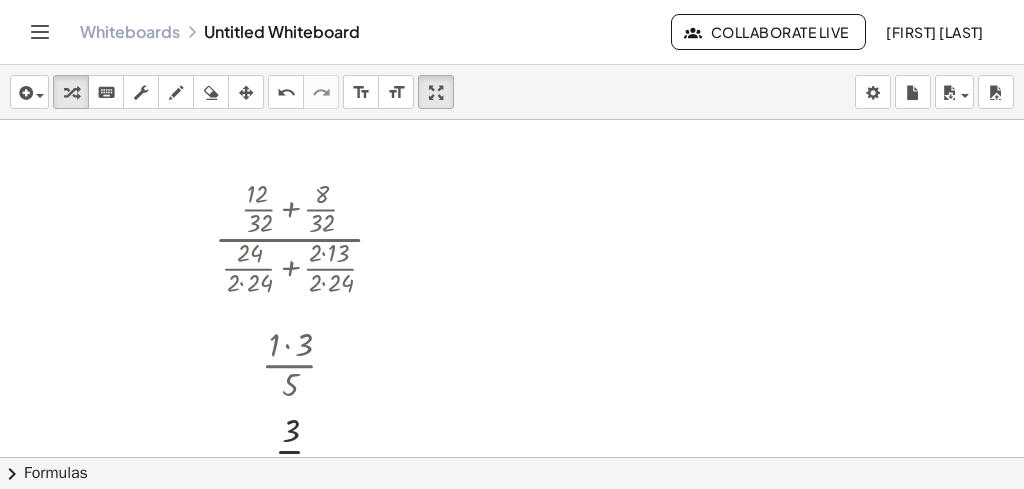 click at bounding box center [512, 354] 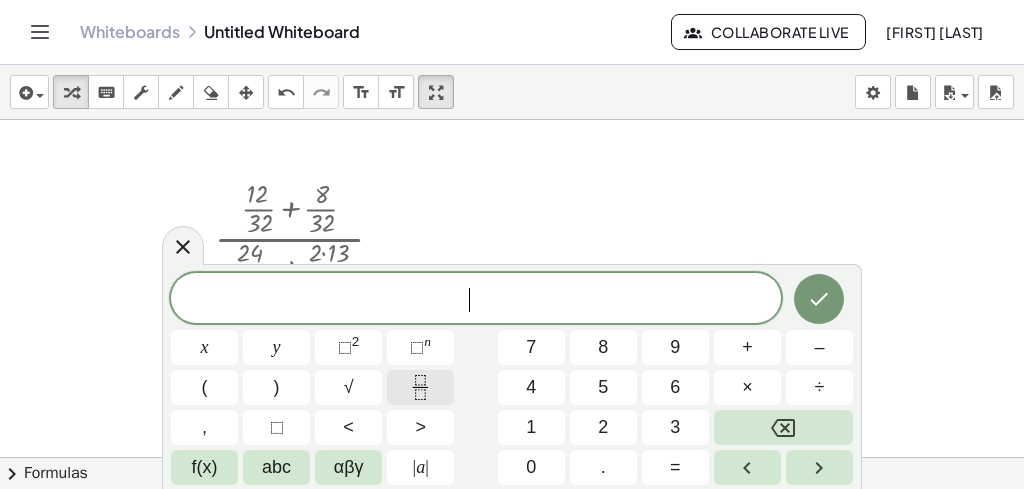 click at bounding box center [420, 387] 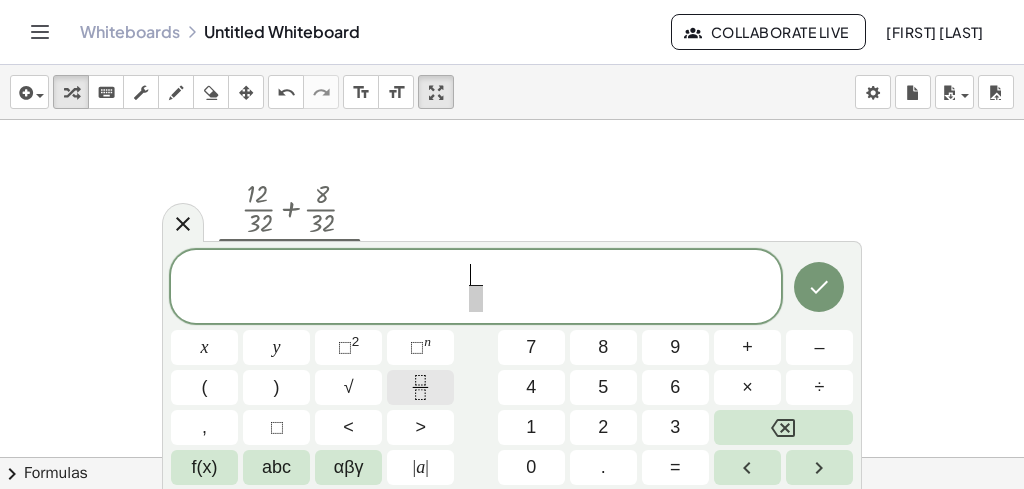 click at bounding box center (420, 387) 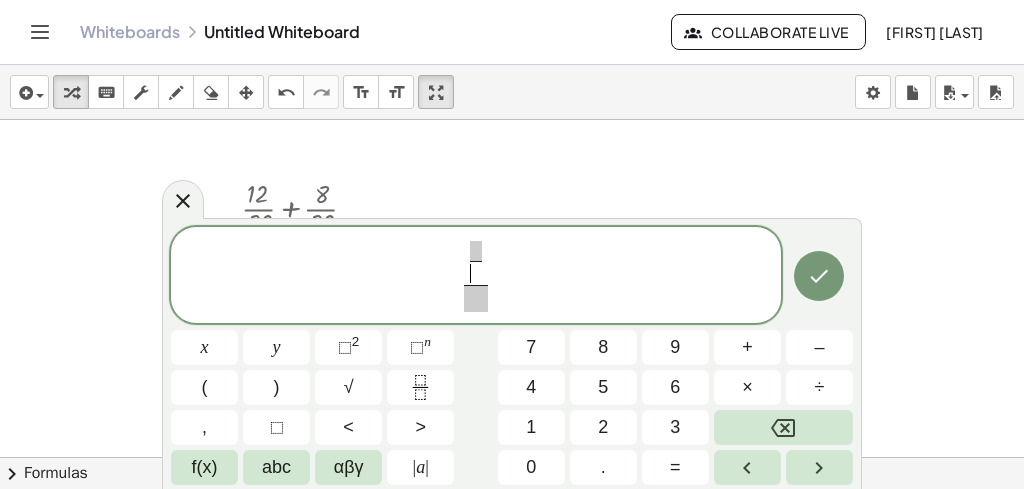 click on "​" at bounding box center [476, 273] 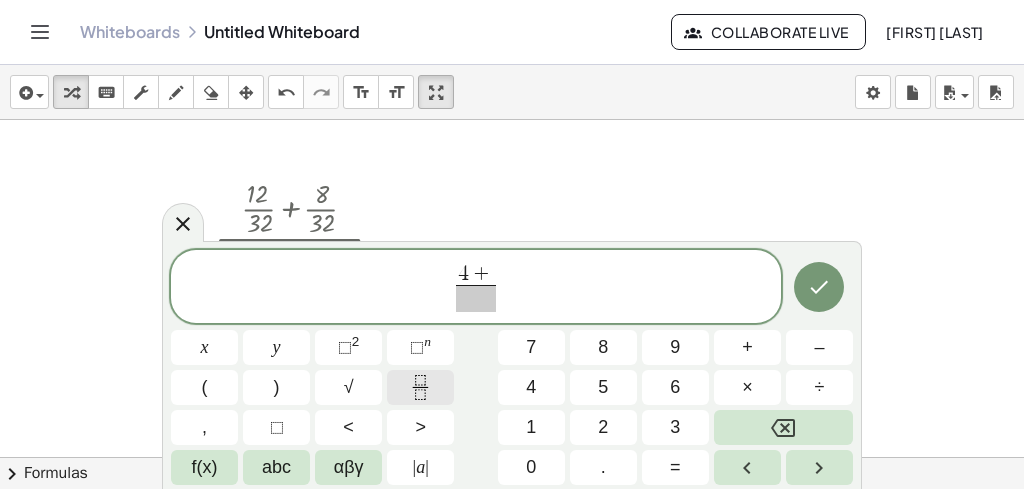 click 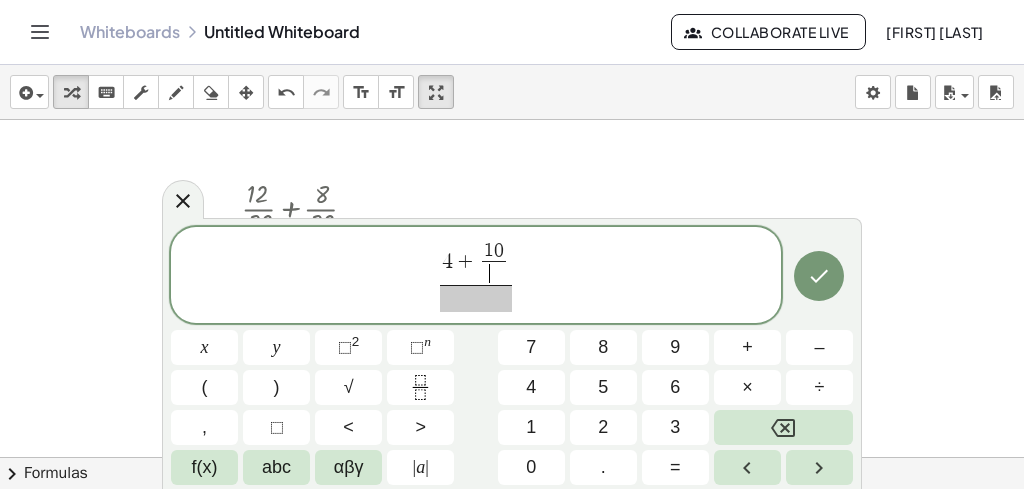click on "​" at bounding box center (494, 273) 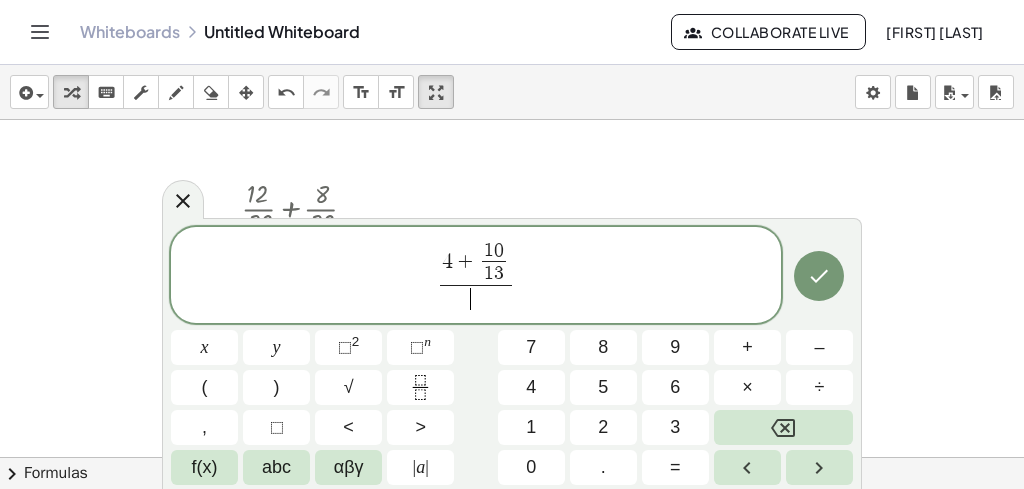click on "​" at bounding box center (476, 298) 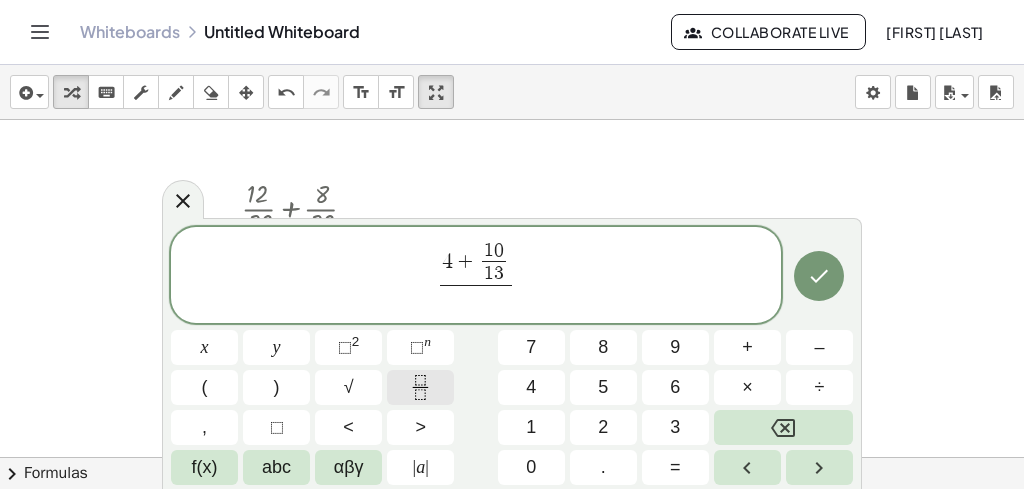 click 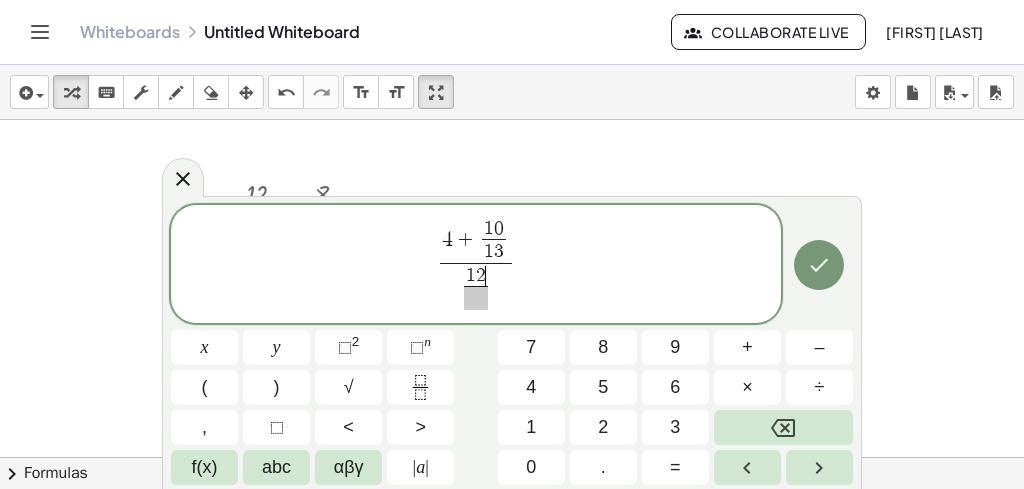 click at bounding box center (476, 298) 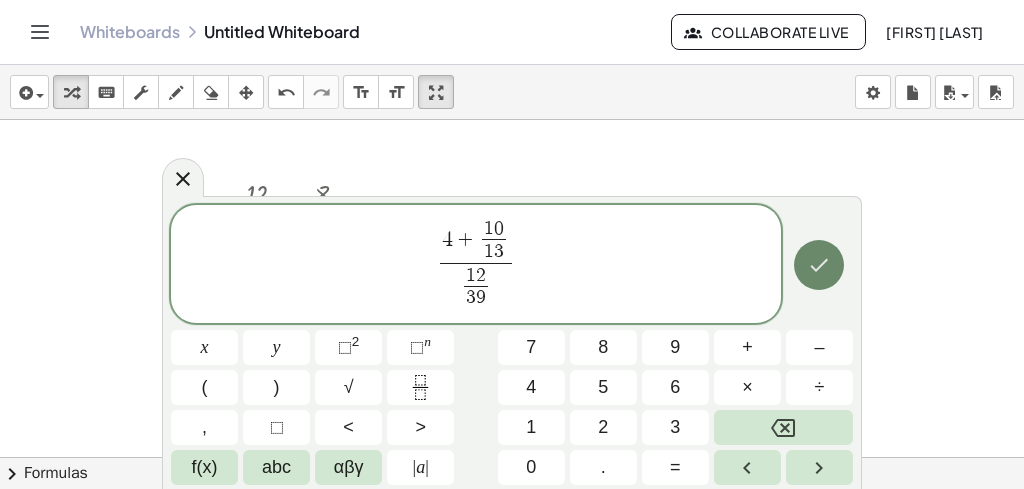 click 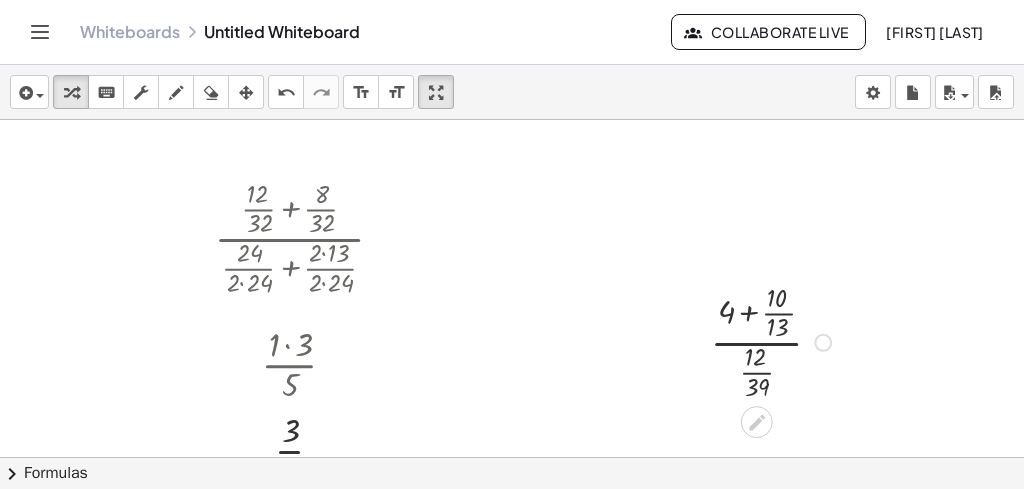 click at bounding box center [774, 341] 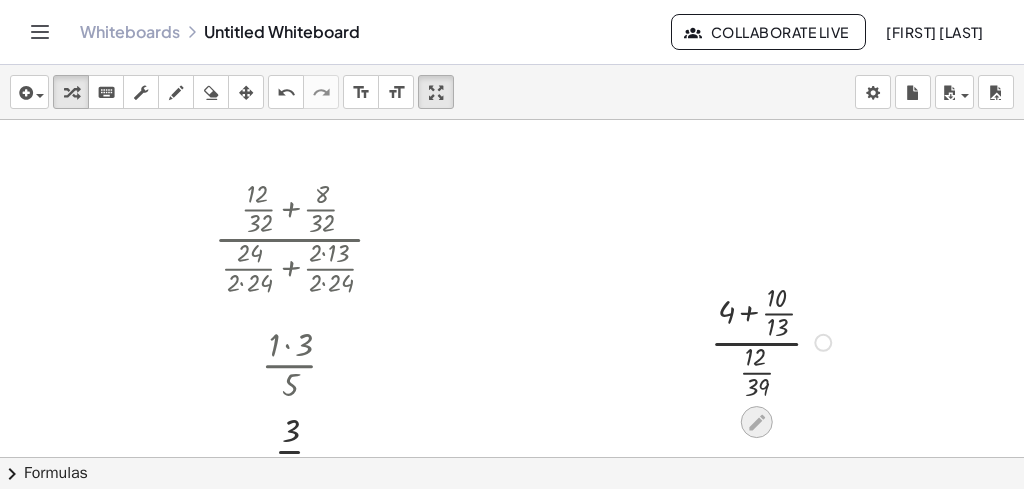 click 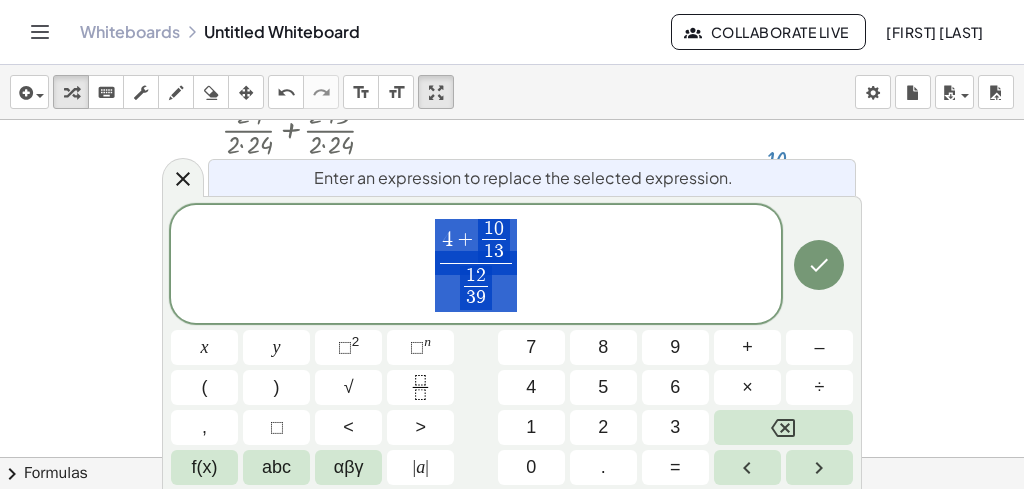 scroll, scrollTop: 246, scrollLeft: 0, axis: vertical 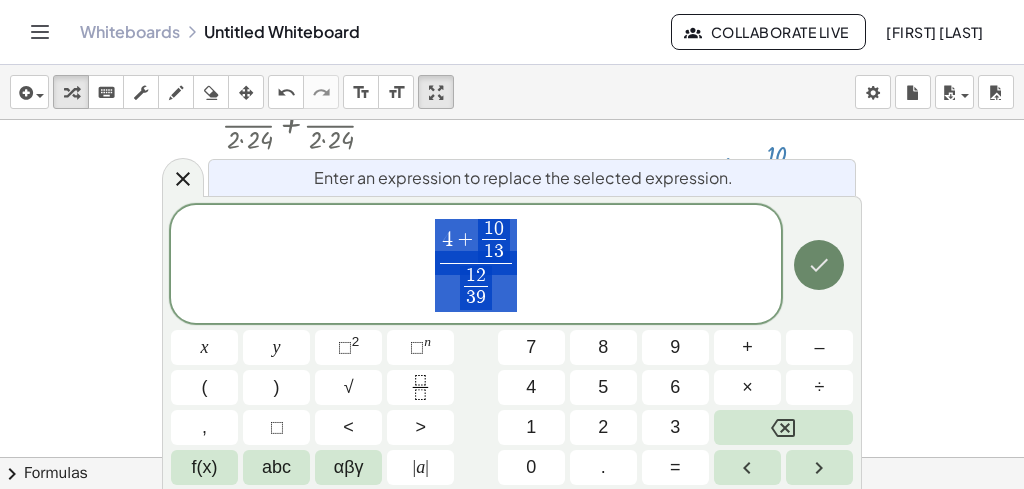 click 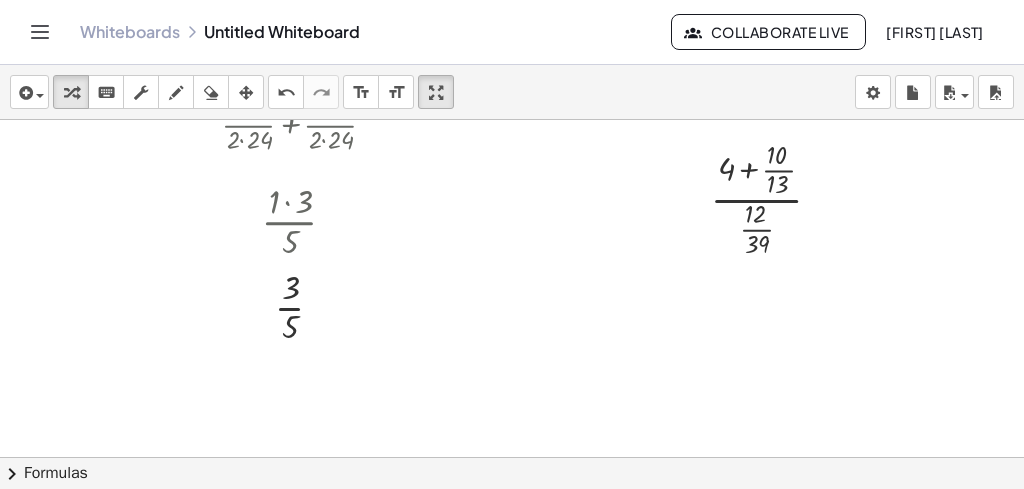 scroll, scrollTop: 103, scrollLeft: 0, axis: vertical 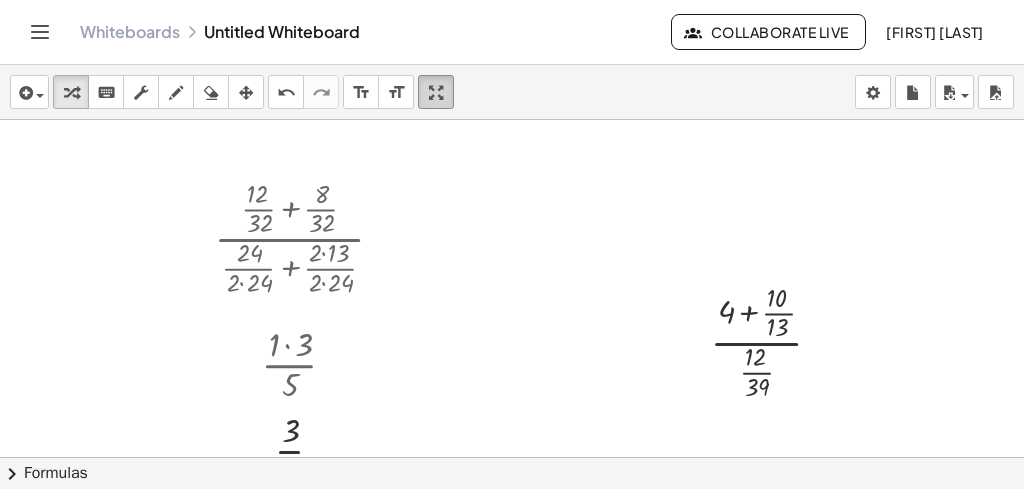 click at bounding box center [436, 93] 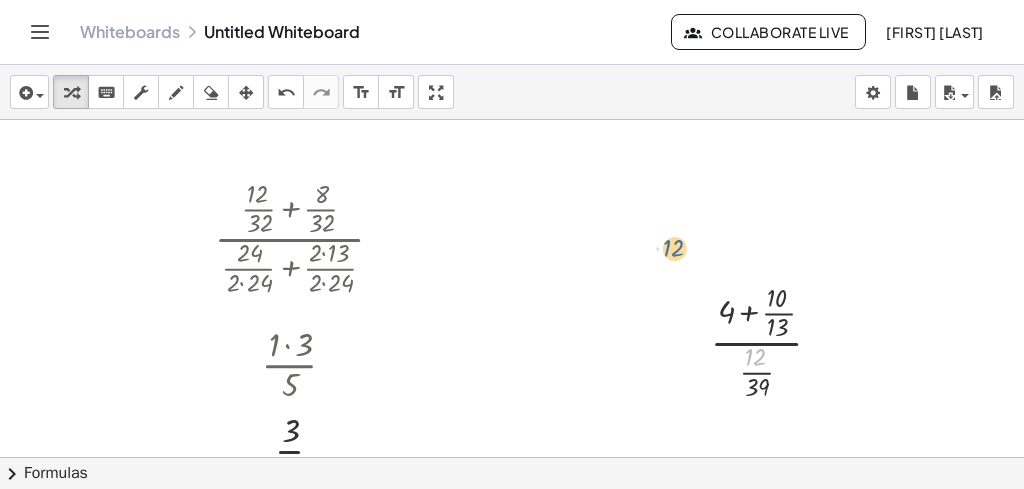 drag, startPoint x: 772, startPoint y: 364, endPoint x: 689, endPoint y: 246, distance: 144.26712 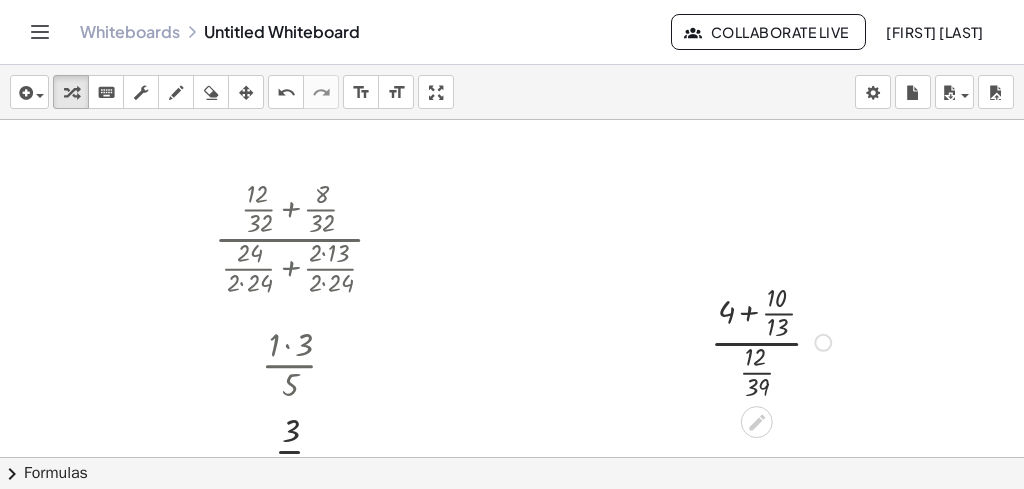 click at bounding box center (823, 343) 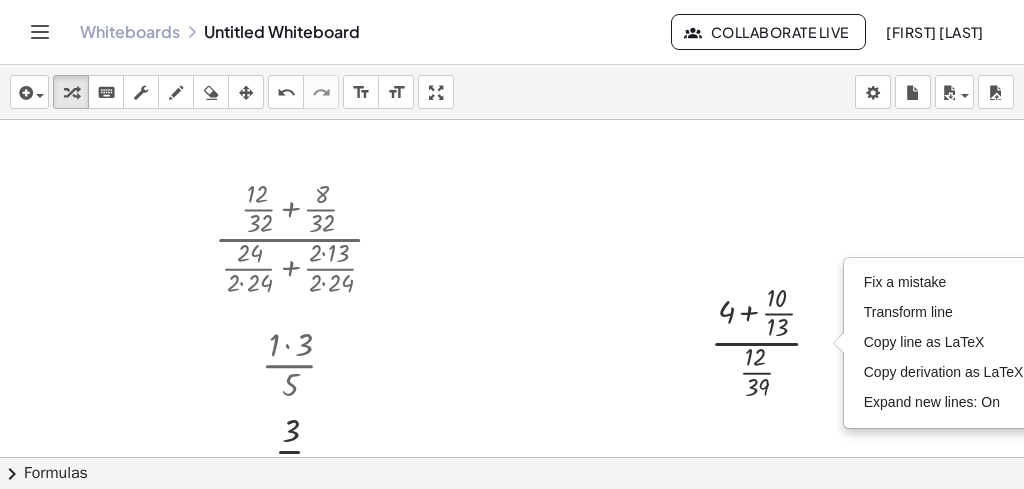 click at bounding box center [512, 354] 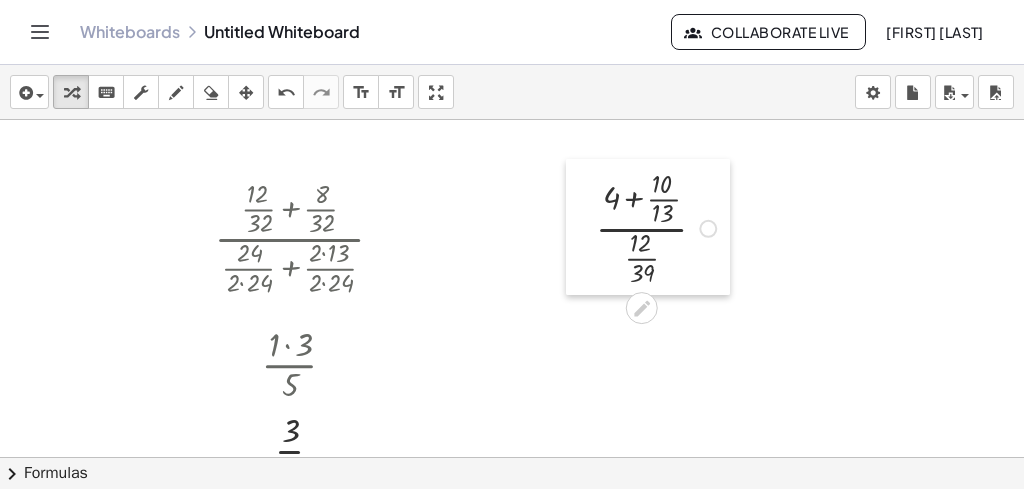 drag, startPoint x: 700, startPoint y: 340, endPoint x: 585, endPoint y: 226, distance: 161.929 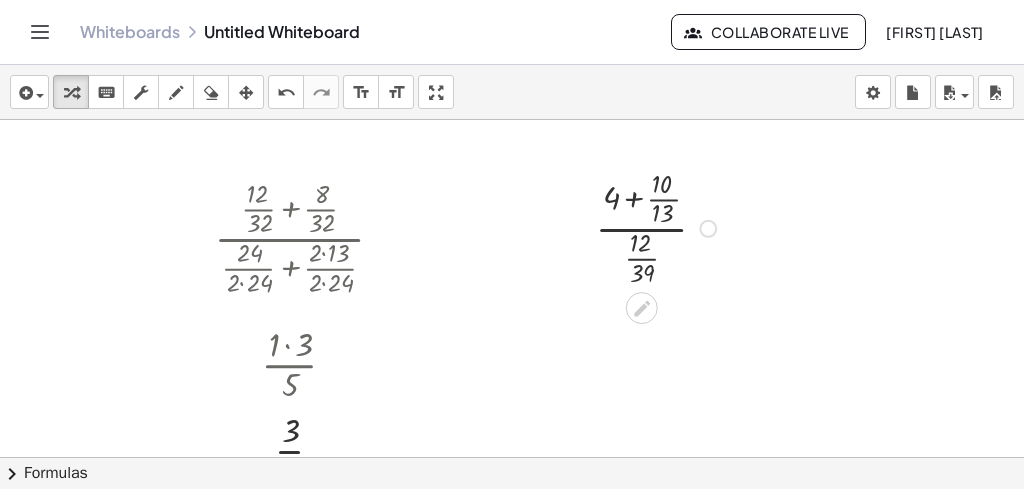 click at bounding box center [659, 227] 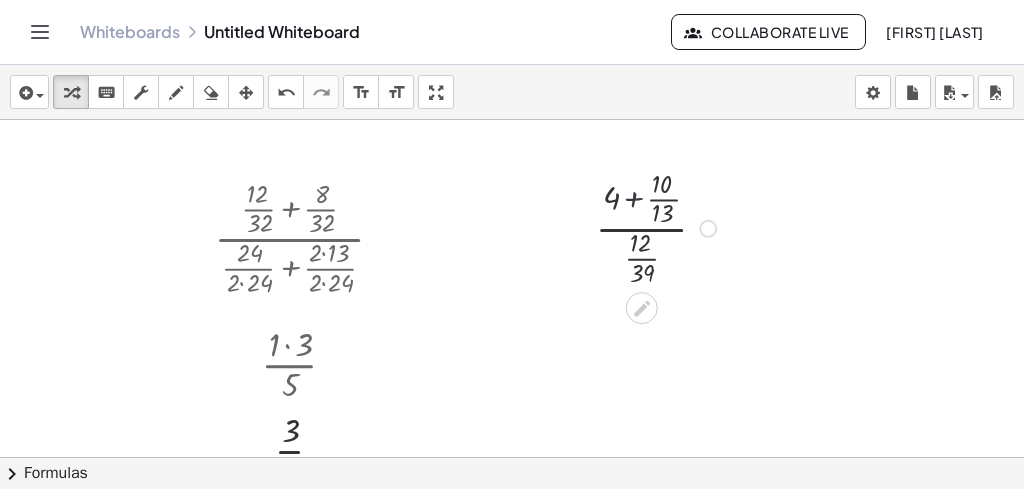 click at bounding box center [659, 227] 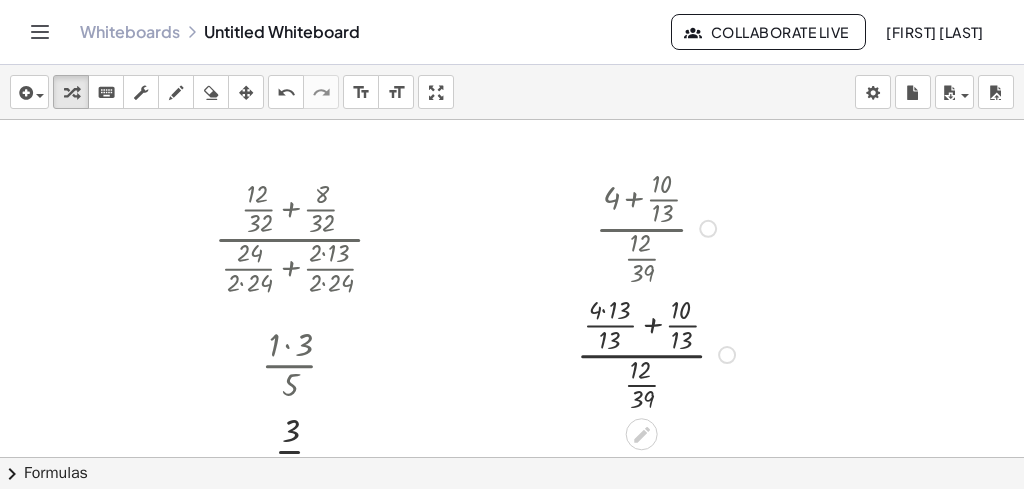 click at bounding box center [659, 353] 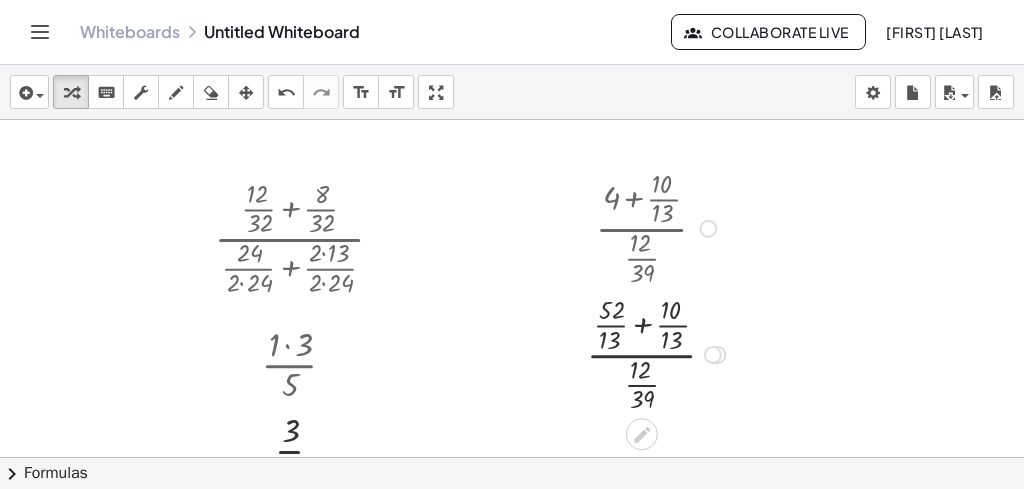 click at bounding box center (659, 353) 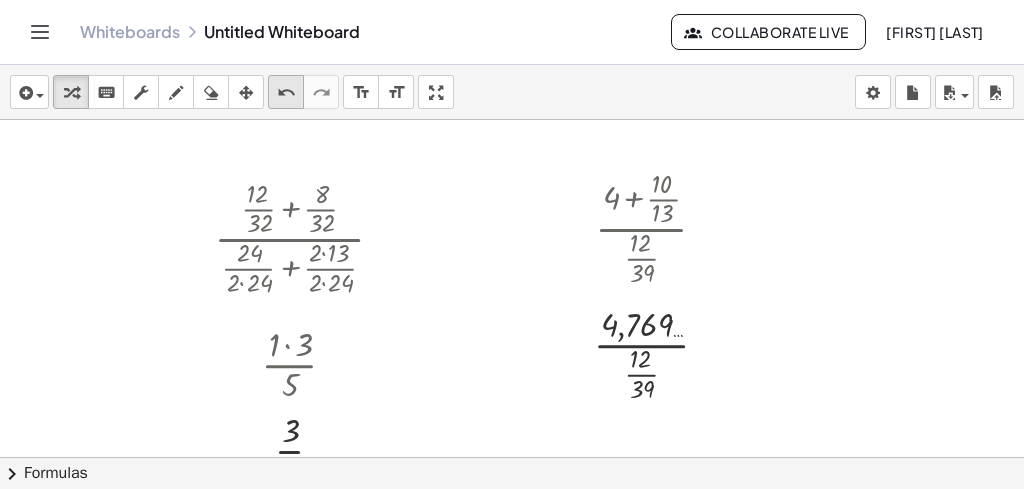click on "undo" at bounding box center (286, 93) 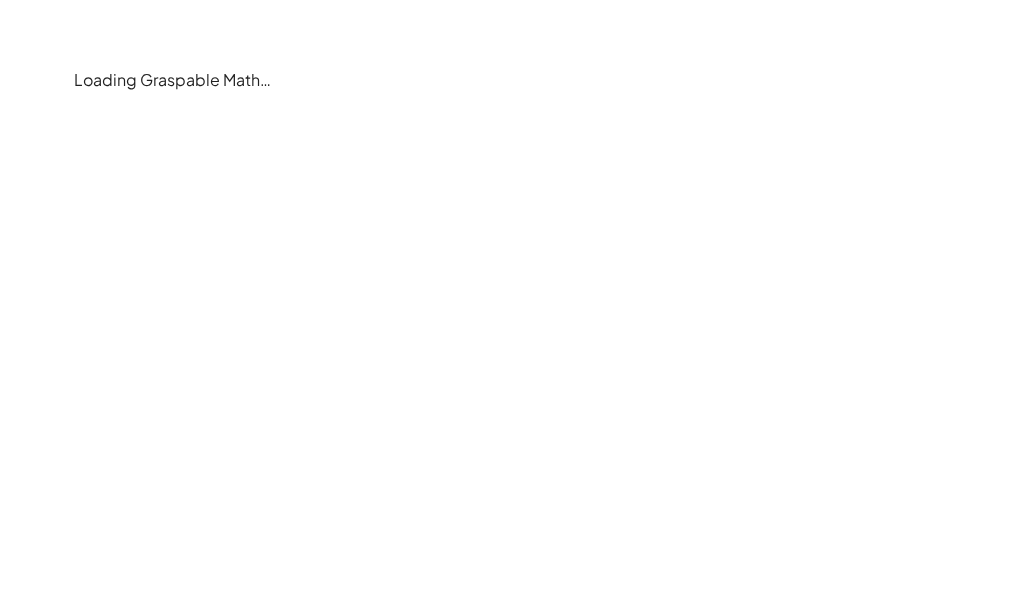 scroll, scrollTop: 0, scrollLeft: 0, axis: both 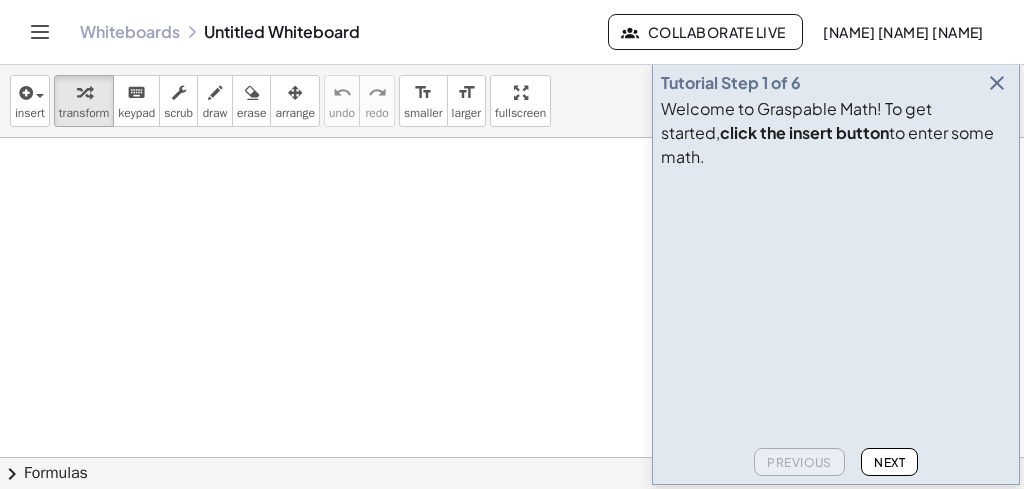 click at bounding box center (512, 466) 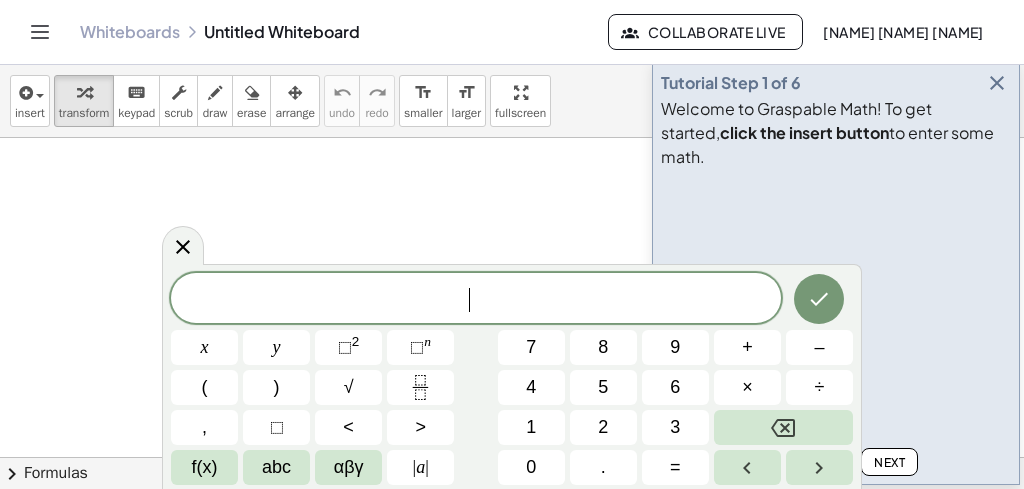 click at bounding box center [997, 83] 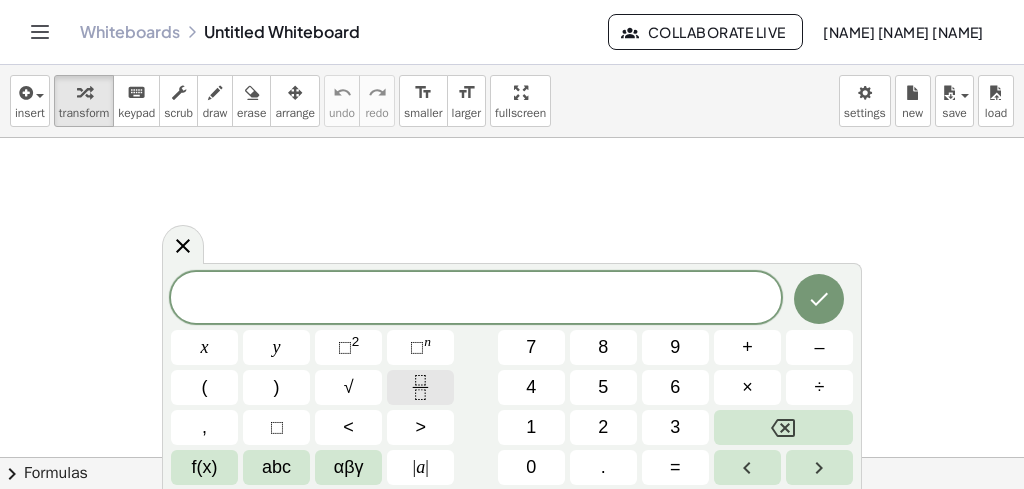 click at bounding box center [420, 387] 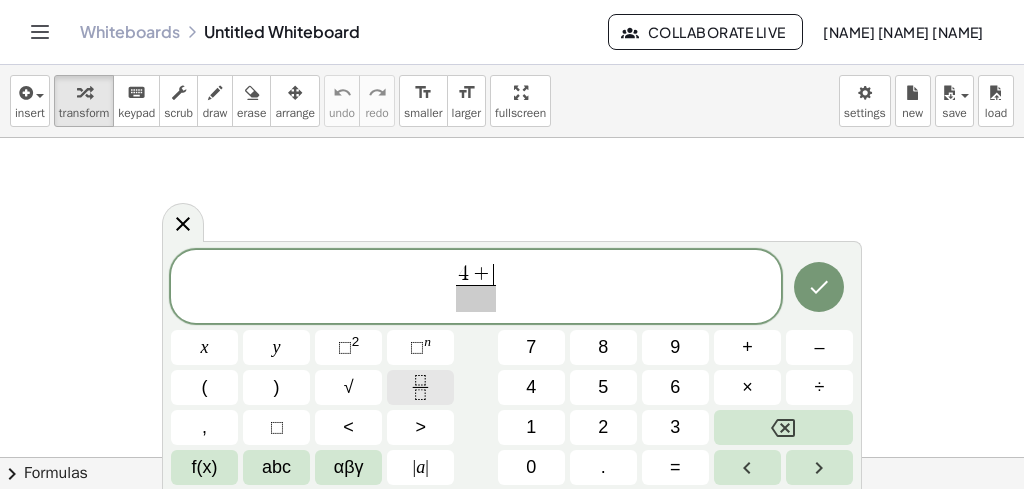 click at bounding box center [420, 387] 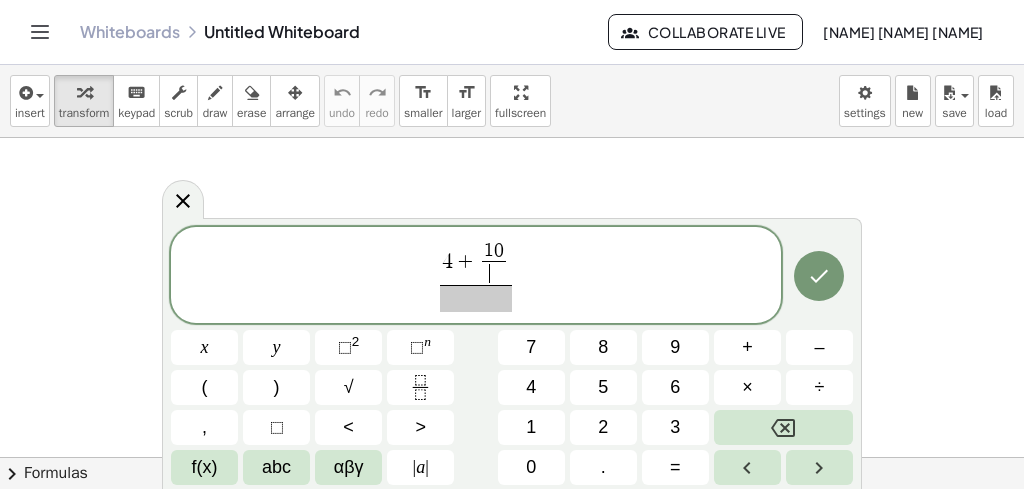click on "​" at bounding box center [494, 273] 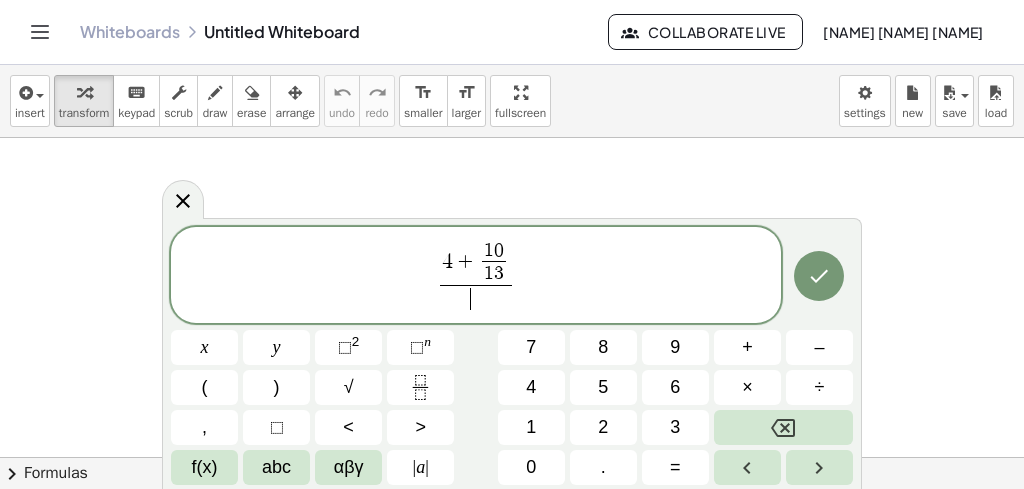click on "​" at bounding box center (476, 298) 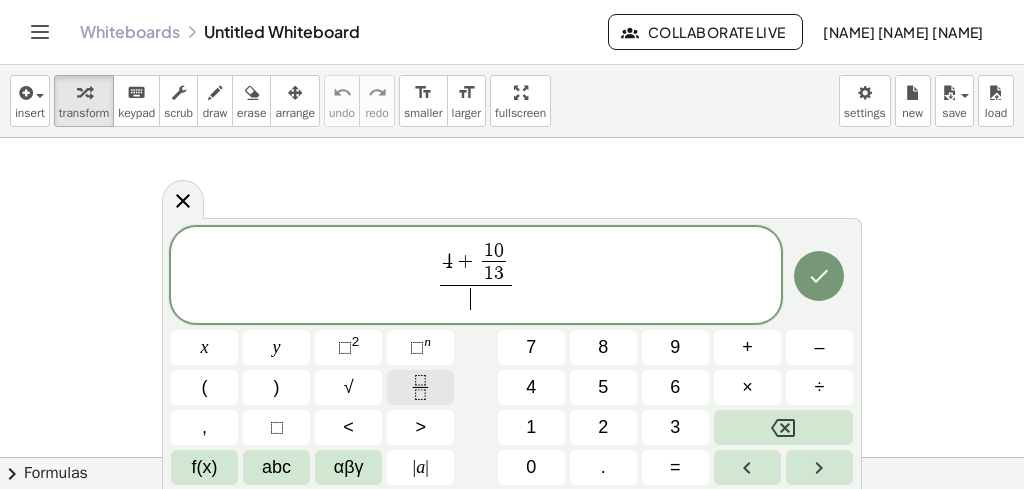 click 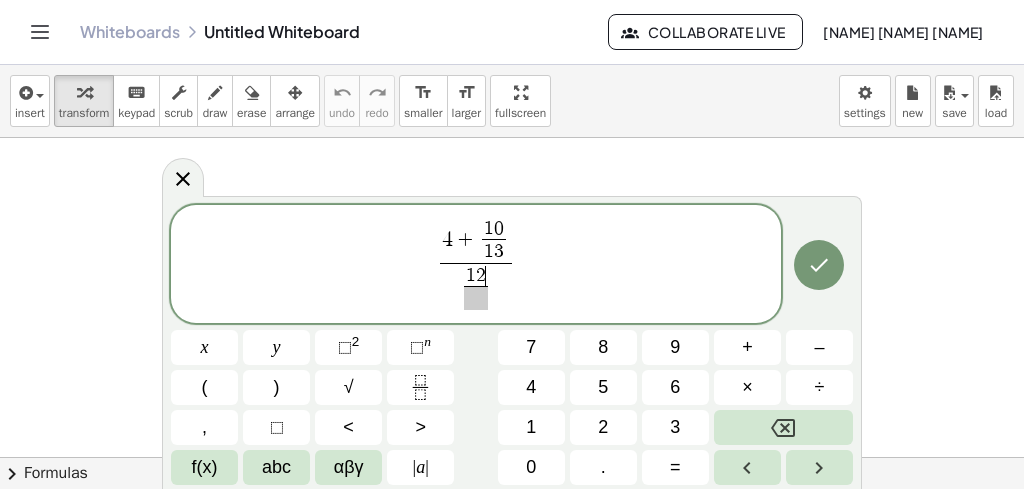 click at bounding box center (476, 298) 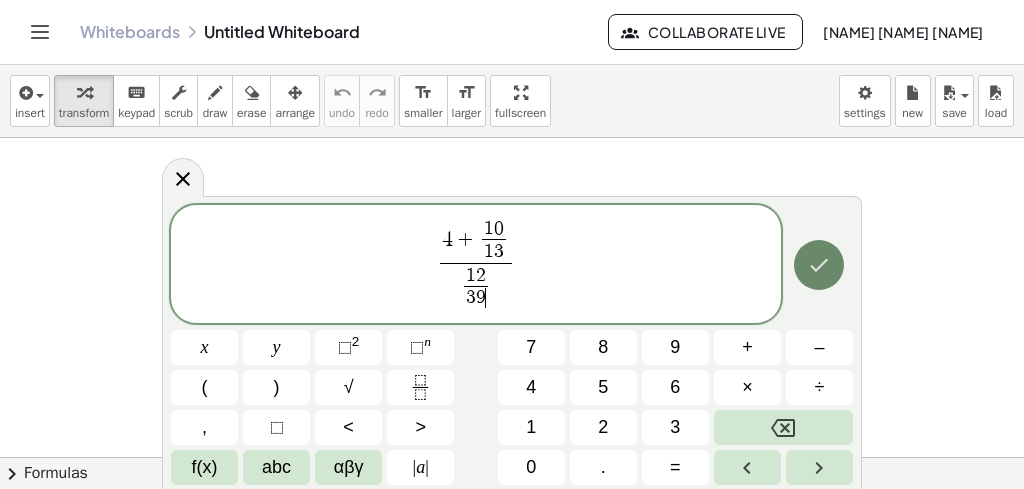 click at bounding box center (819, 265) 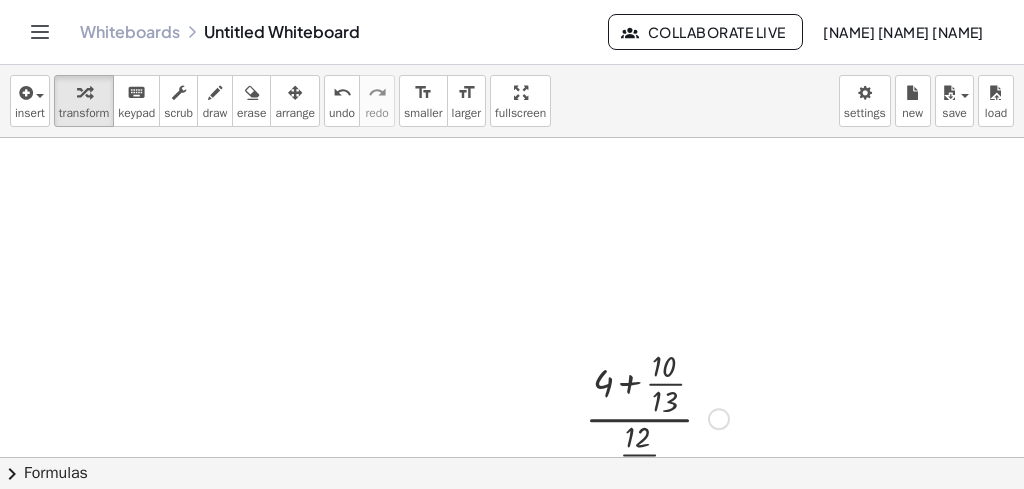 click at bounding box center [657, 417] 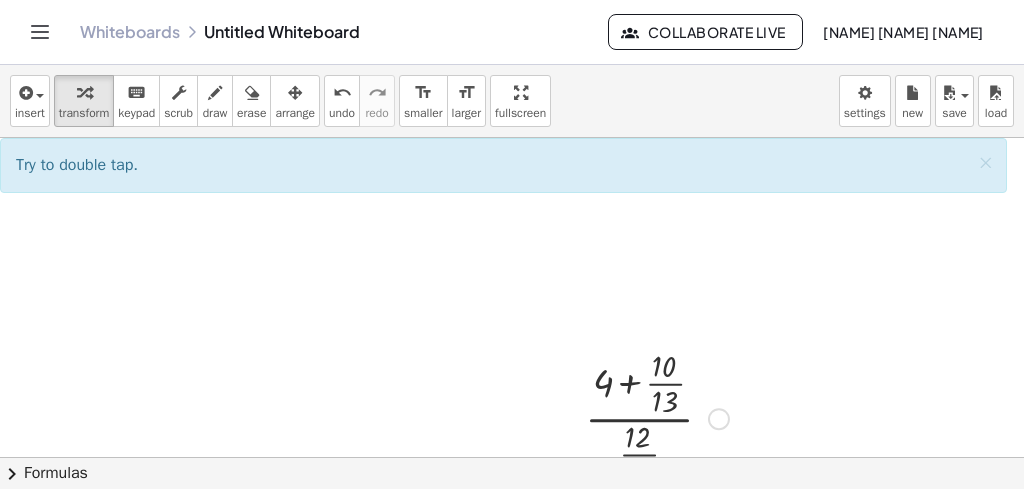 click at bounding box center (719, 419) 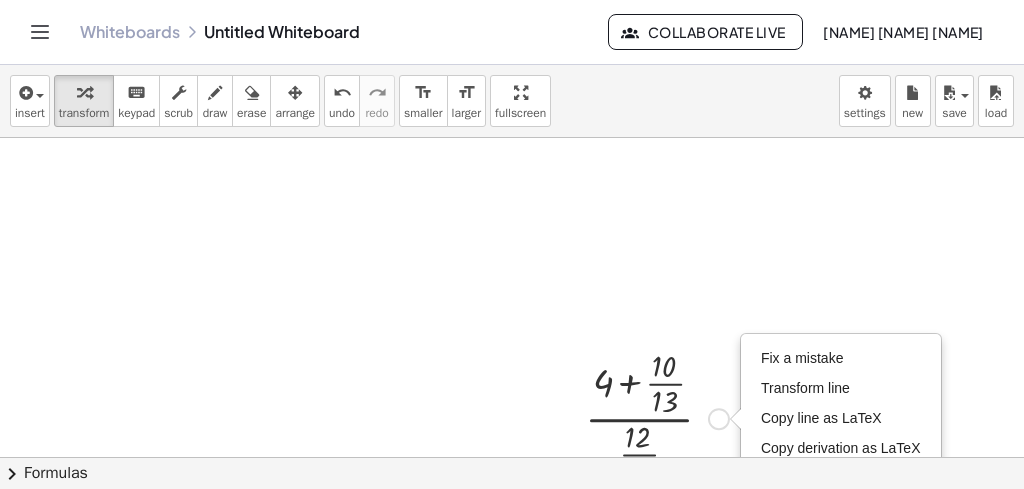 click at bounding box center [657, 417] 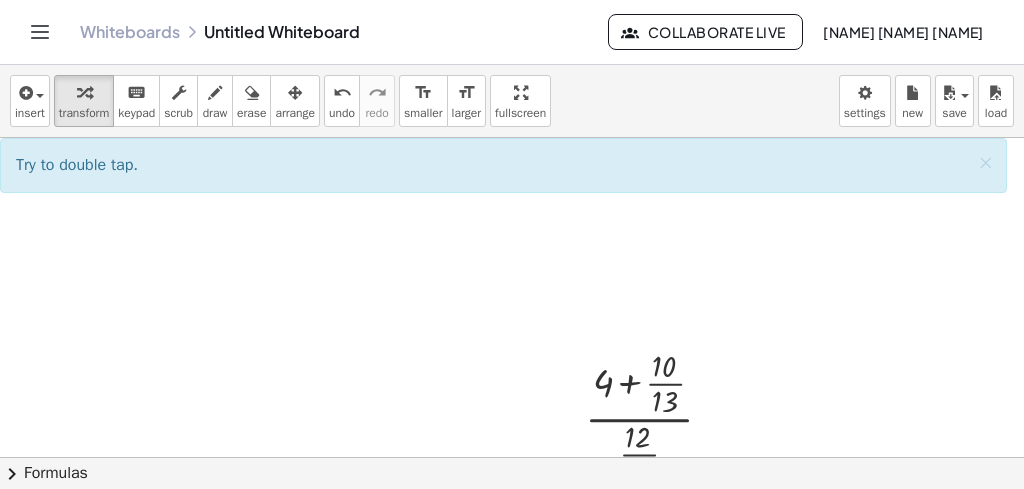 click at bounding box center [512, 466] 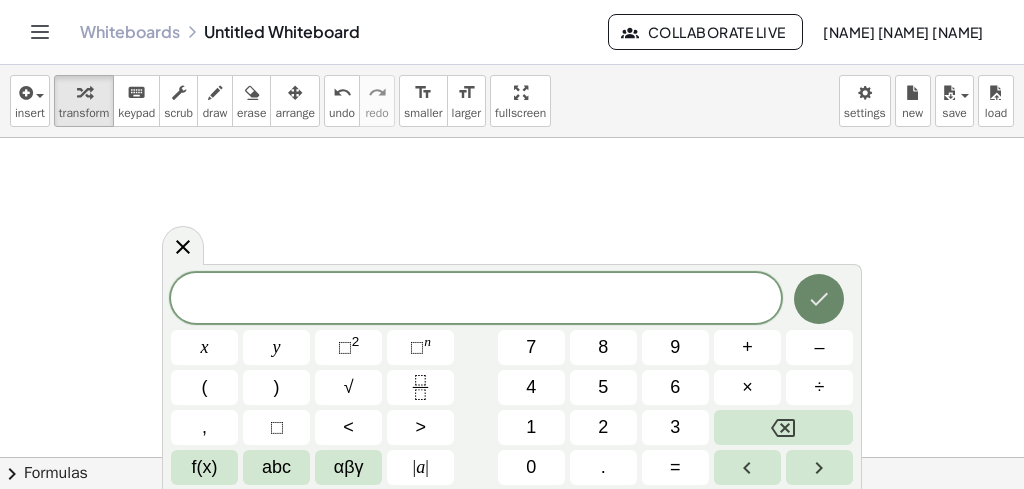 click 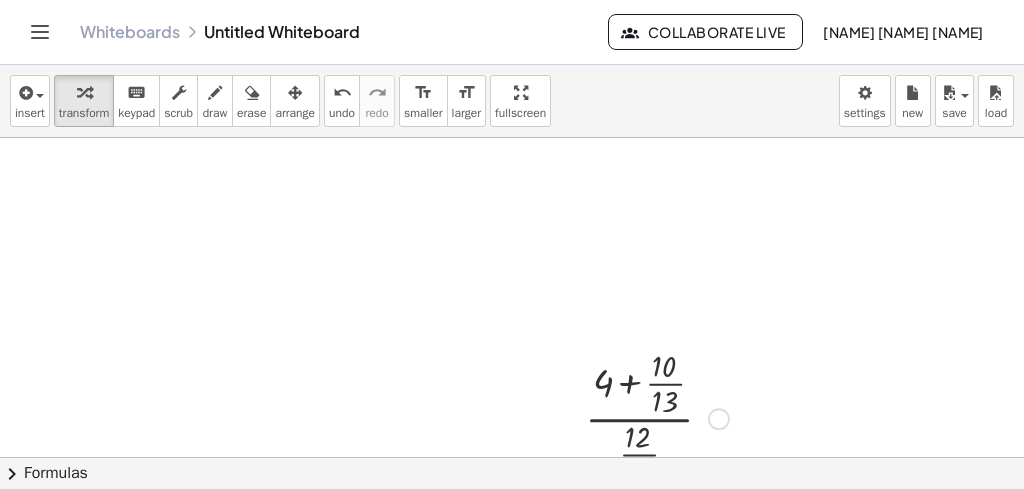 click at bounding box center (657, 417) 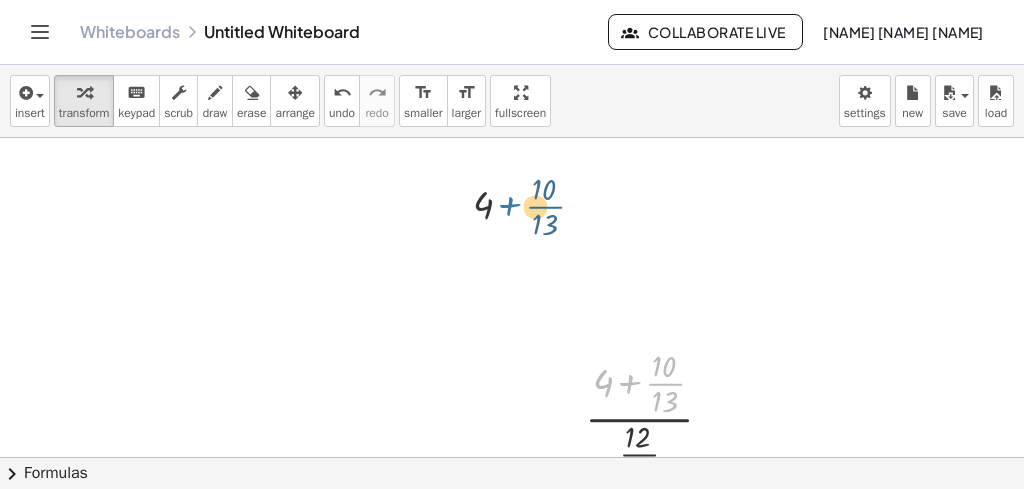 drag, startPoint x: 637, startPoint y: 381, endPoint x: 517, endPoint y: 194, distance: 222.19136 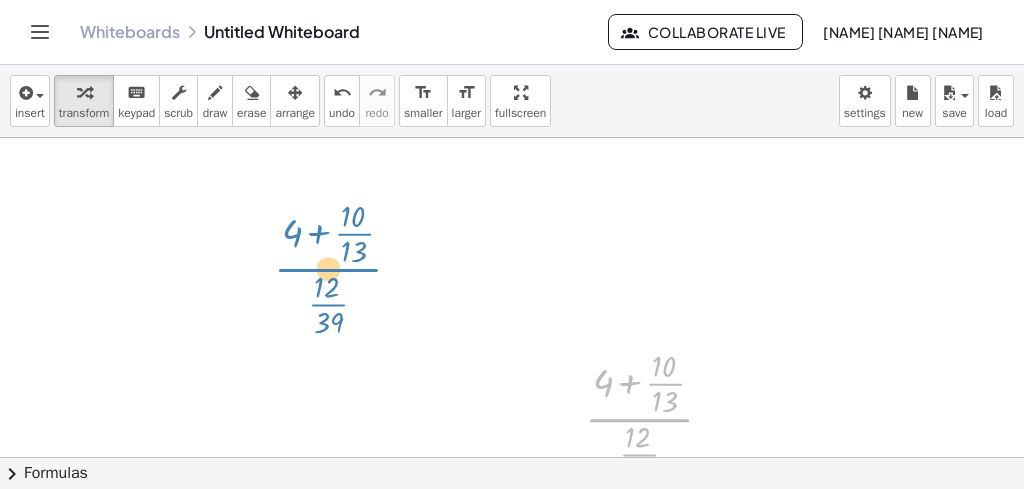 drag, startPoint x: 600, startPoint y: 413, endPoint x: 289, endPoint y: 263, distance: 345.28394 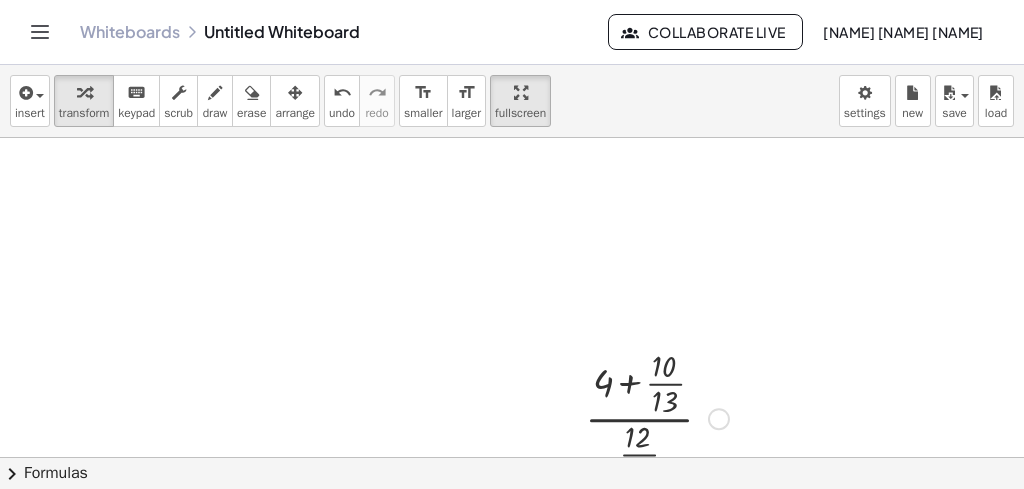 drag, startPoint x: 531, startPoint y: 121, endPoint x: 531, endPoint y: 192, distance: 71 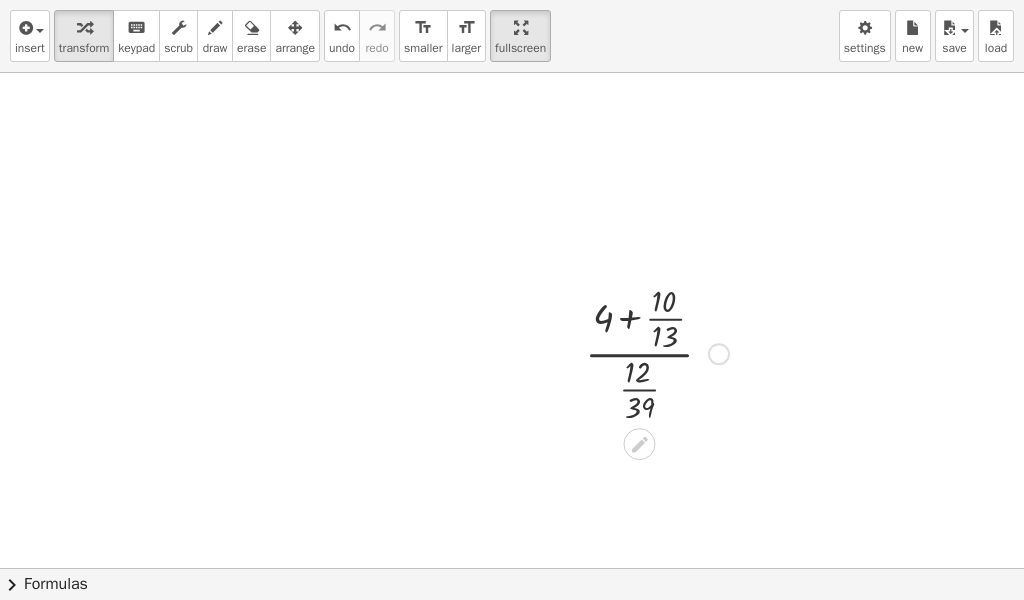 click at bounding box center [657, 352] 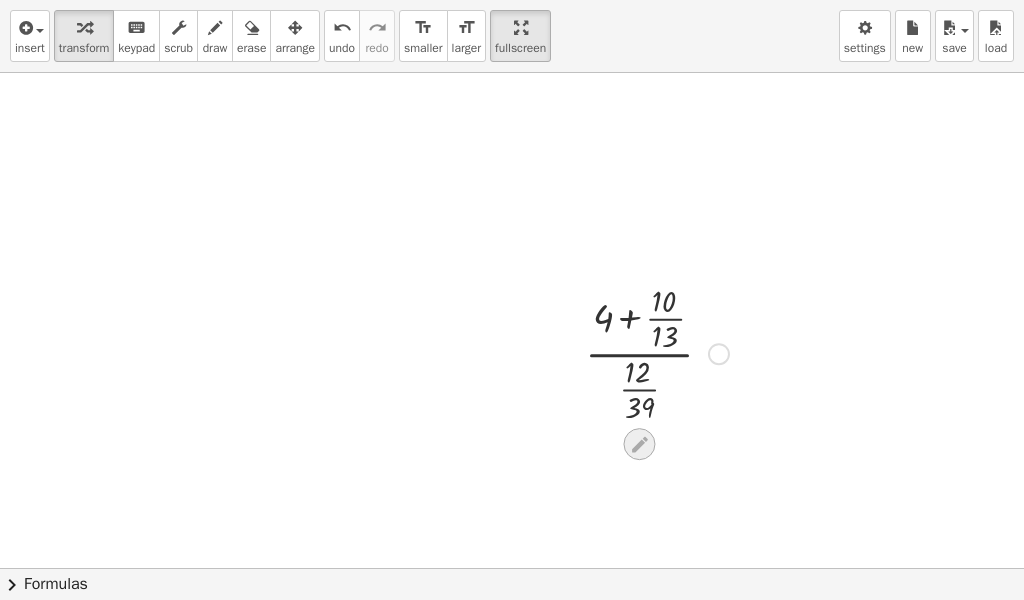 click 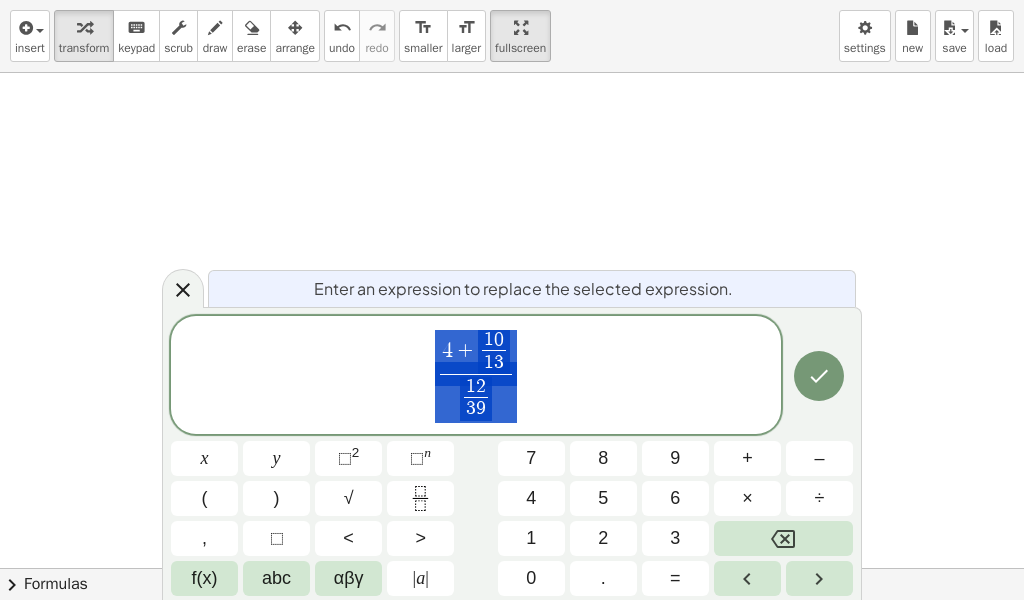 click on "**********" at bounding box center (512, 456) 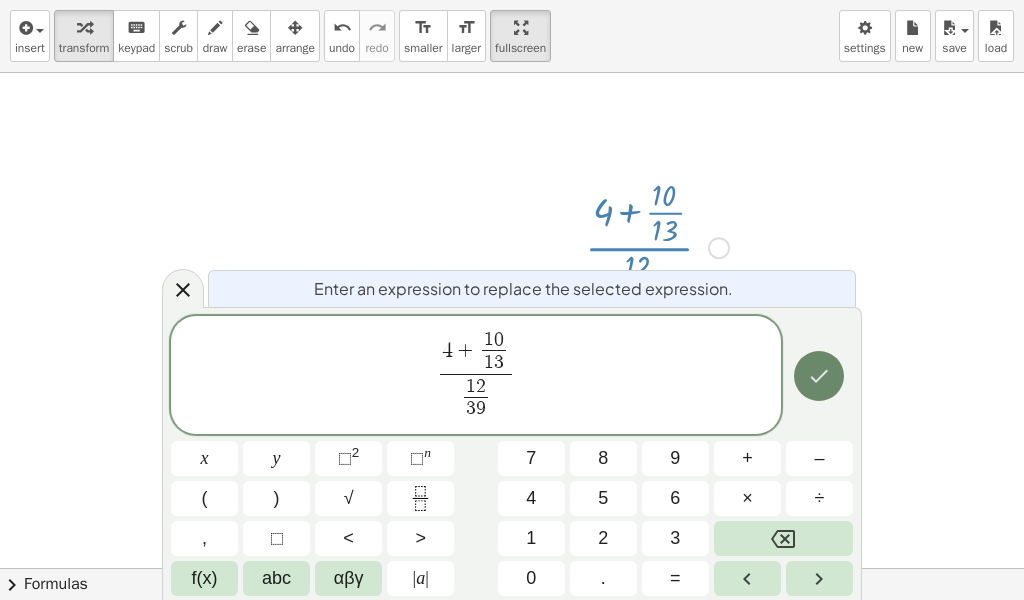click 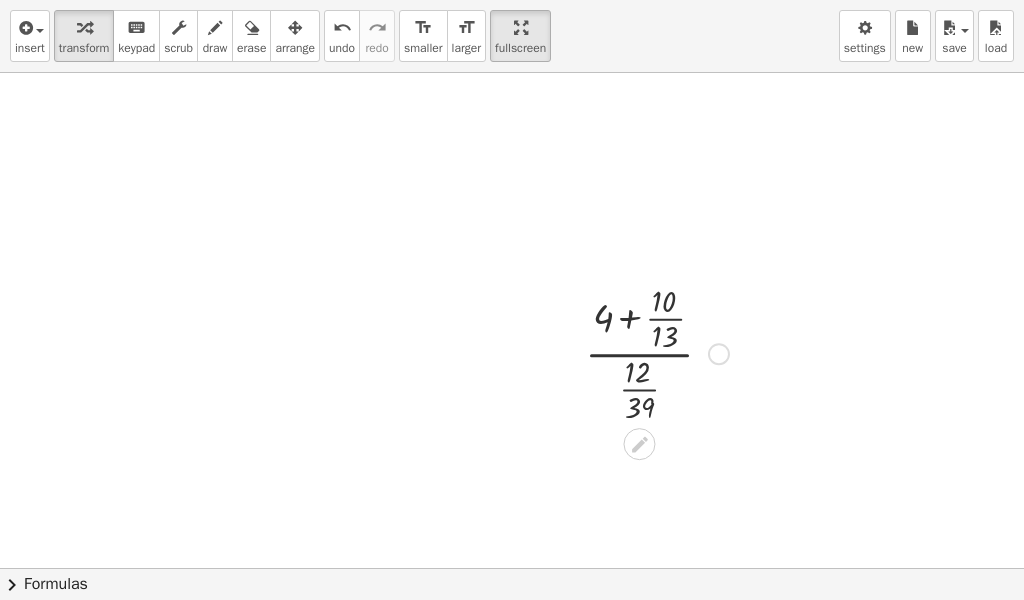 scroll, scrollTop: 0, scrollLeft: 0, axis: both 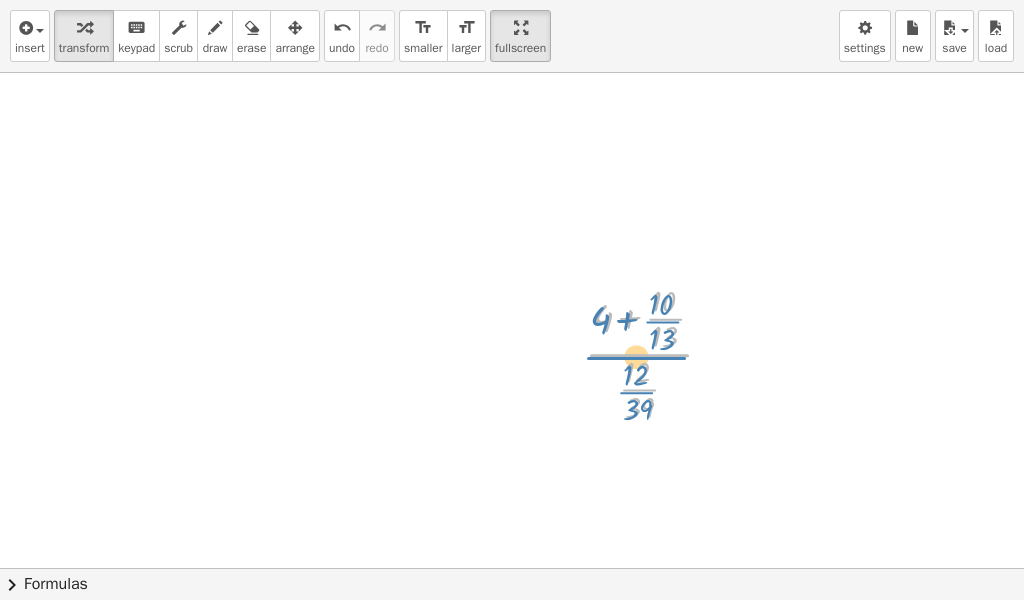 click at bounding box center (657, 352) 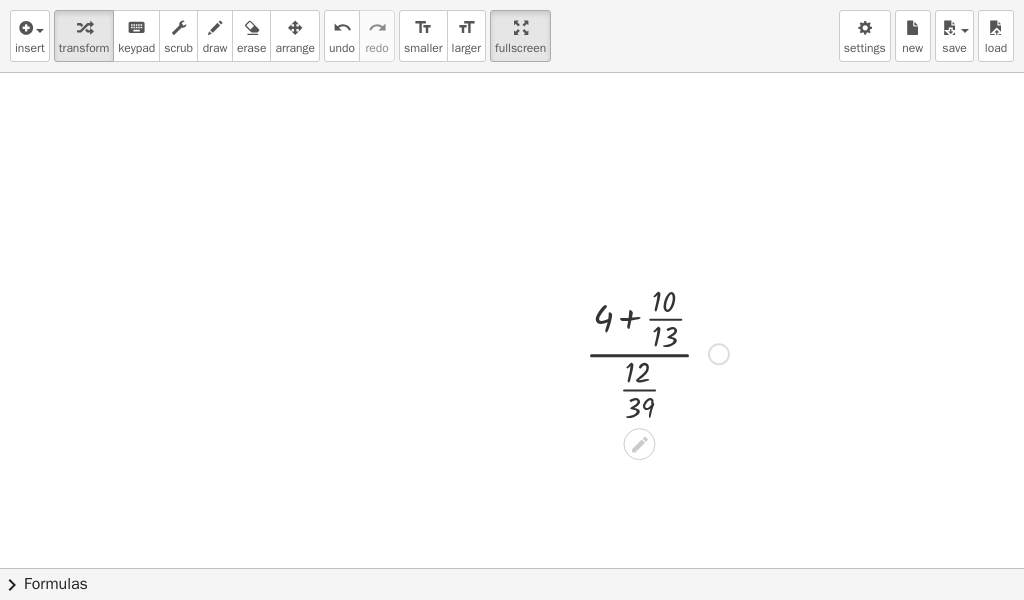 click at bounding box center (657, 352) 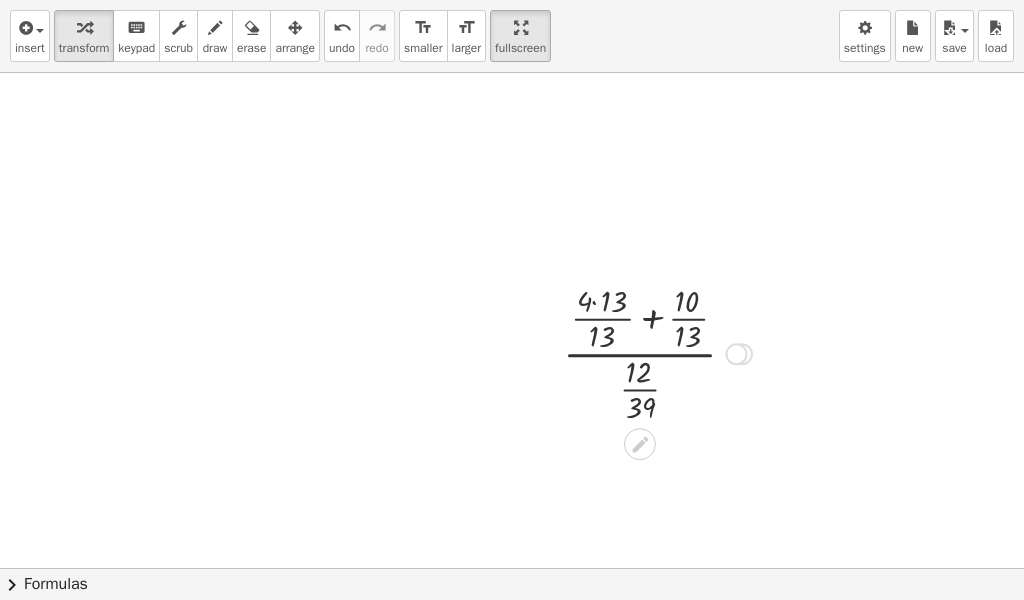 click at bounding box center (657, 352) 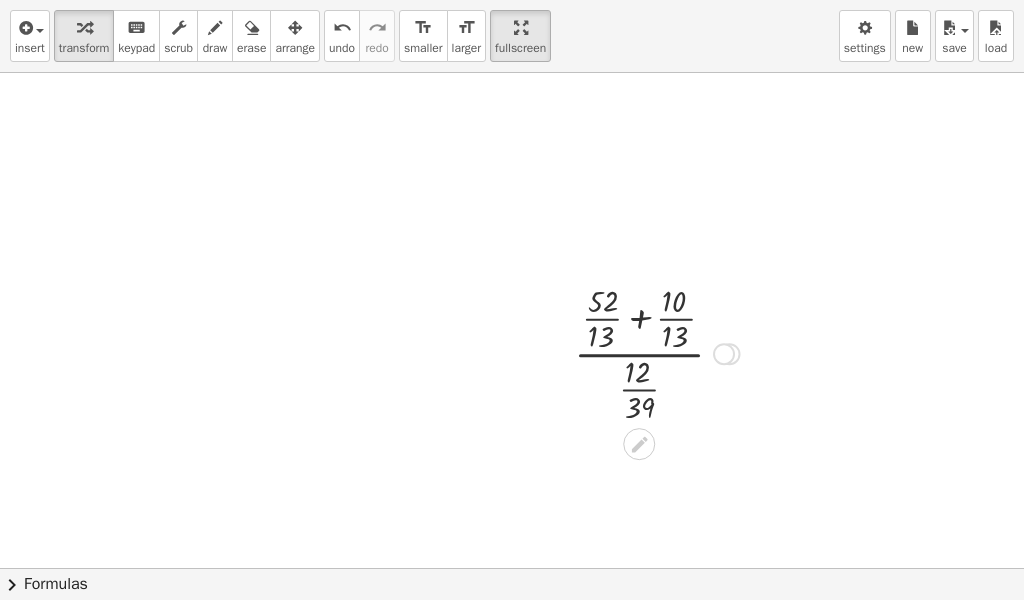 click at bounding box center [657, 352] 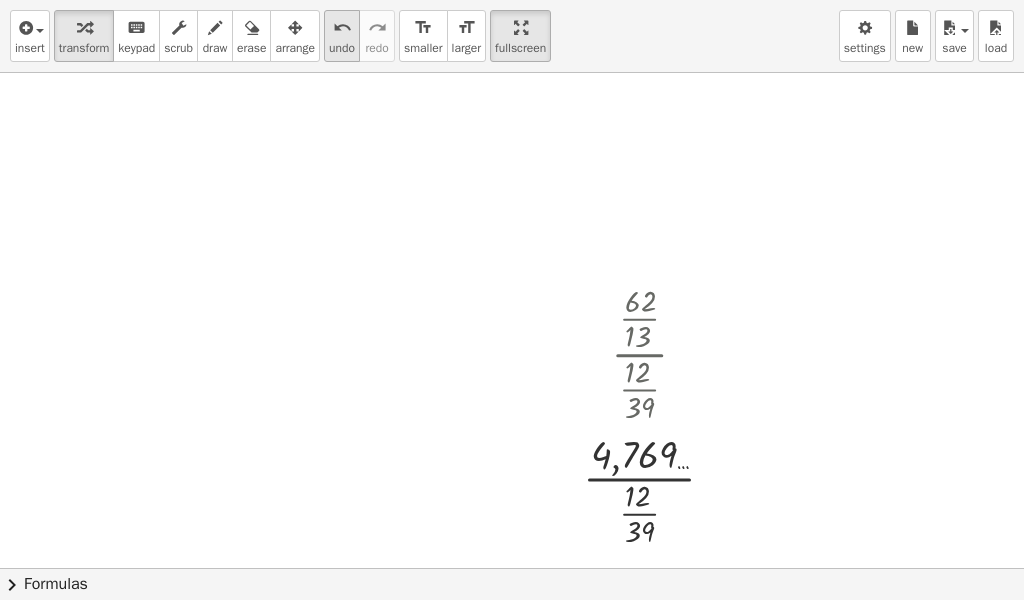 click on "undo" at bounding box center [342, 28] 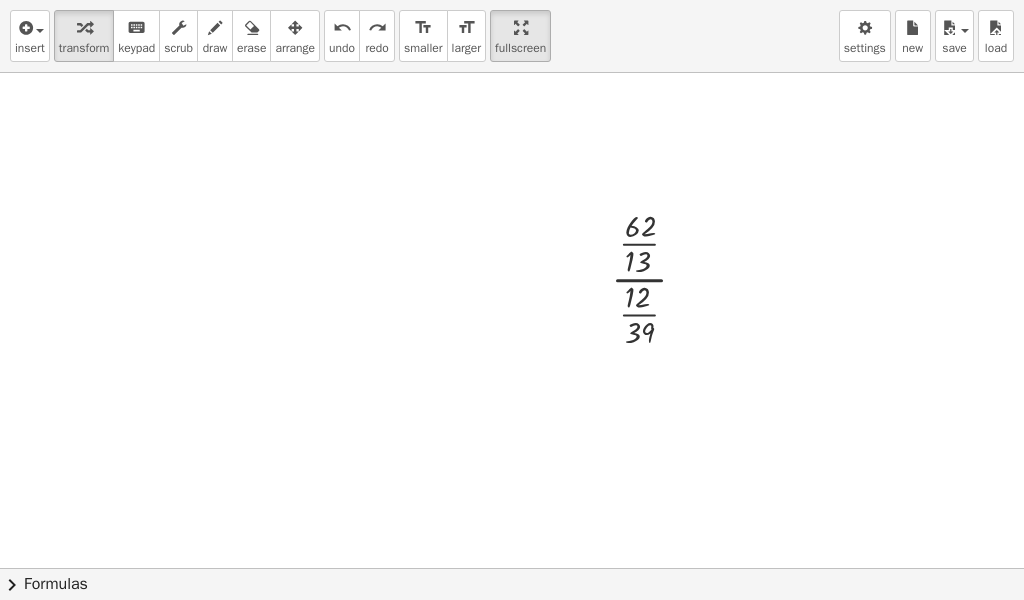 scroll, scrollTop: 80, scrollLeft: 0, axis: vertical 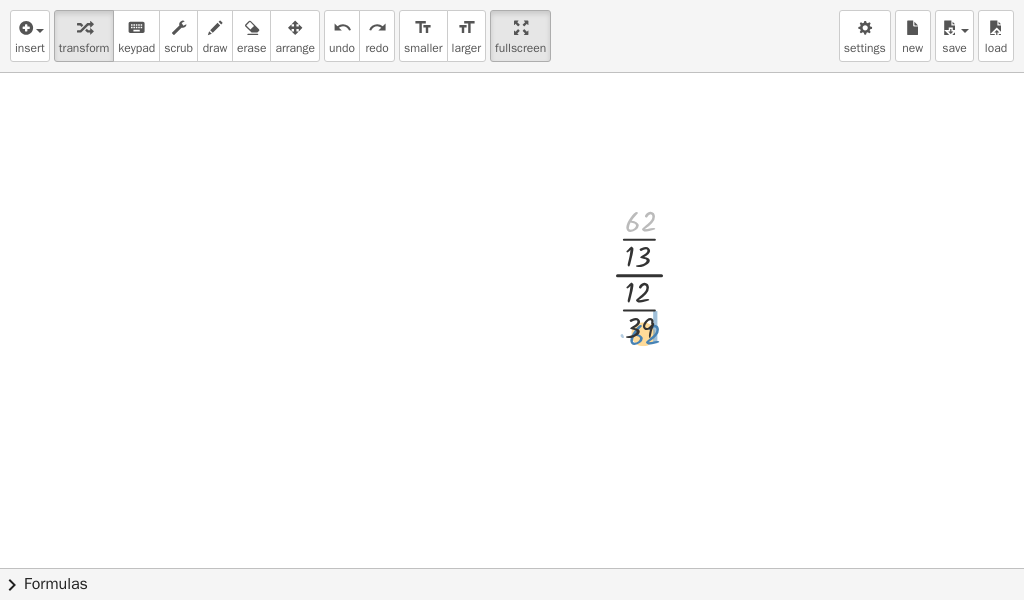drag, startPoint x: 648, startPoint y: 223, endPoint x: 650, endPoint y: 332, distance: 109.01835 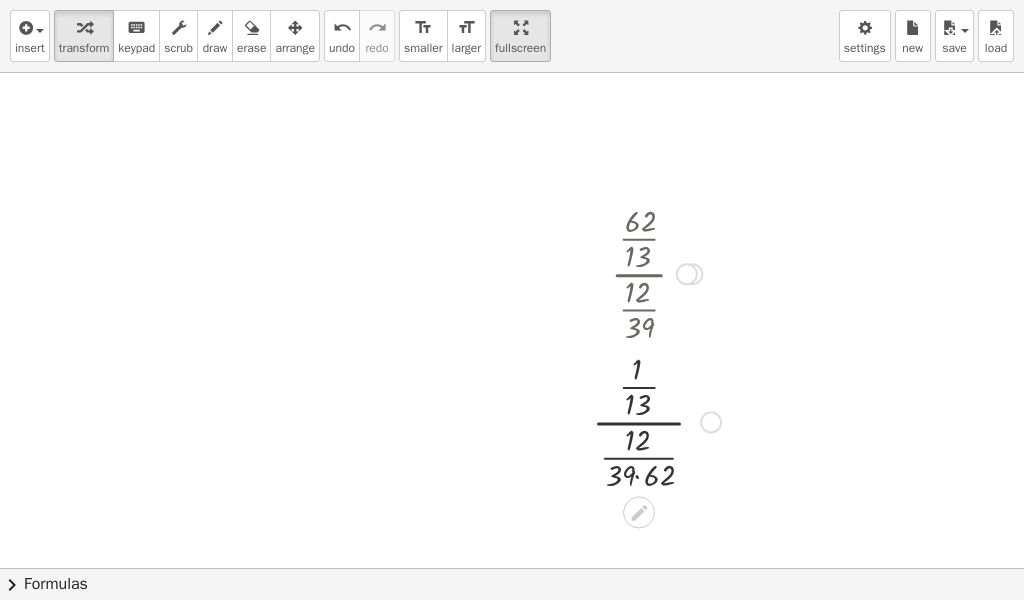 click at bounding box center [656, 420] 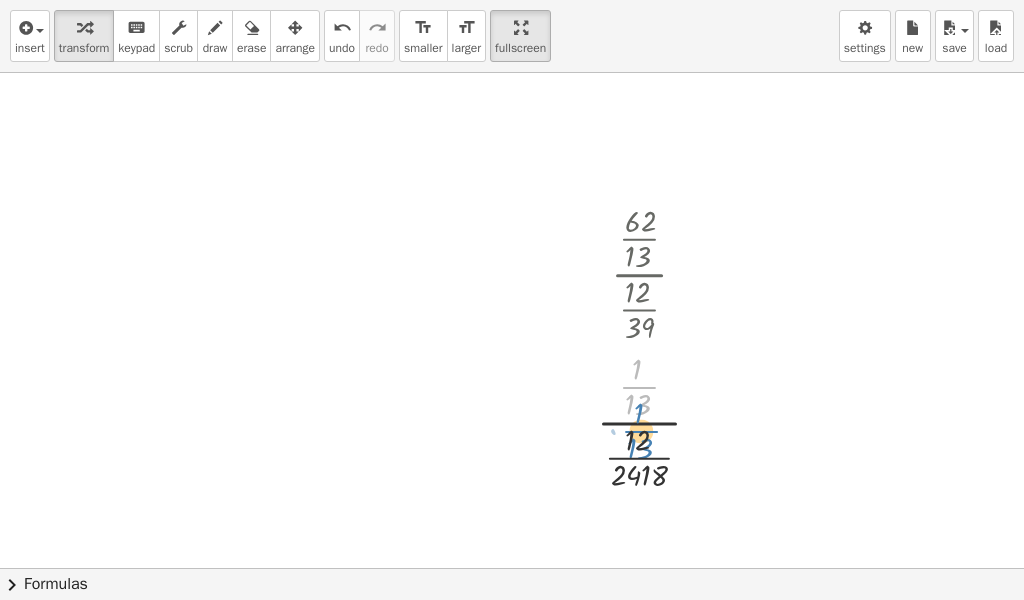 drag, startPoint x: 640, startPoint y: 395, endPoint x: 642, endPoint y: 439, distance: 44.04543 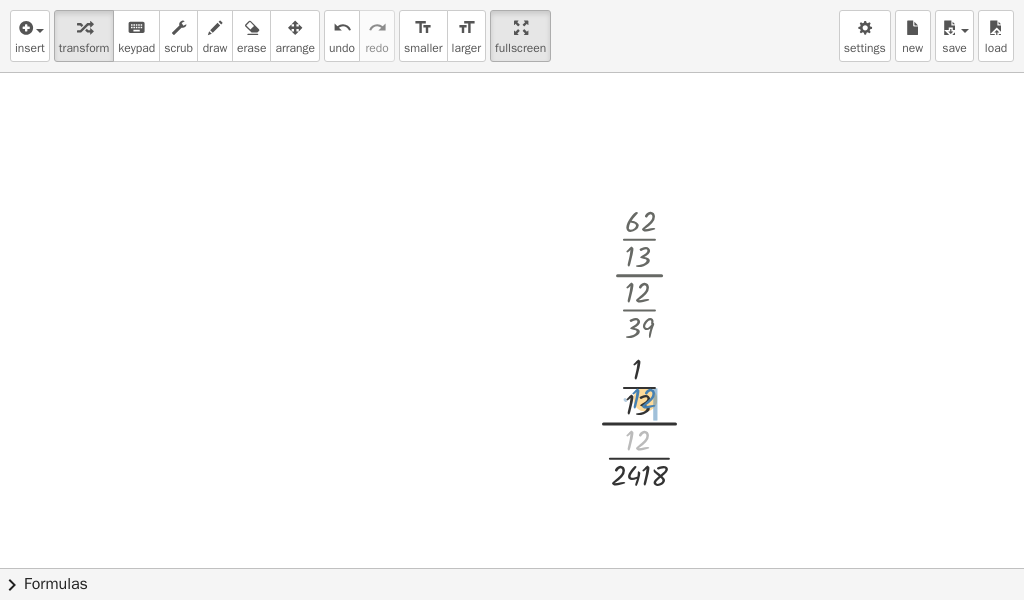 drag, startPoint x: 642, startPoint y: 439, endPoint x: 648, endPoint y: 384, distance: 55.326305 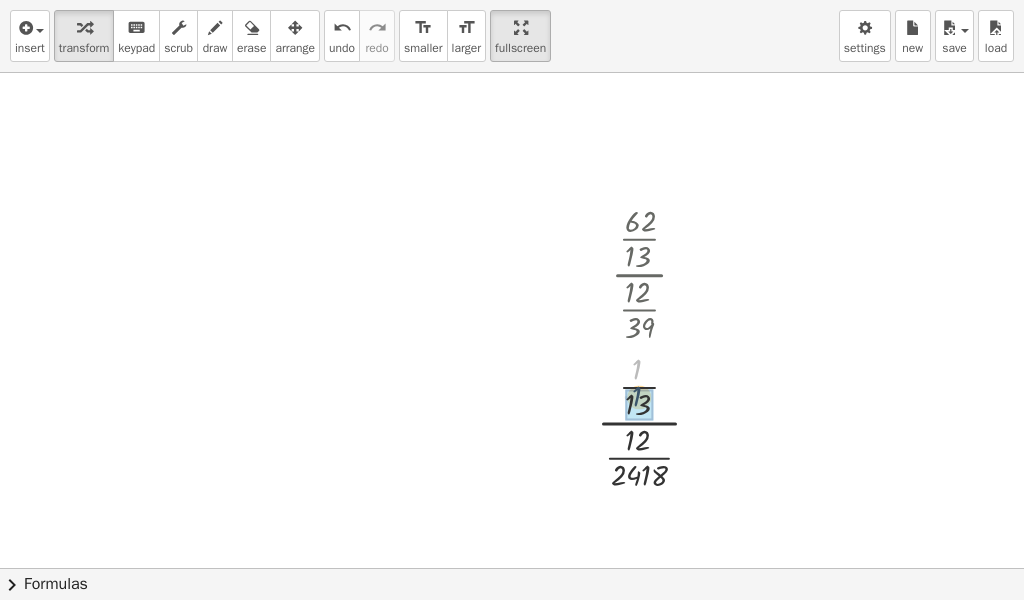 drag, startPoint x: 637, startPoint y: 366, endPoint x: 637, endPoint y: 395, distance: 29 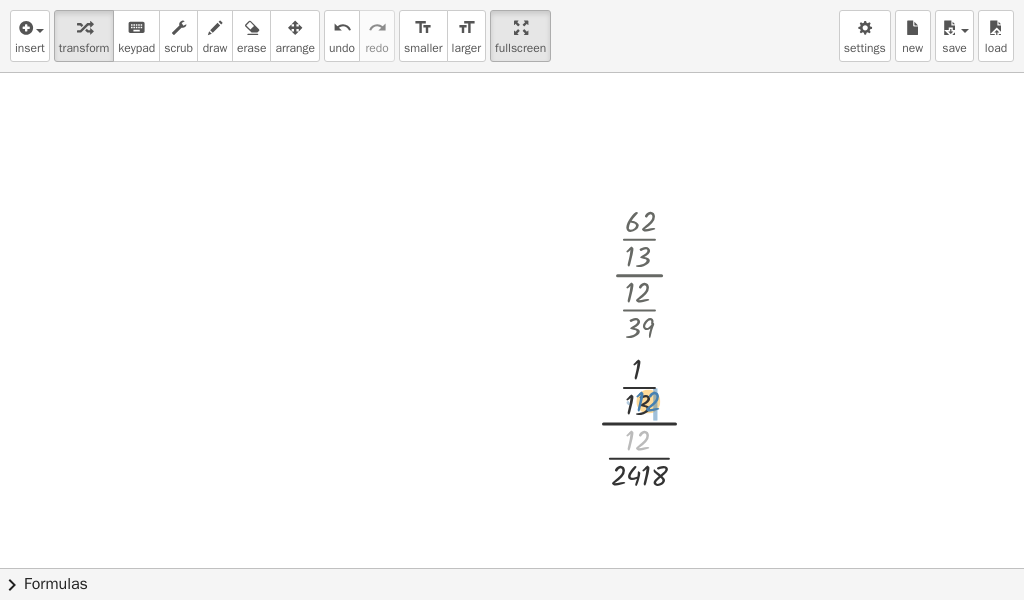 drag, startPoint x: 633, startPoint y: 446, endPoint x: 642, endPoint y: 407, distance: 40.024994 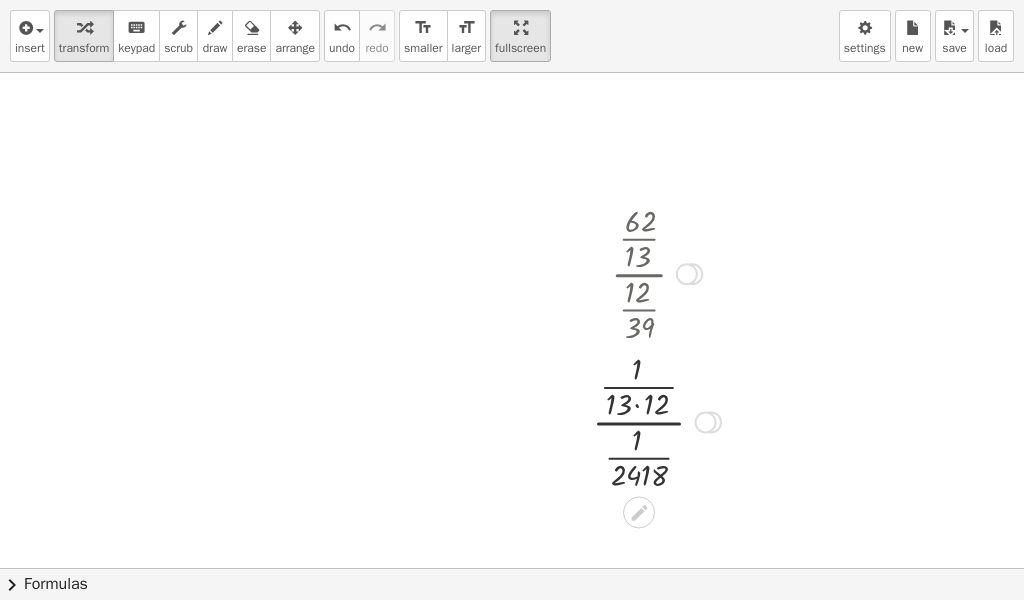 click at bounding box center [656, 420] 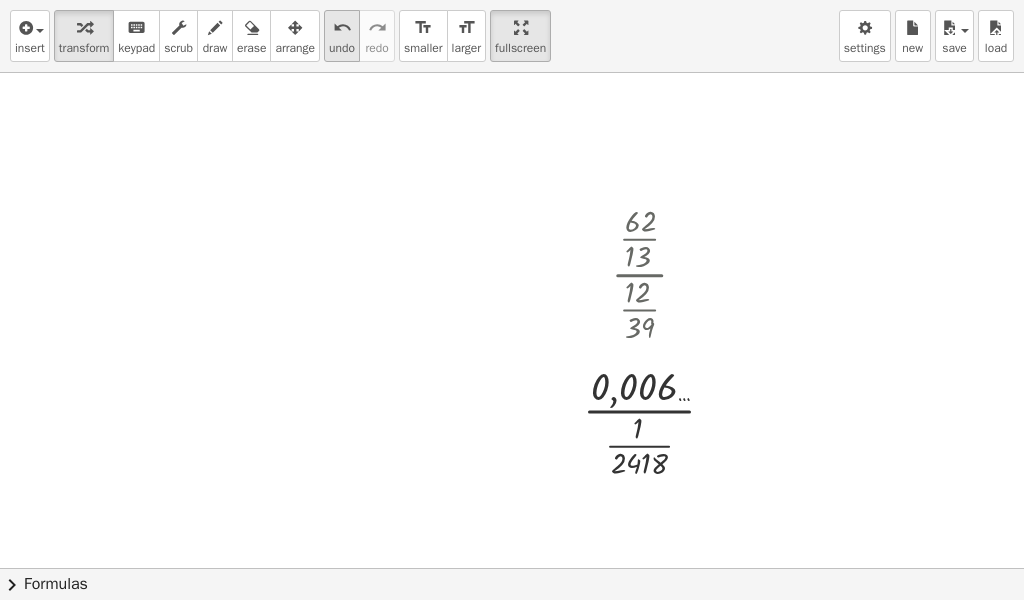 click on "undo" at bounding box center [342, 48] 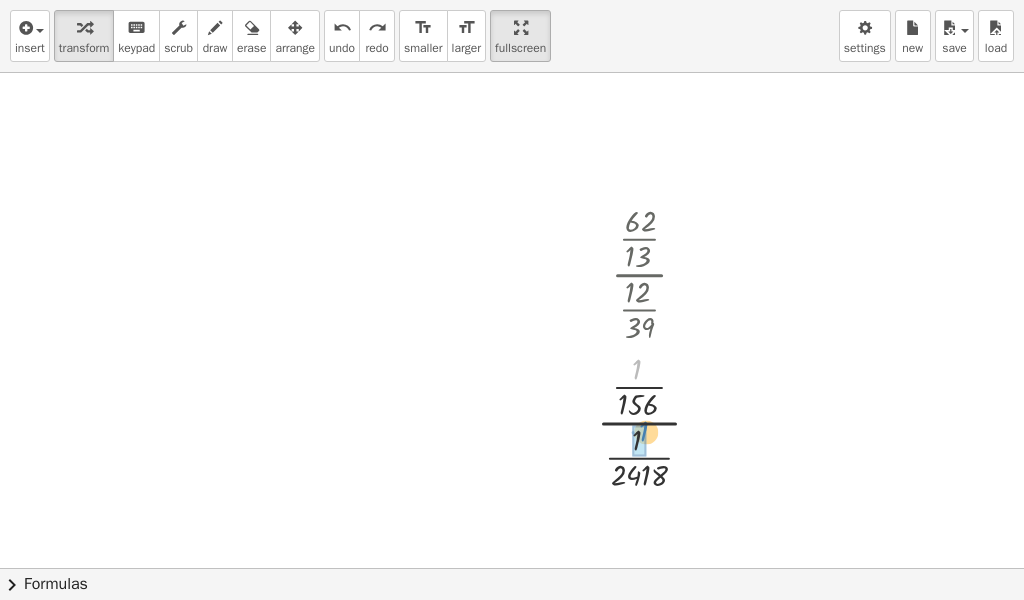 drag, startPoint x: 635, startPoint y: 374, endPoint x: 642, endPoint y: 436, distance: 62.39391 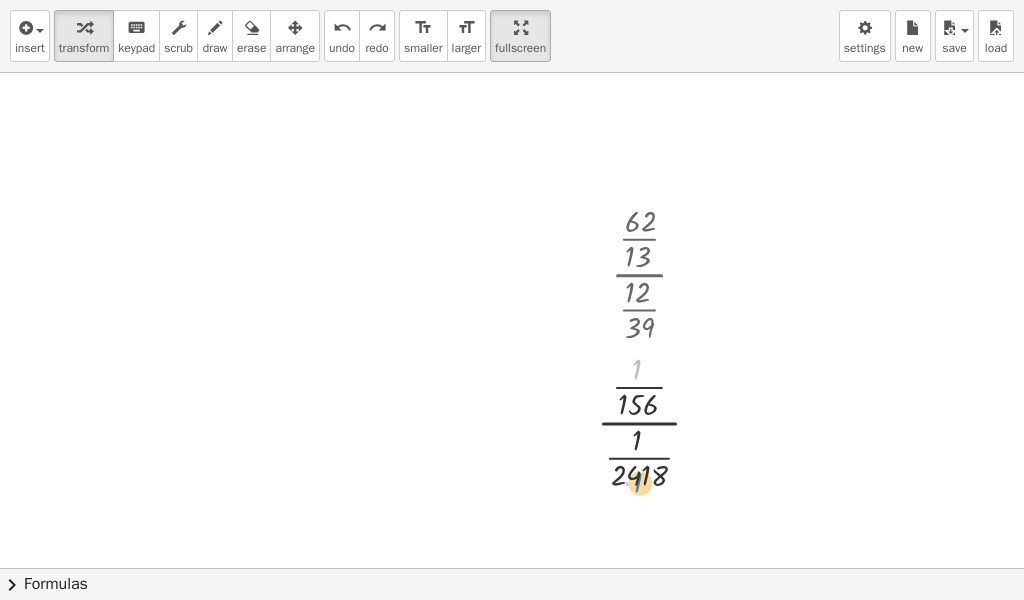 drag, startPoint x: 633, startPoint y: 372, endPoint x: 633, endPoint y: 484, distance: 112 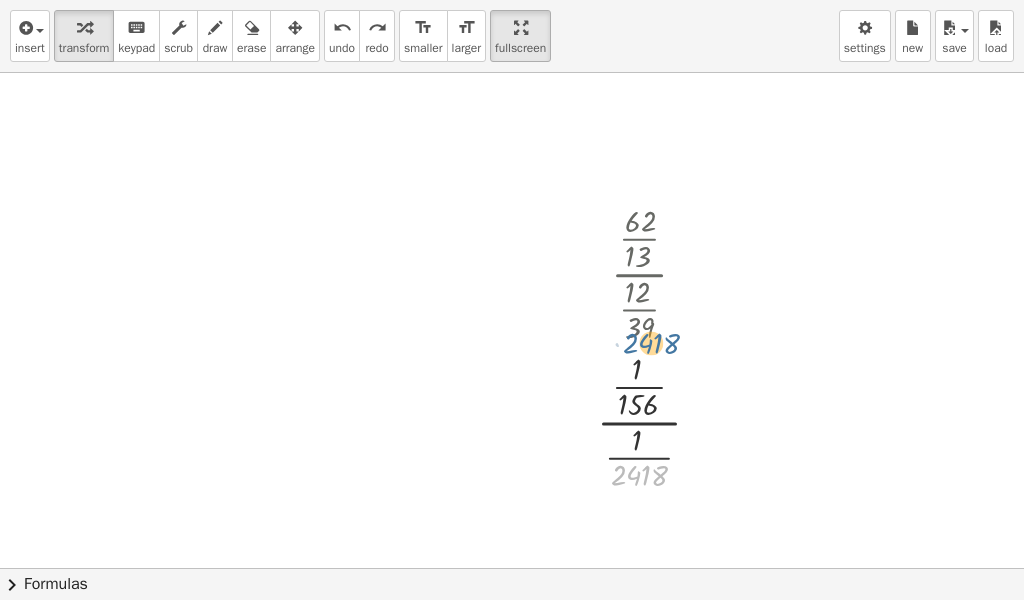 drag, startPoint x: 631, startPoint y: 467, endPoint x: 639, endPoint y: 323, distance: 144.22205 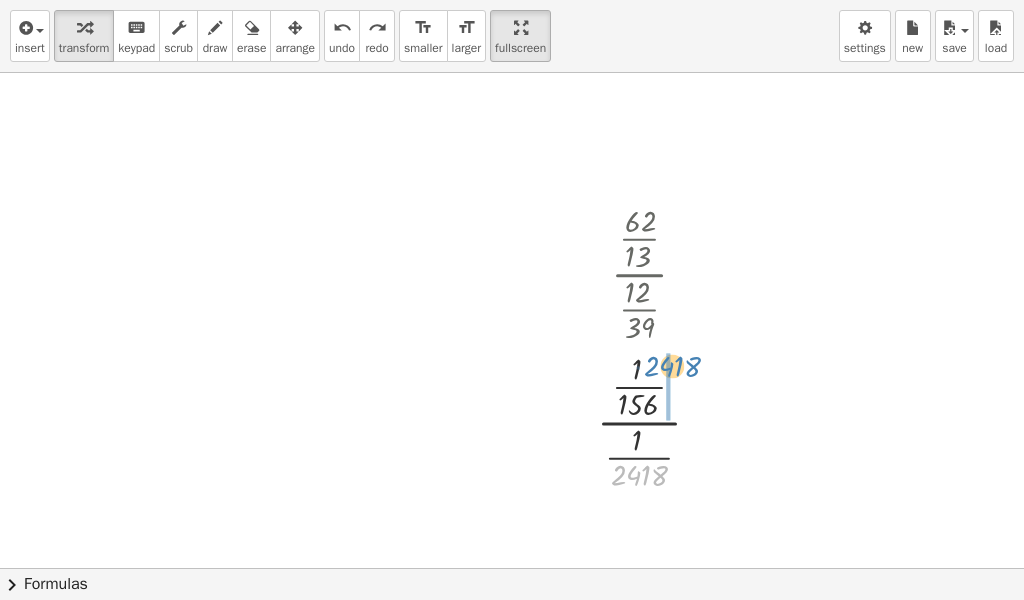 drag, startPoint x: 623, startPoint y: 478, endPoint x: 657, endPoint y: 369, distance: 114.17968 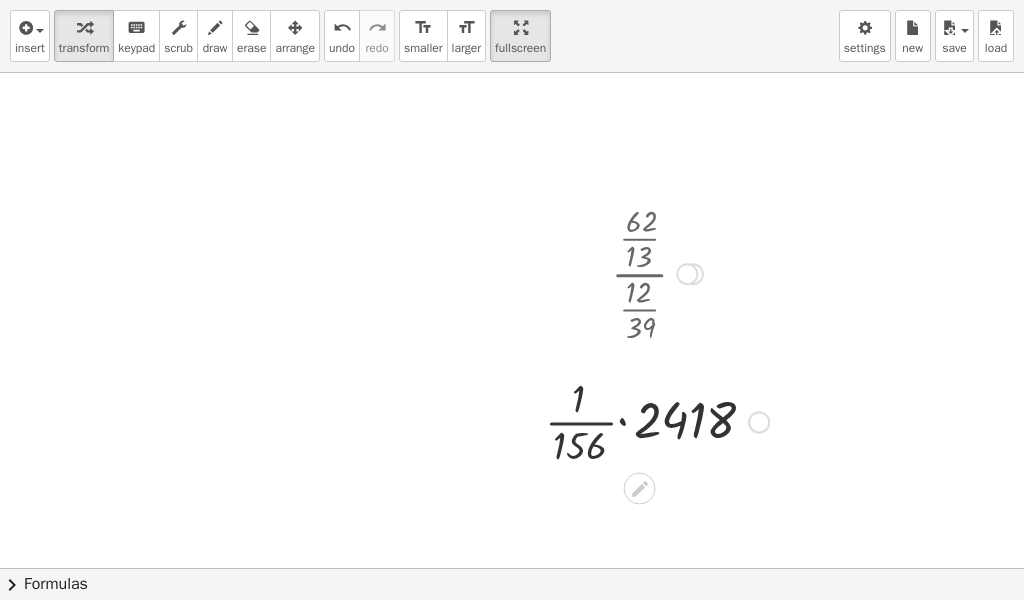 click at bounding box center [657, 420] 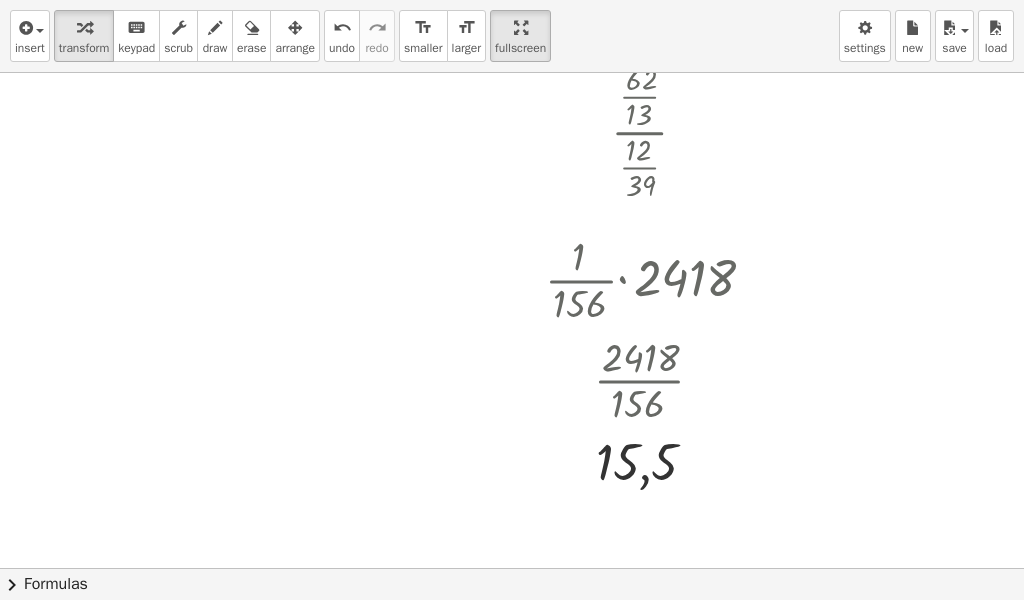 scroll, scrollTop: 224, scrollLeft: 0, axis: vertical 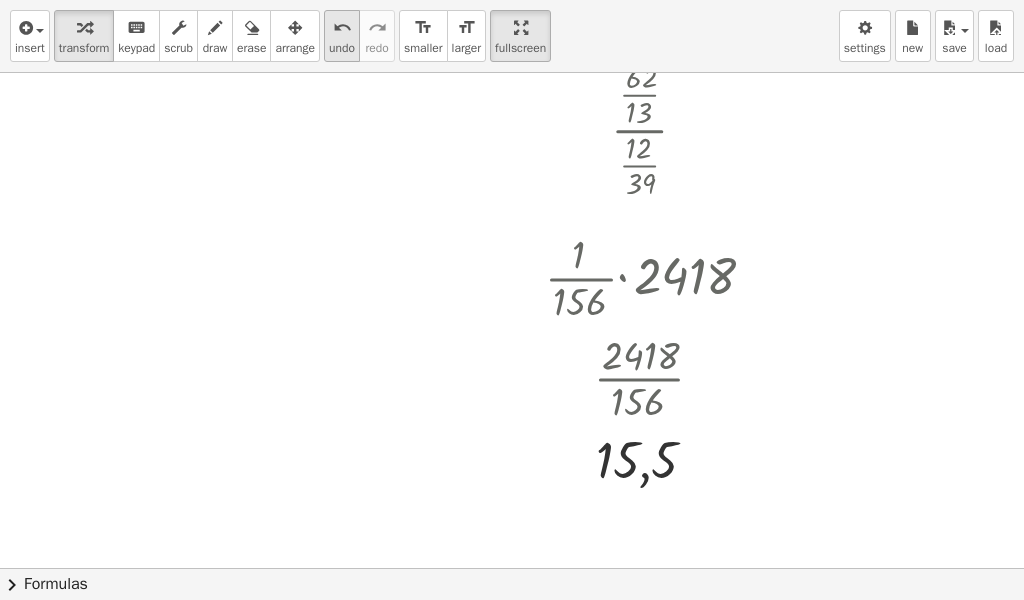 click on "undo undo" at bounding box center [342, 36] 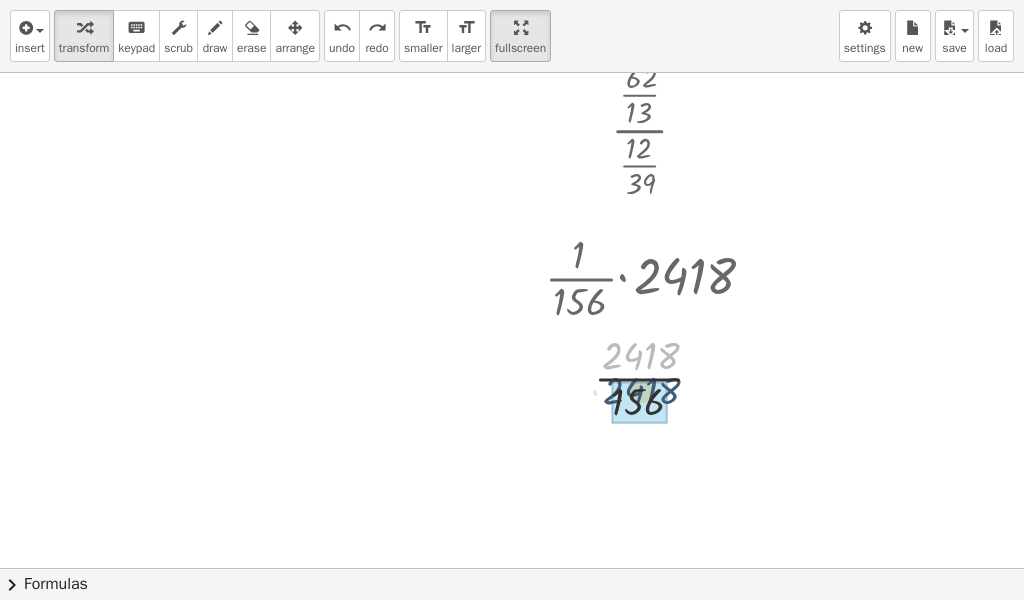 drag, startPoint x: 643, startPoint y: 365, endPoint x: 644, endPoint y: 401, distance: 36.013885 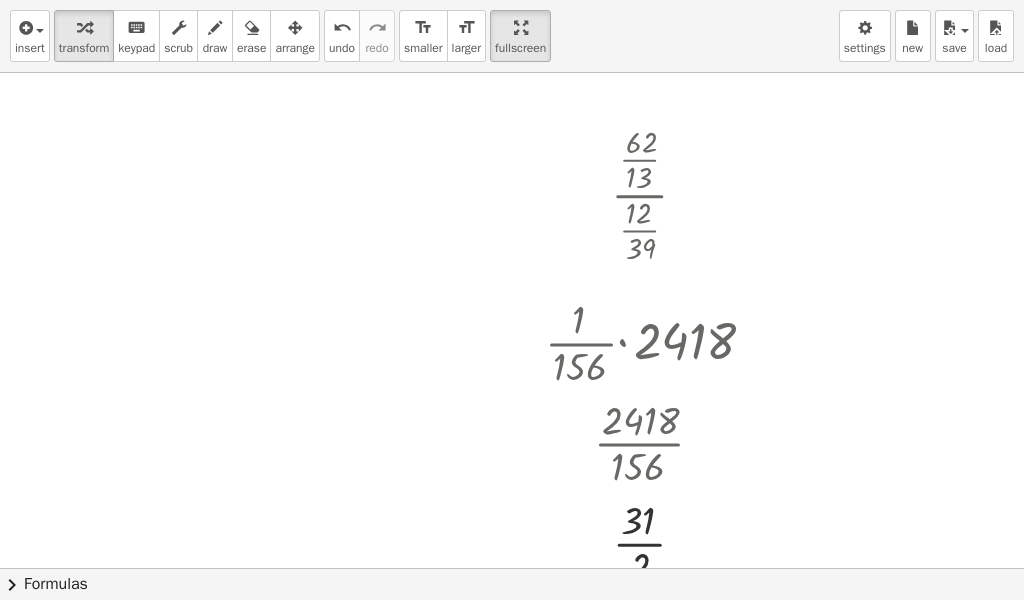scroll, scrollTop: 202, scrollLeft: 0, axis: vertical 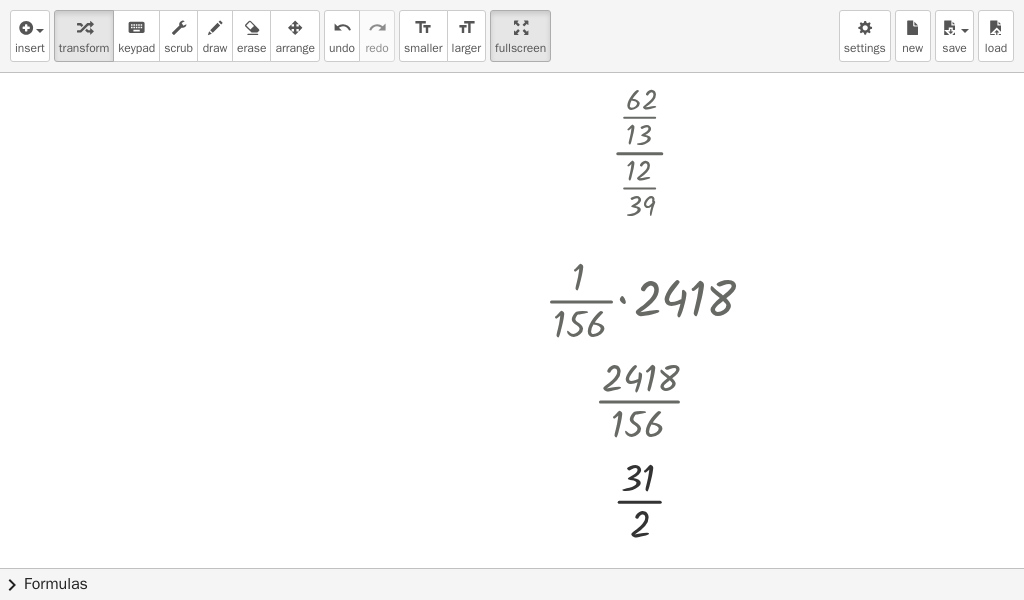 click at bounding box center [512, 366] 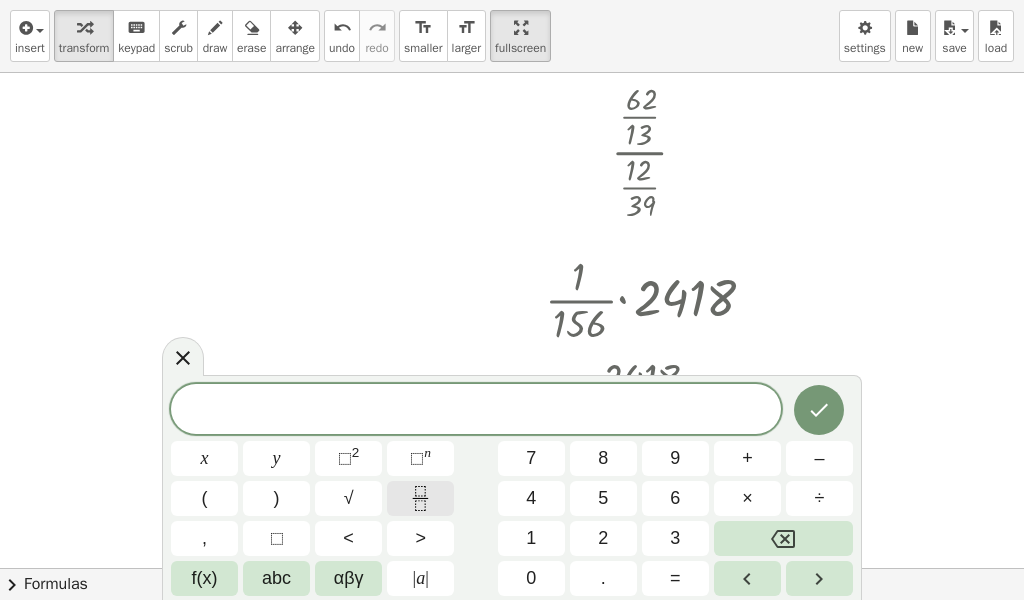 click at bounding box center (420, 498) 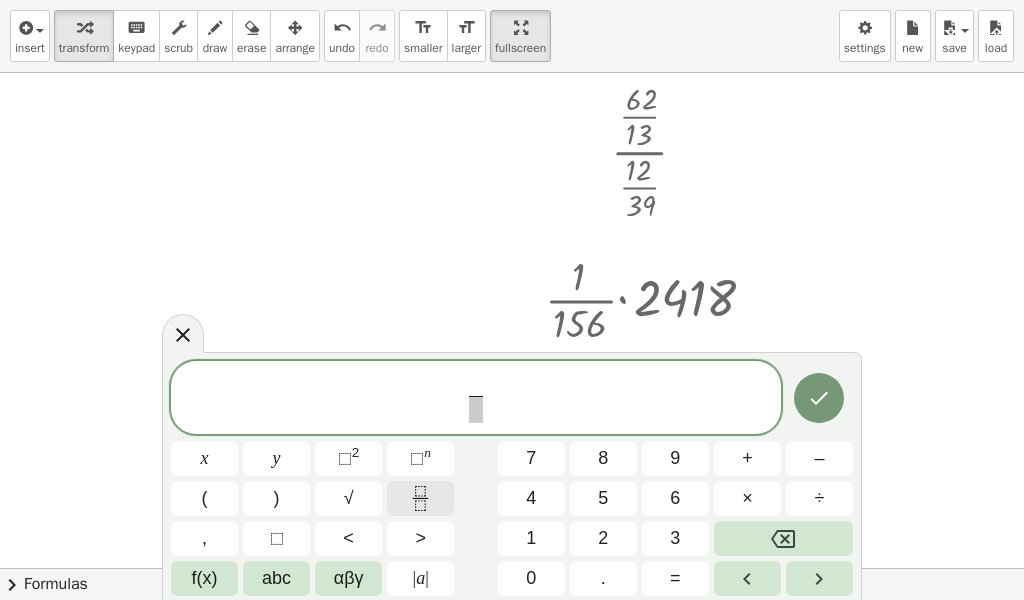 click at bounding box center [420, 498] 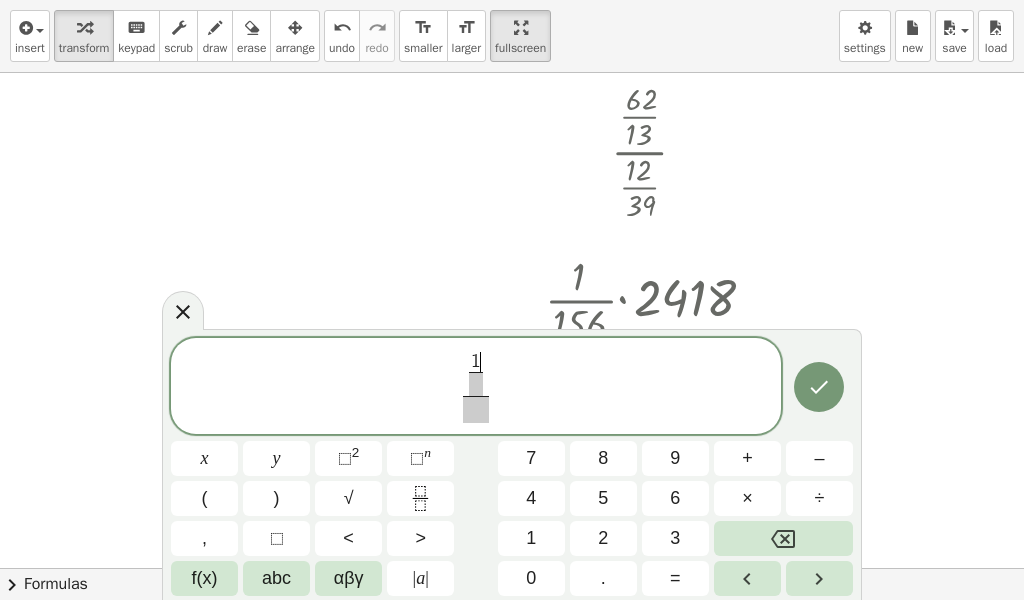 click at bounding box center [476, 384] 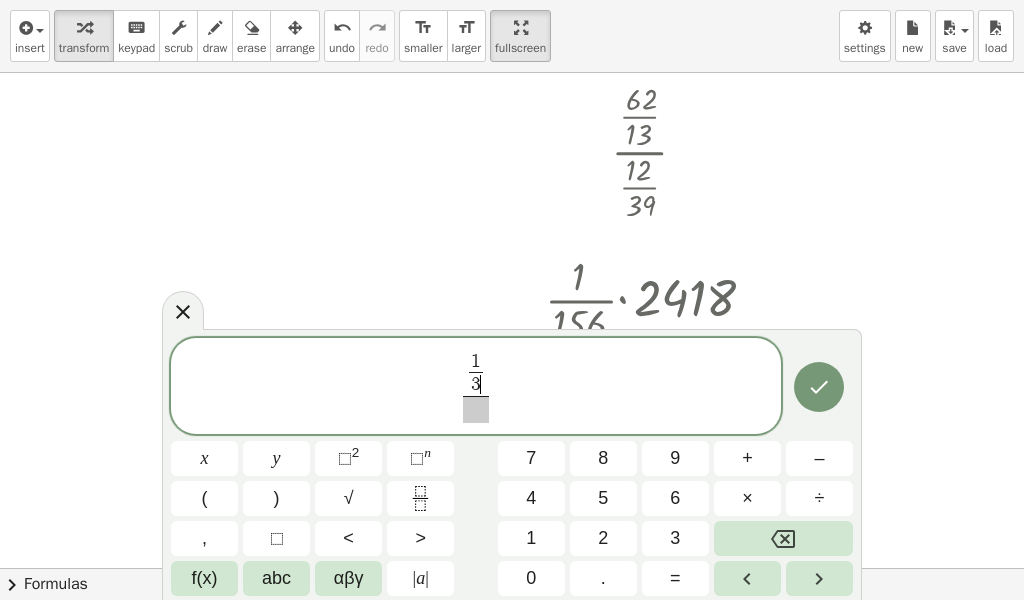 click on "1 3 ​ ​" at bounding box center [476, 374] 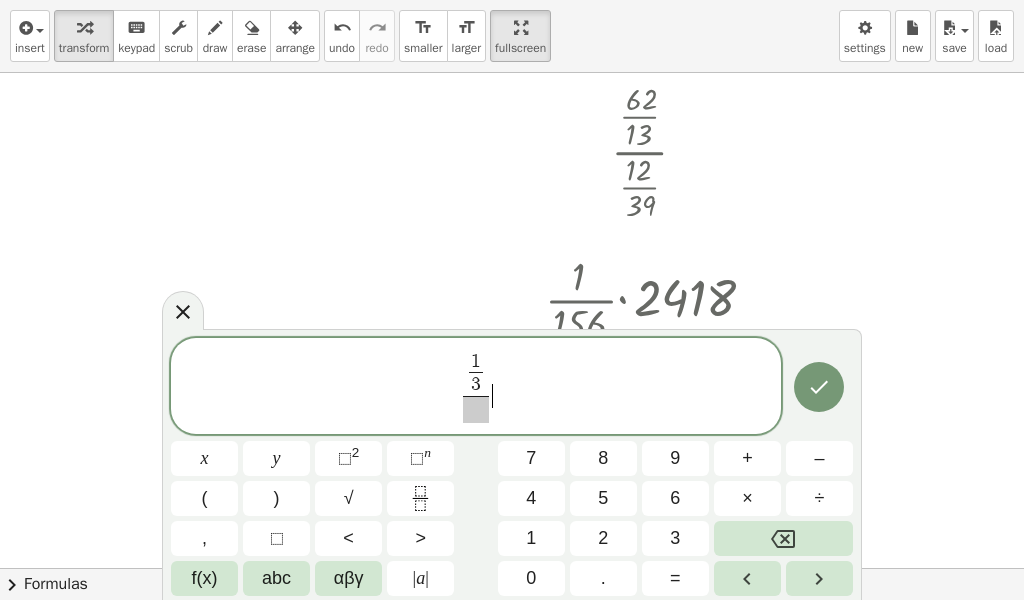 click on "1 3 ​ ​" at bounding box center [476, 387] 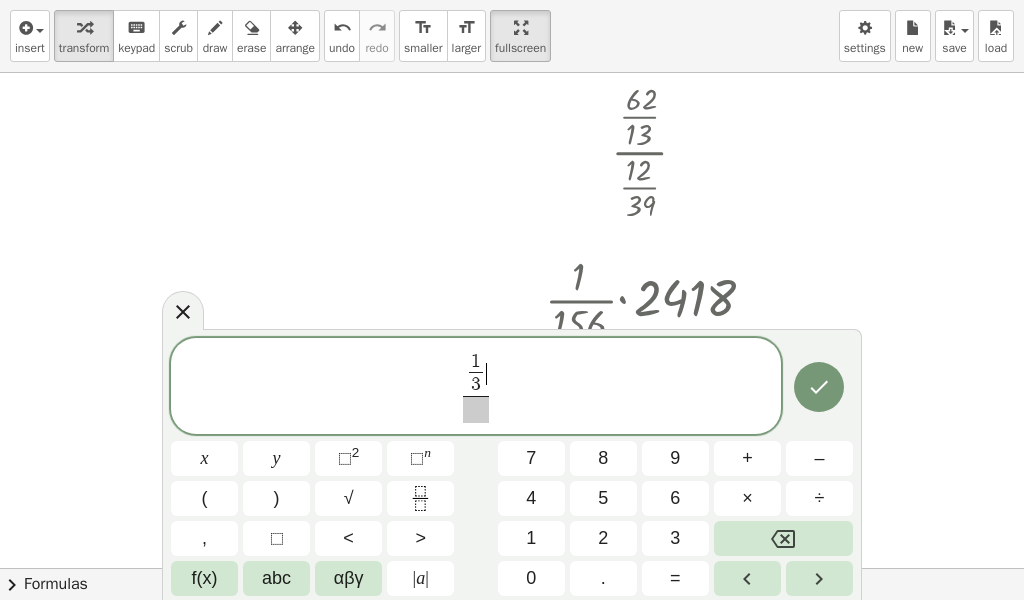 click on "1 3 ​ ​ ​" at bounding box center [476, 387] 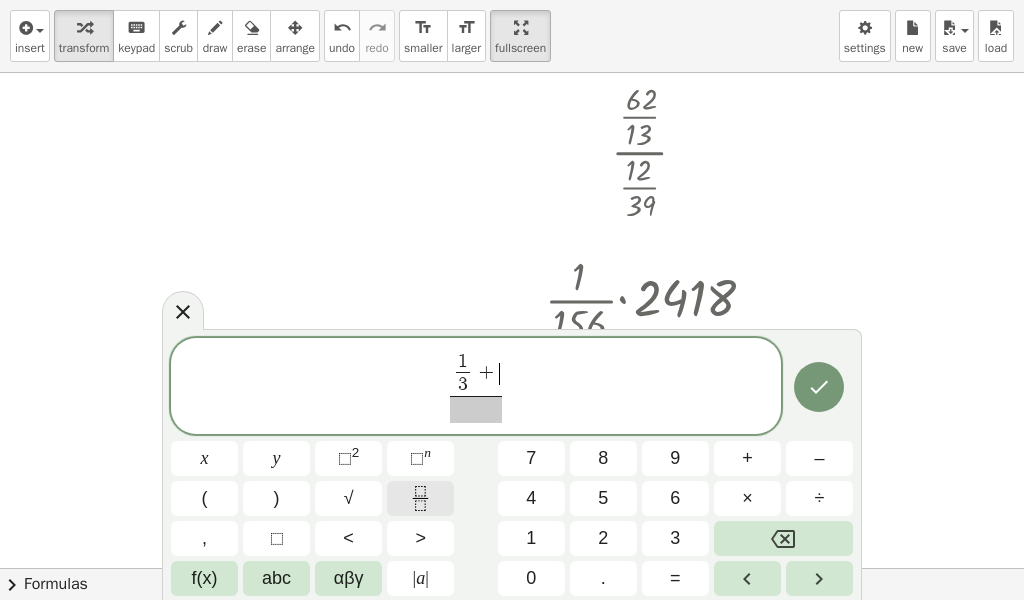 click 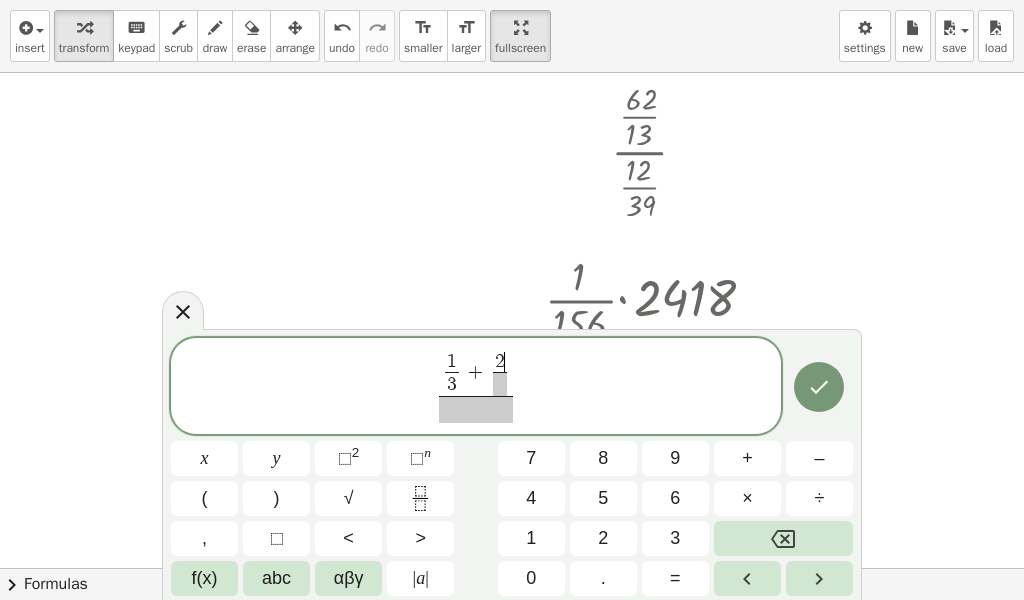 click at bounding box center [500, 384] 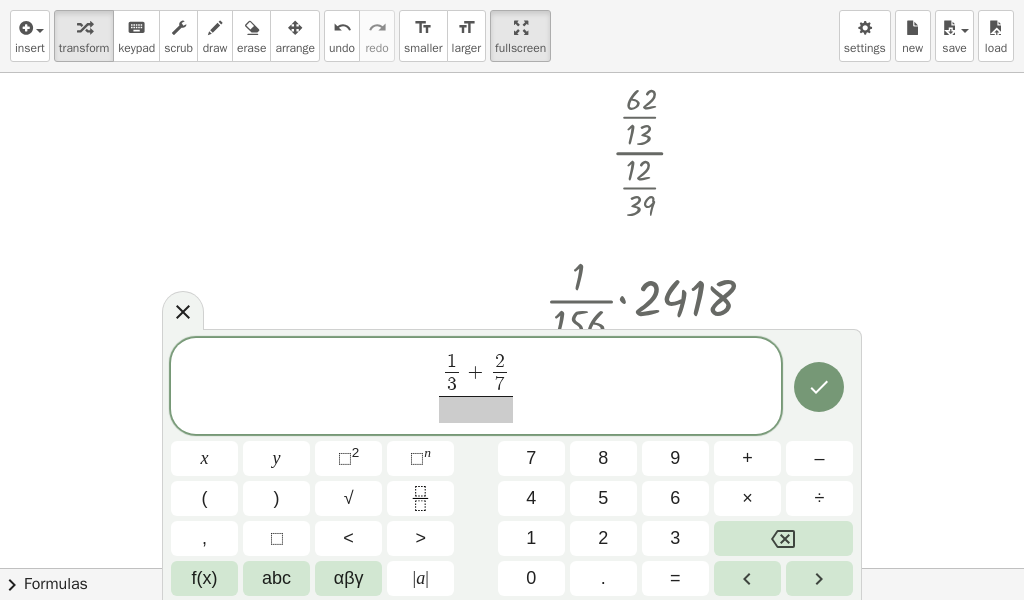 click at bounding box center [475, 409] 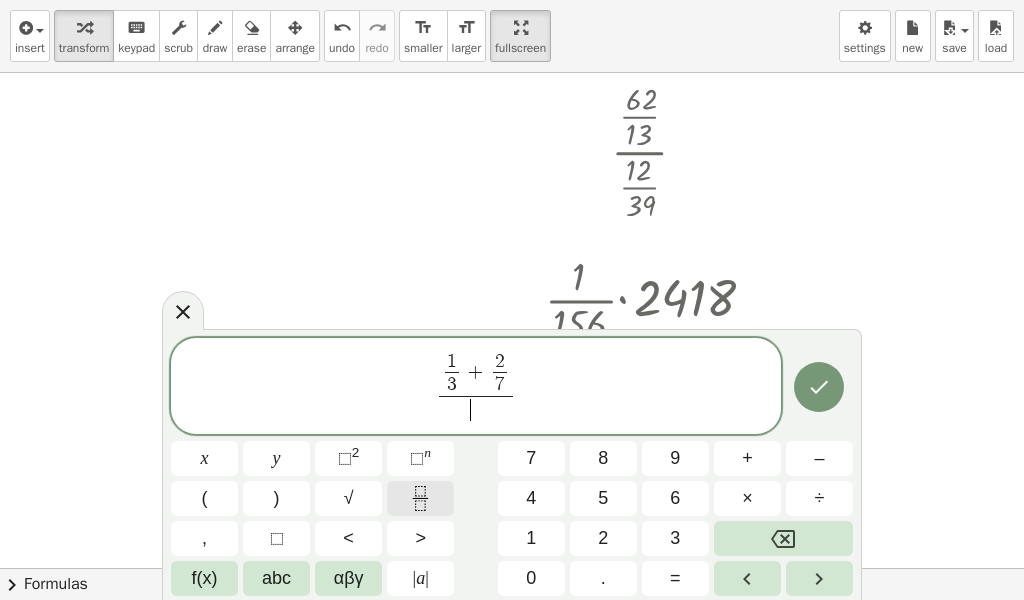click at bounding box center (420, 498) 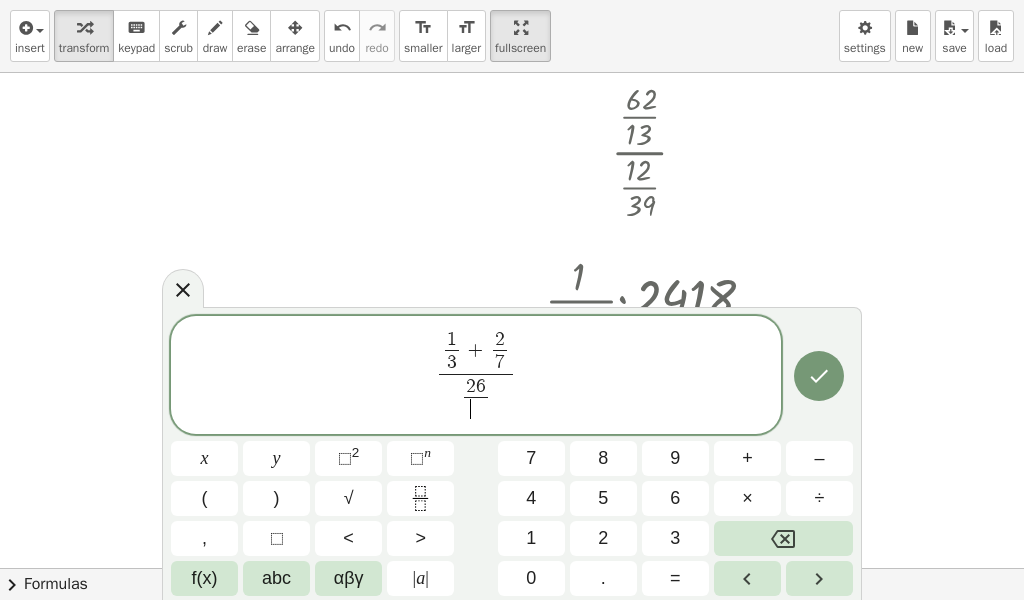 click on "​" at bounding box center (476, 409) 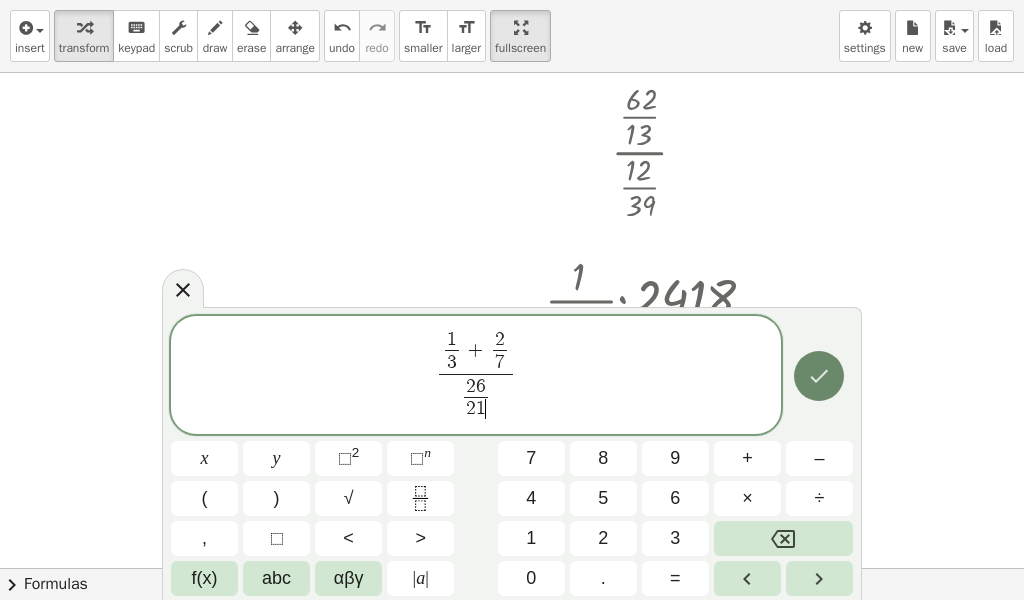 click 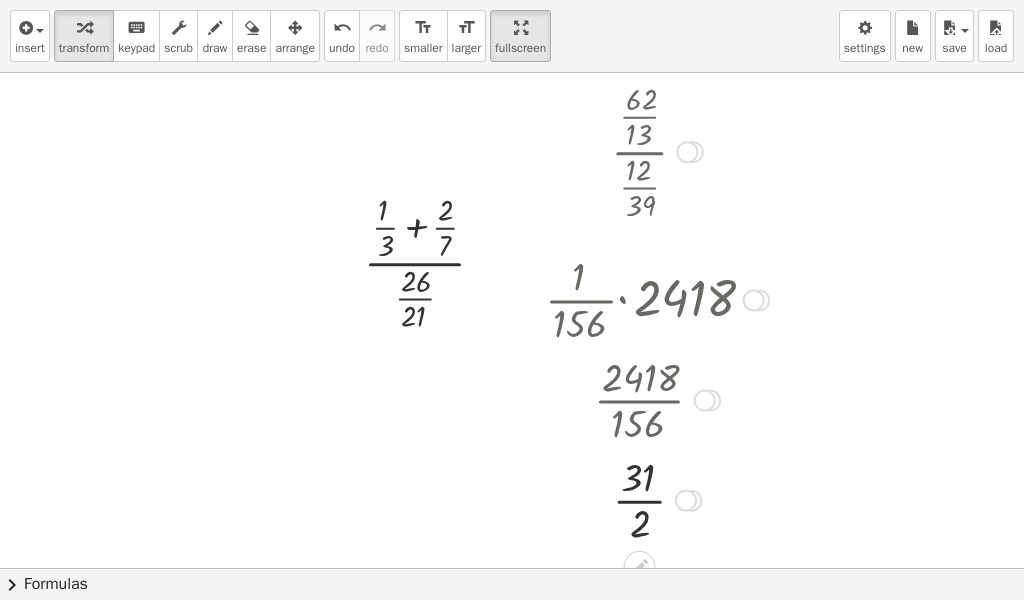click at bounding box center (657, 399) 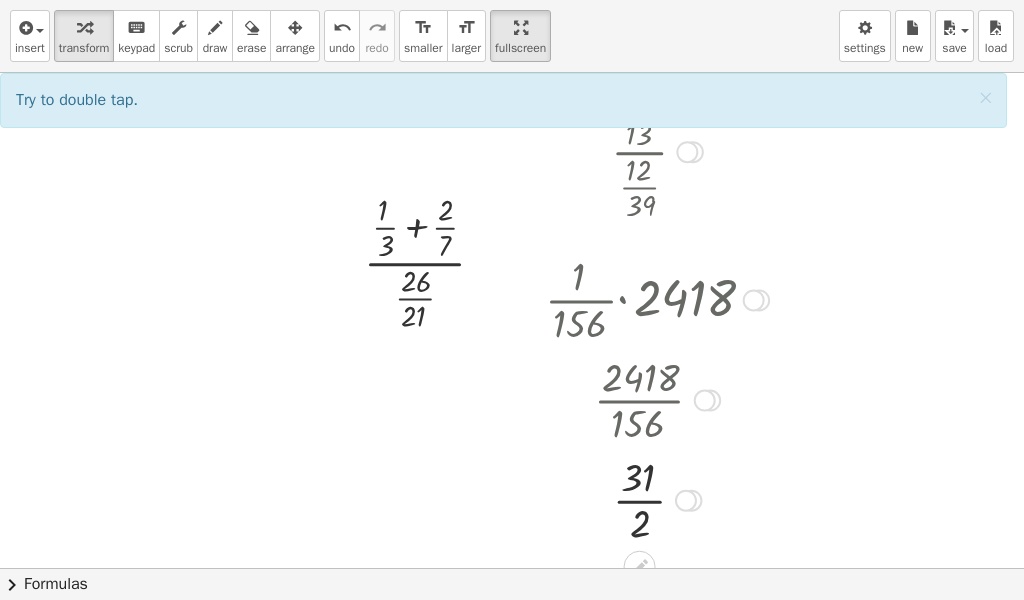 click at bounding box center (657, 298) 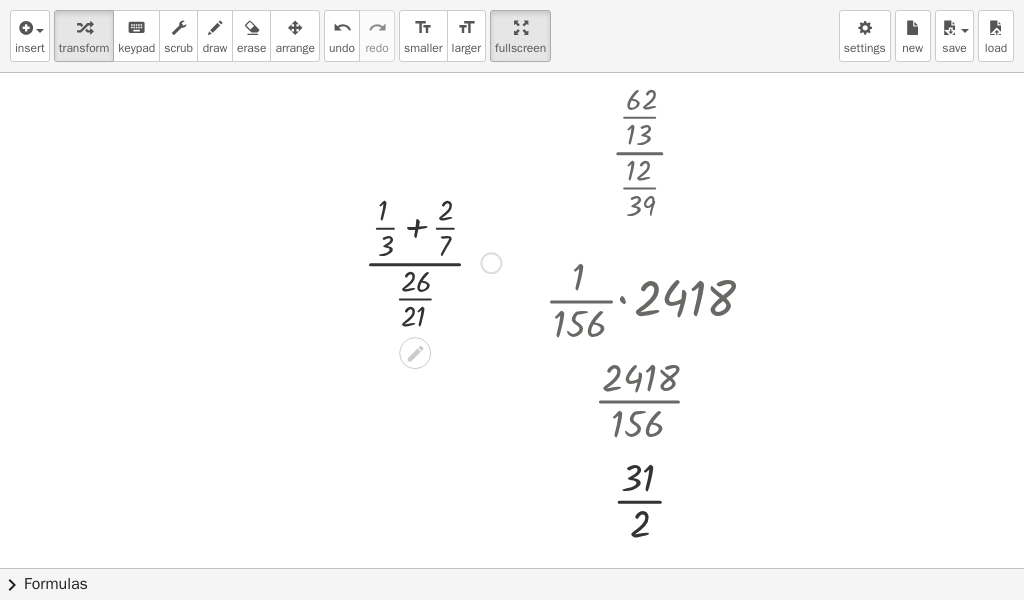 click at bounding box center (432, 261) 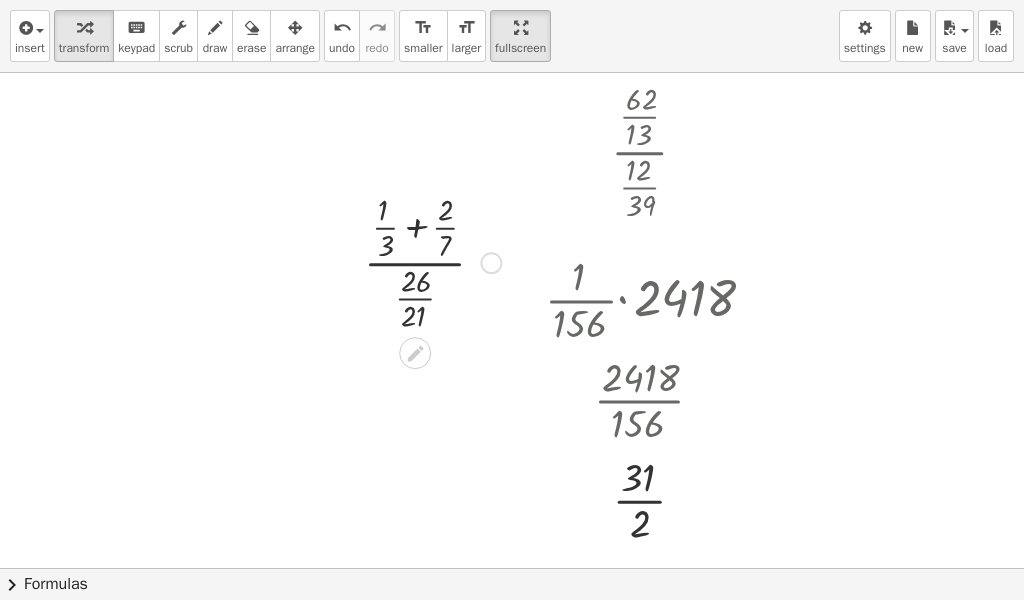 click at bounding box center (432, 261) 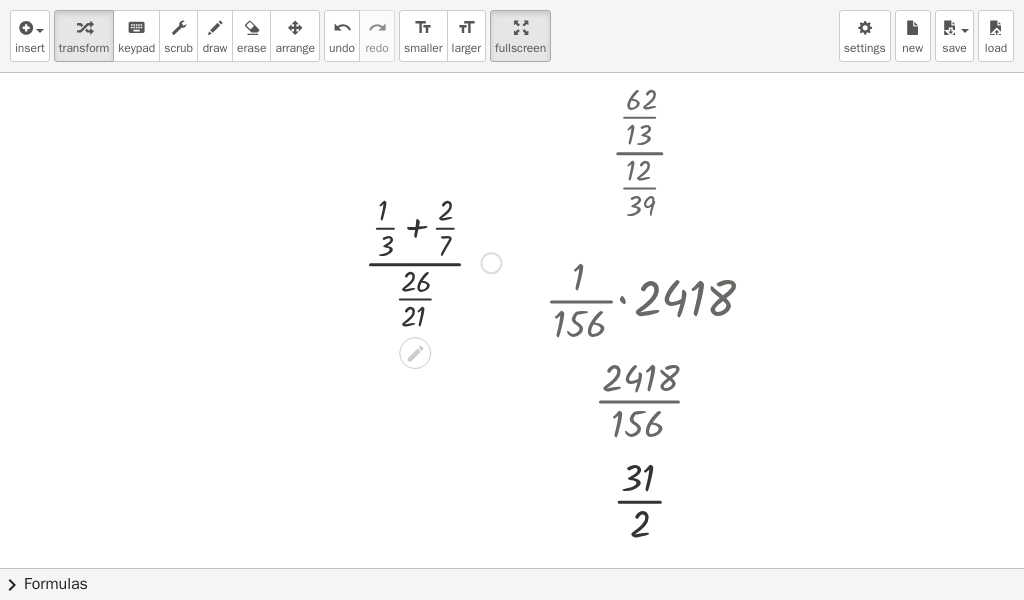 click at bounding box center (432, 261) 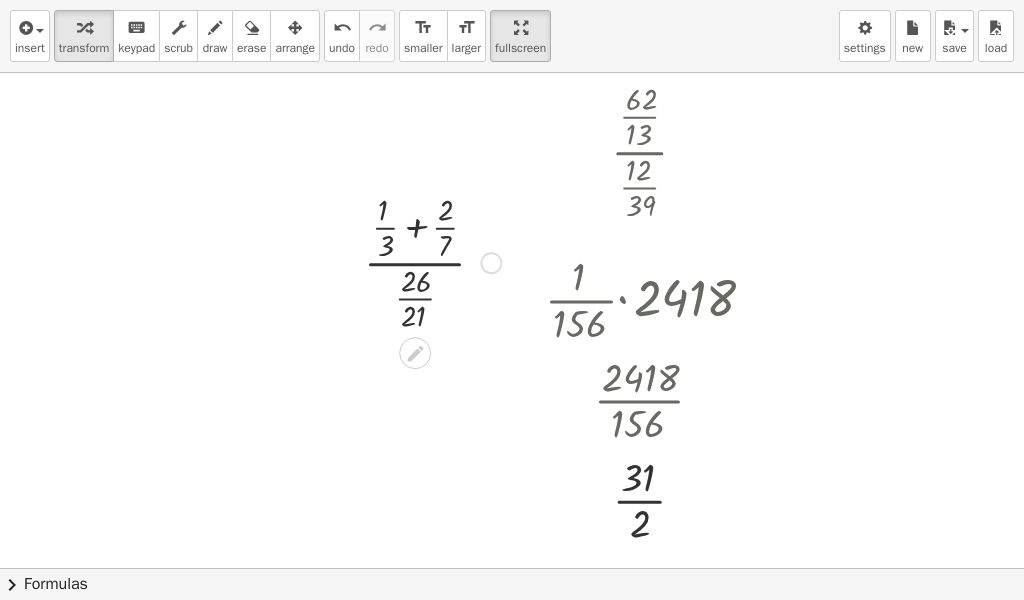 click at bounding box center [432, 261] 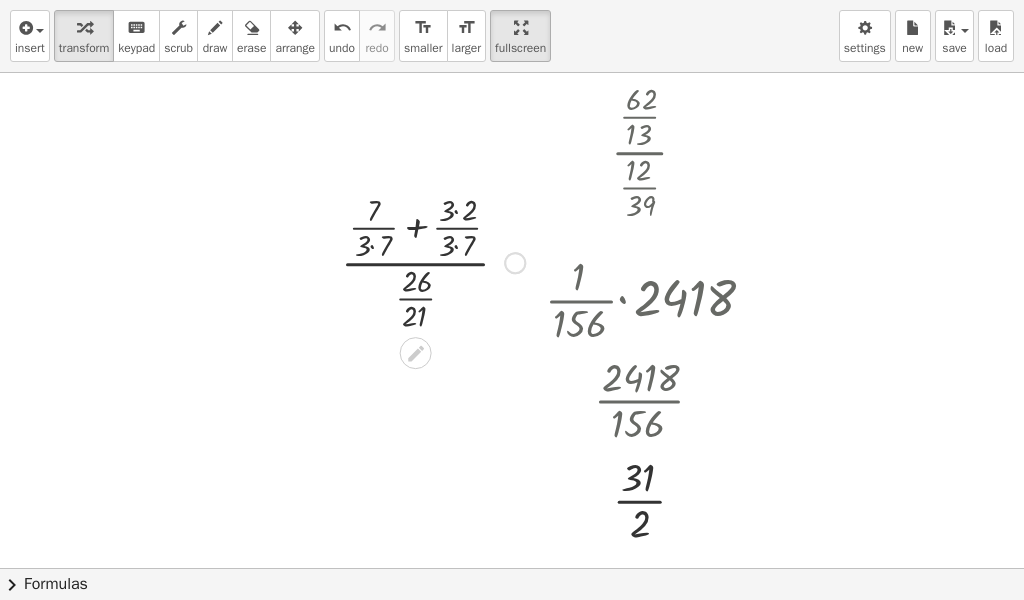 click at bounding box center (433, 261) 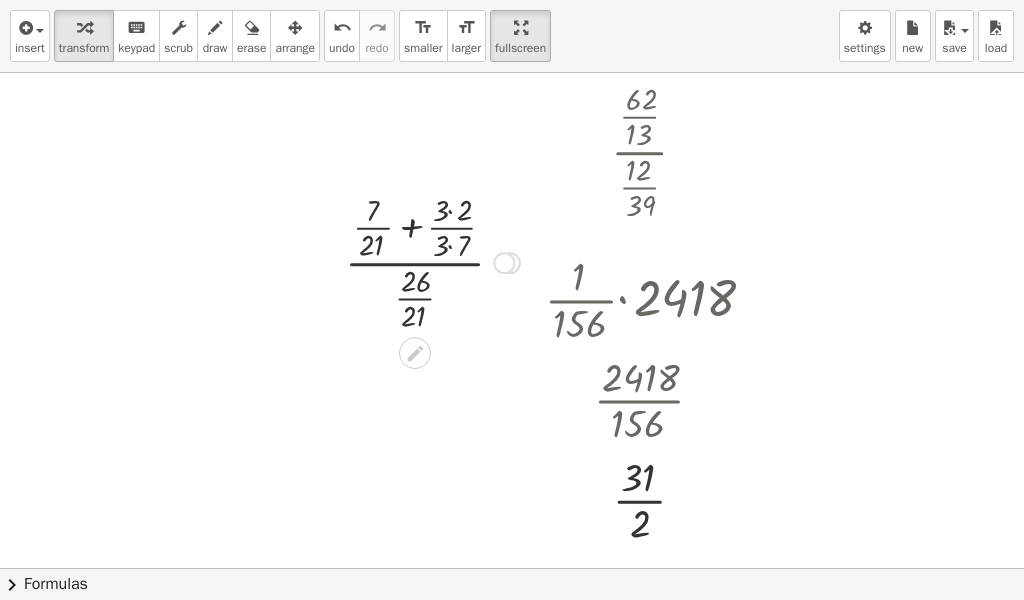 click at bounding box center [432, 261] 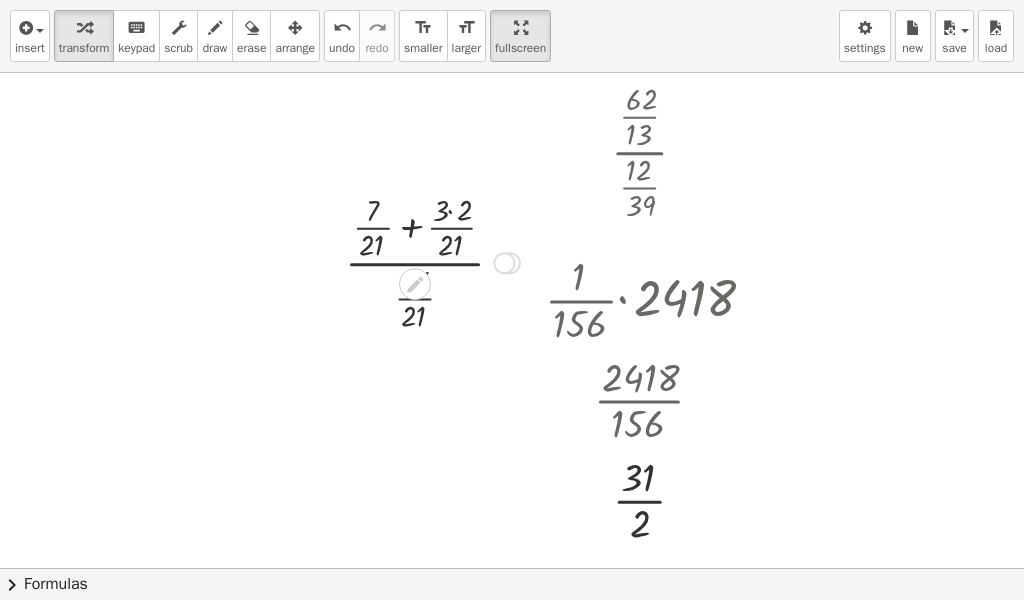 click at bounding box center [432, 261] 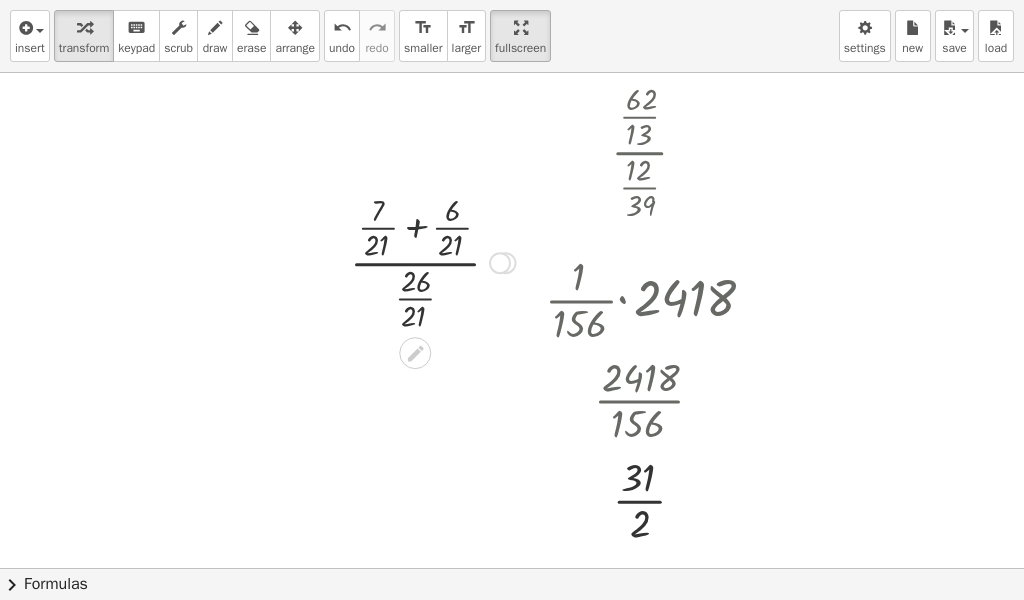click at bounding box center (433, 261) 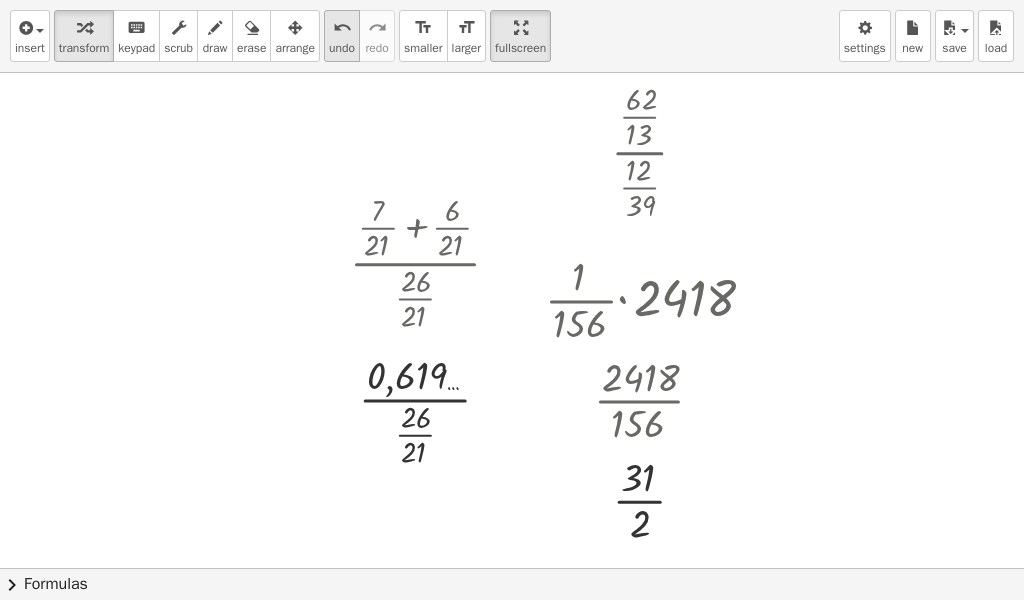 click on "undo" at bounding box center [342, 28] 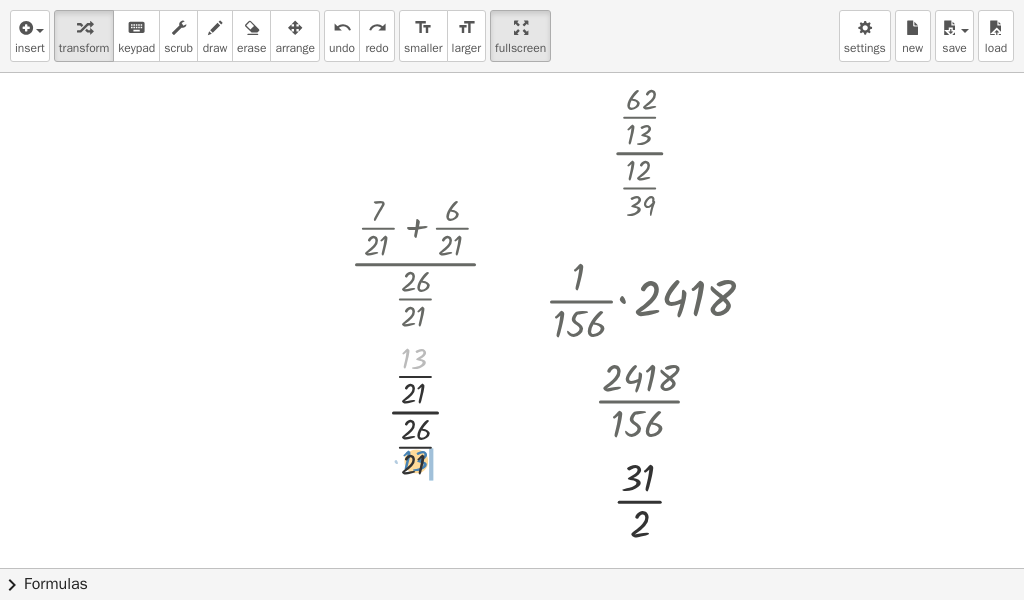 drag, startPoint x: 419, startPoint y: 364, endPoint x: 422, endPoint y: 467, distance: 103.04368 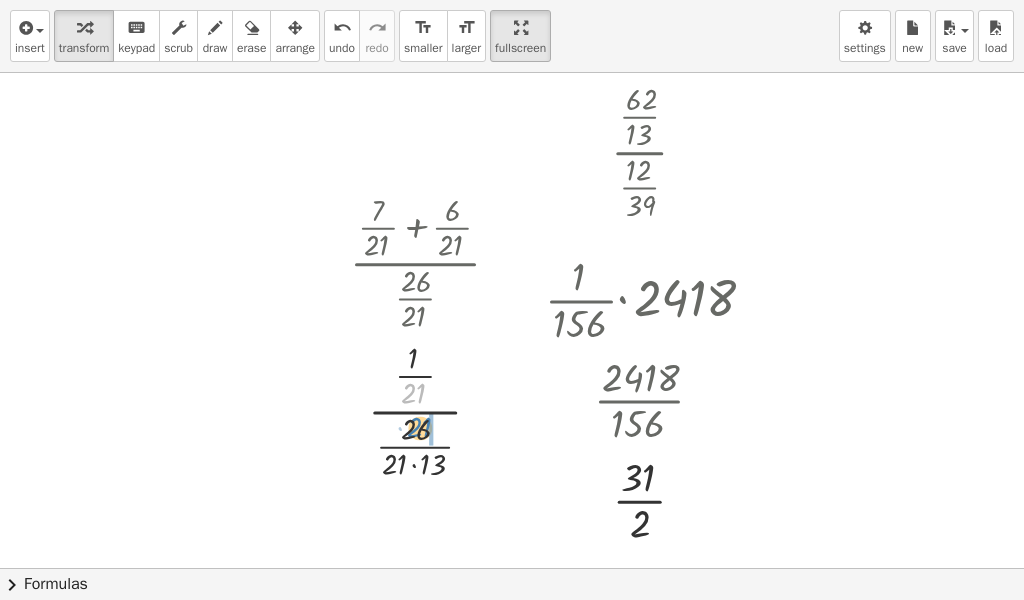 drag, startPoint x: 416, startPoint y: 397, endPoint x: 421, endPoint y: 432, distance: 35.35534 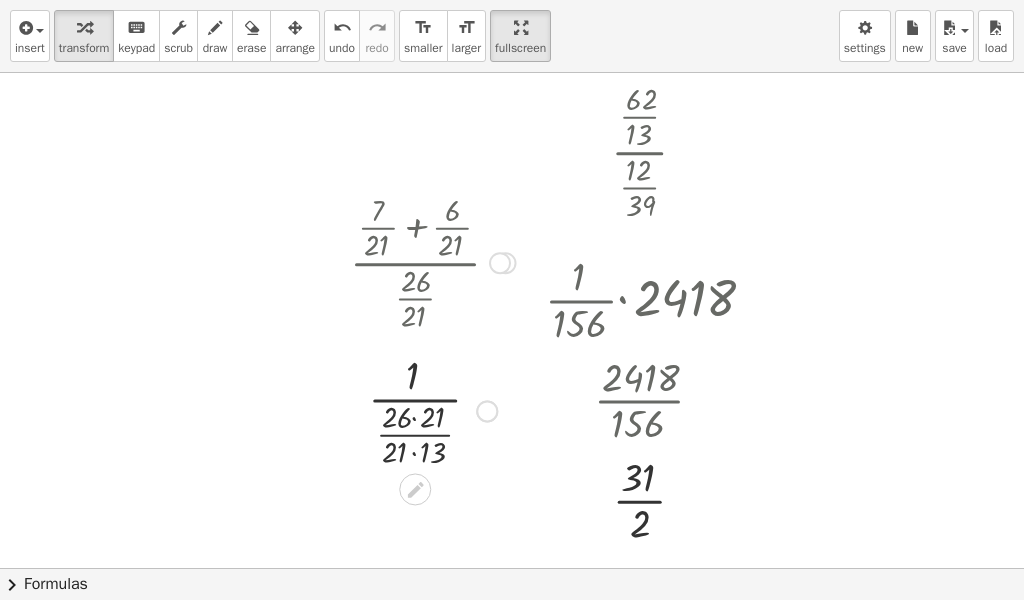 click at bounding box center (433, 409) 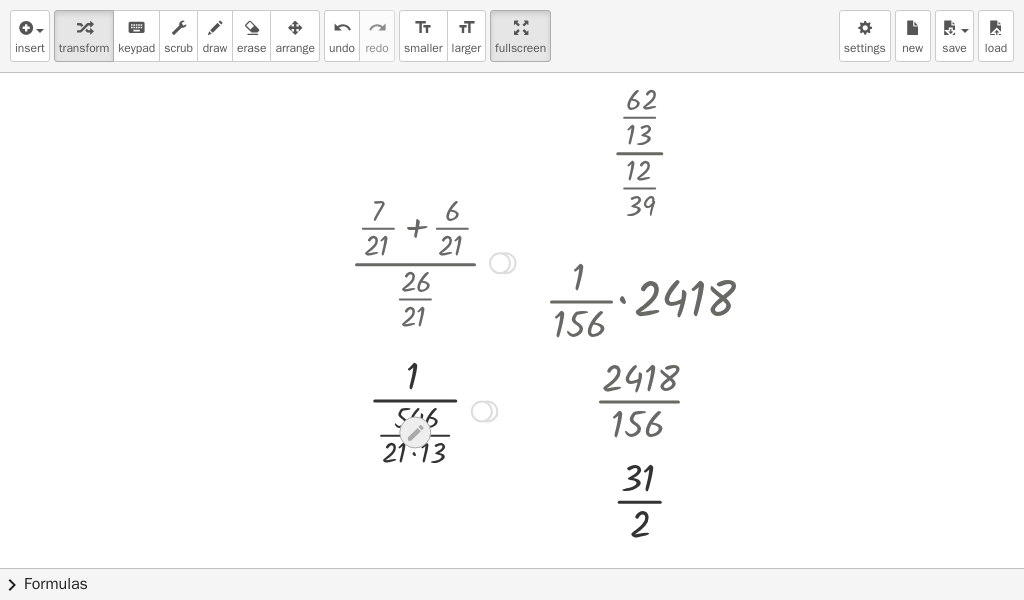 click at bounding box center [415, 432] 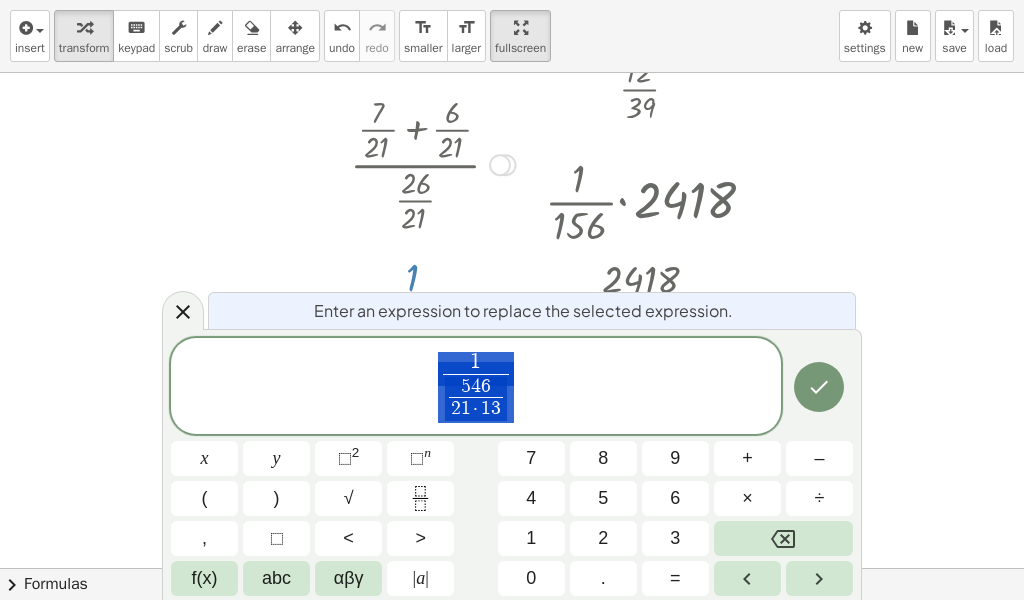 scroll, scrollTop: 301, scrollLeft: 0, axis: vertical 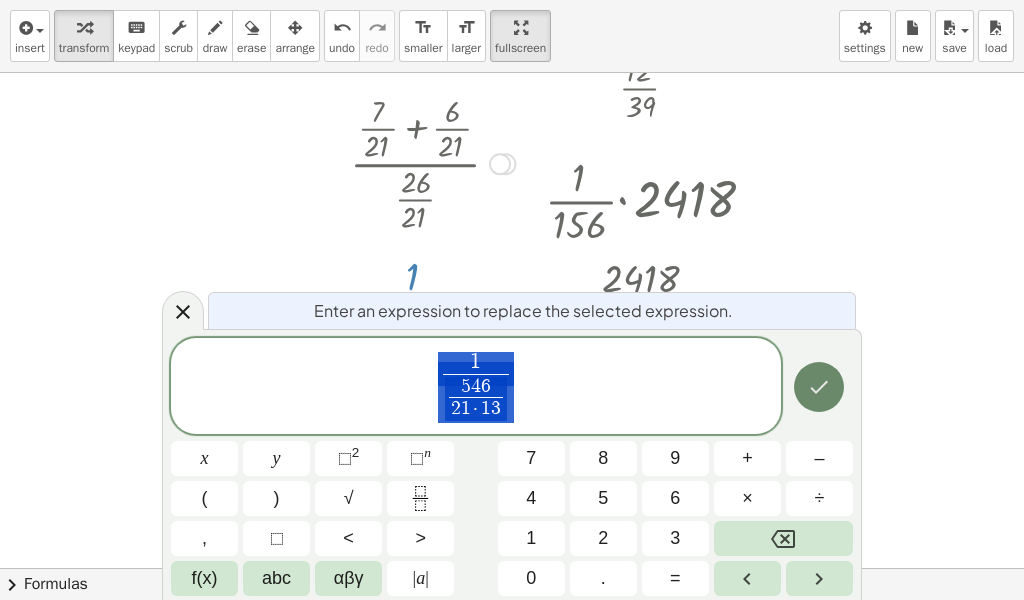 click at bounding box center (819, 387) 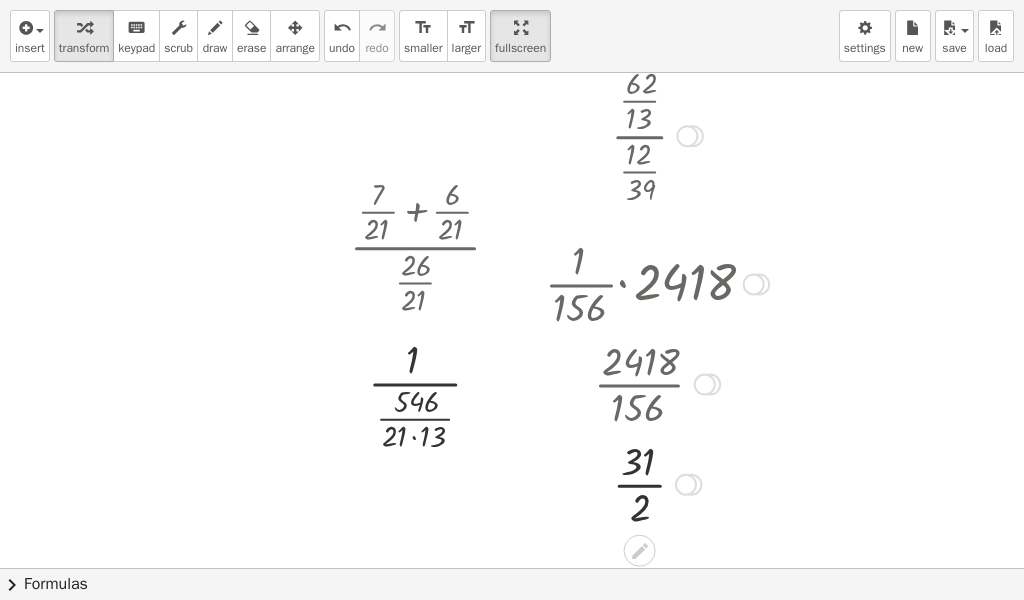 scroll, scrollTop: 202, scrollLeft: 0, axis: vertical 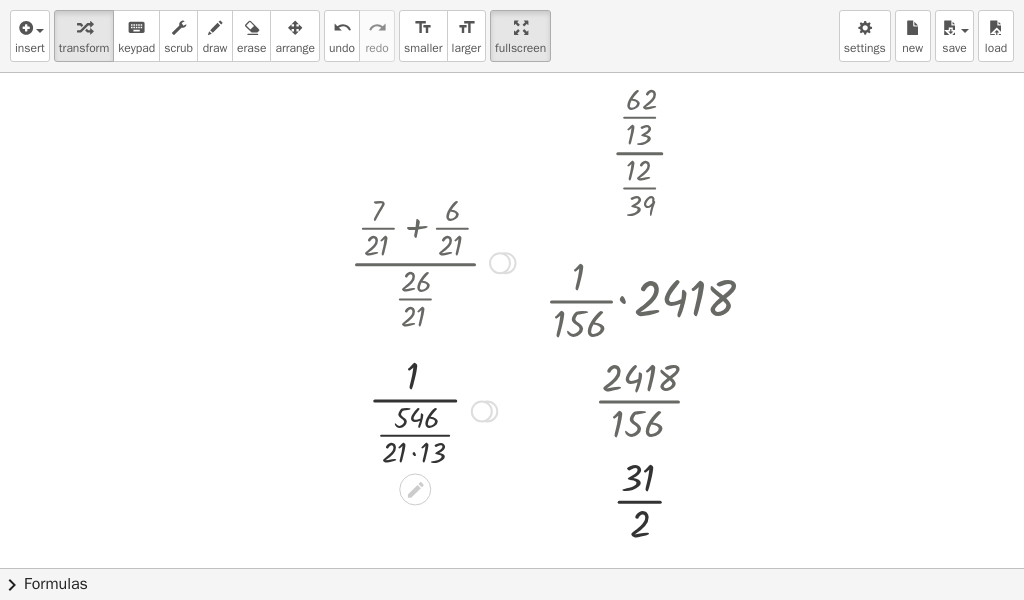 click at bounding box center (433, 409) 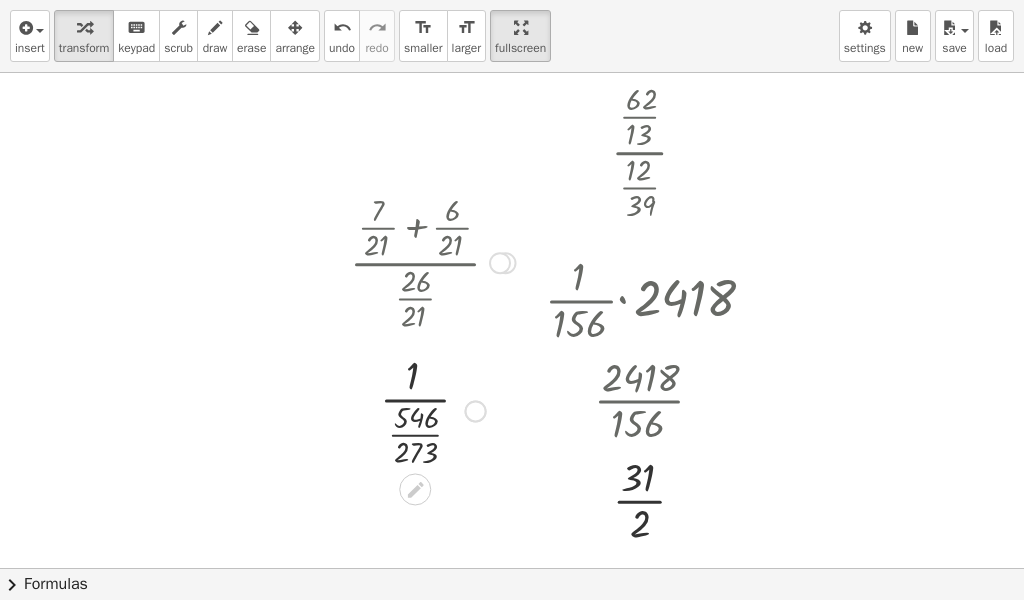 click at bounding box center [433, 409] 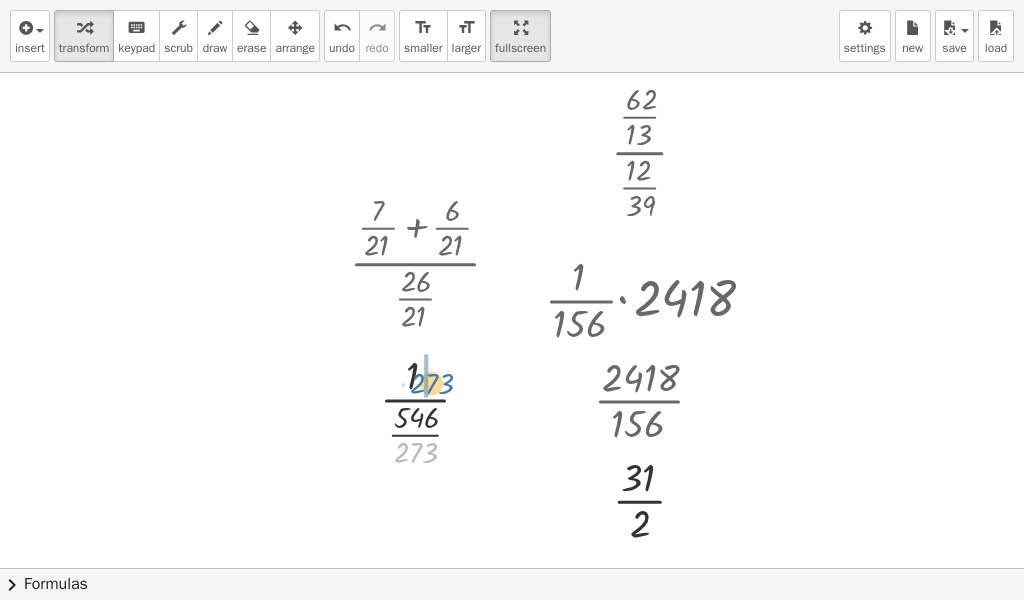 drag, startPoint x: 417, startPoint y: 460, endPoint x: 429, endPoint y: 390, distance: 71.021126 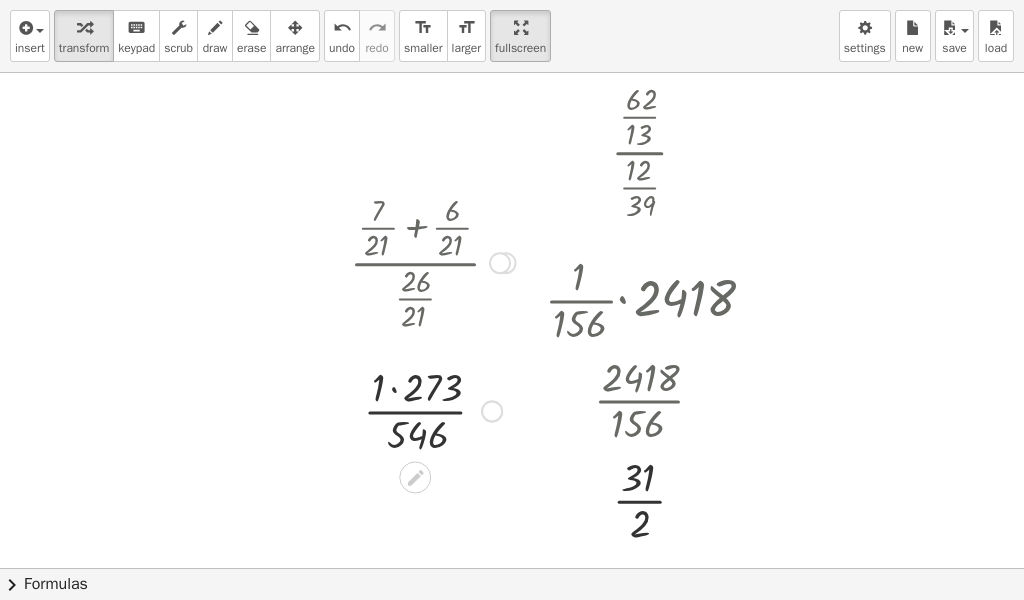 click at bounding box center [433, 409] 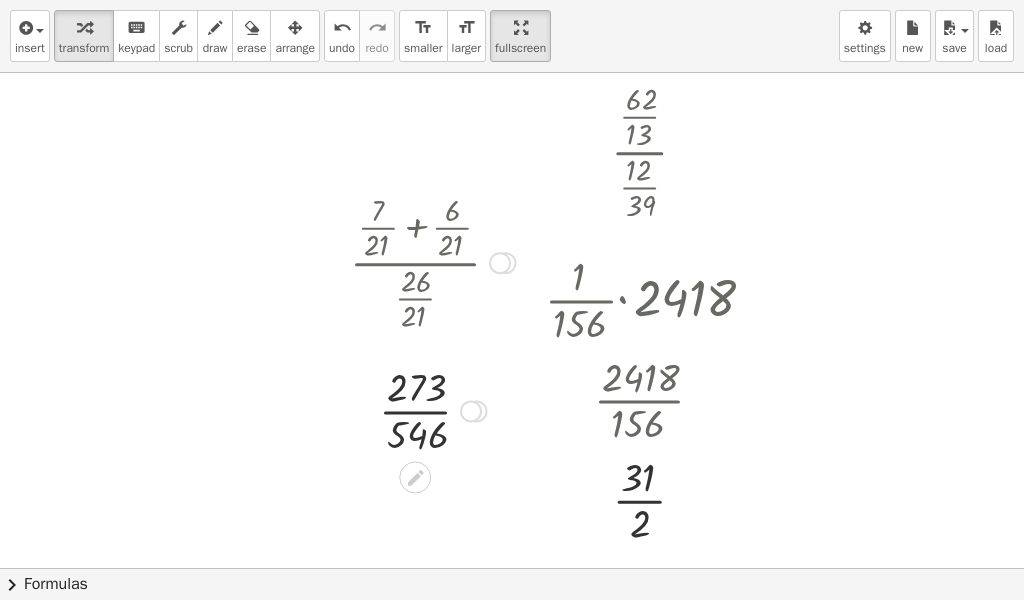 click at bounding box center [433, 409] 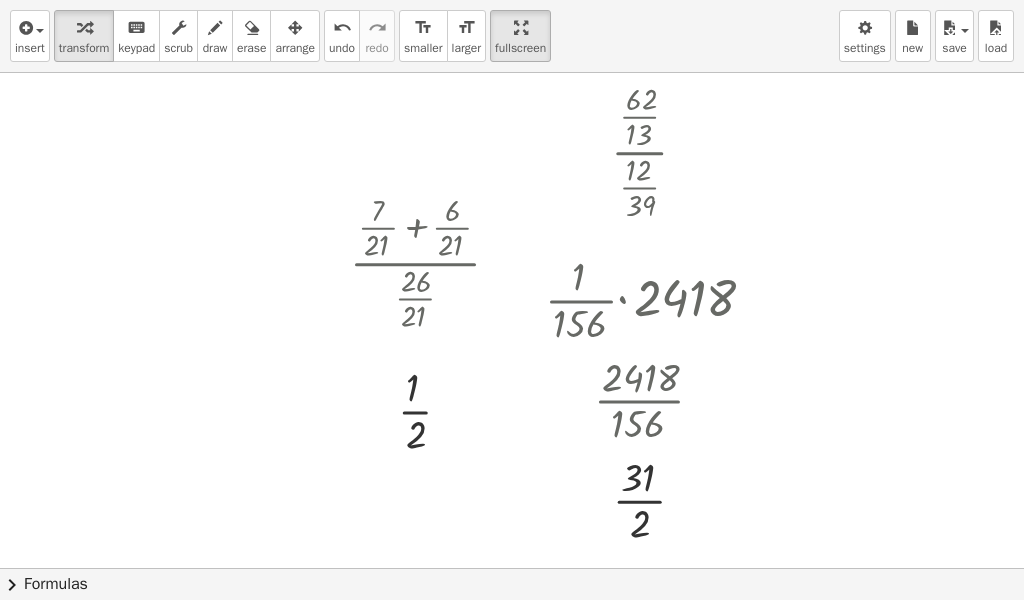 click at bounding box center [512, 366] 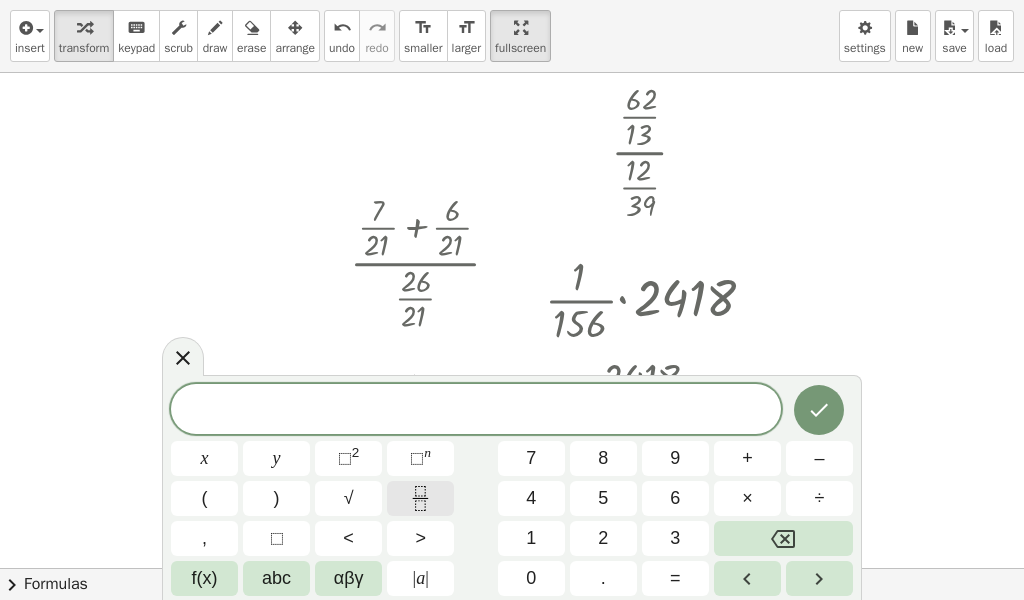 click 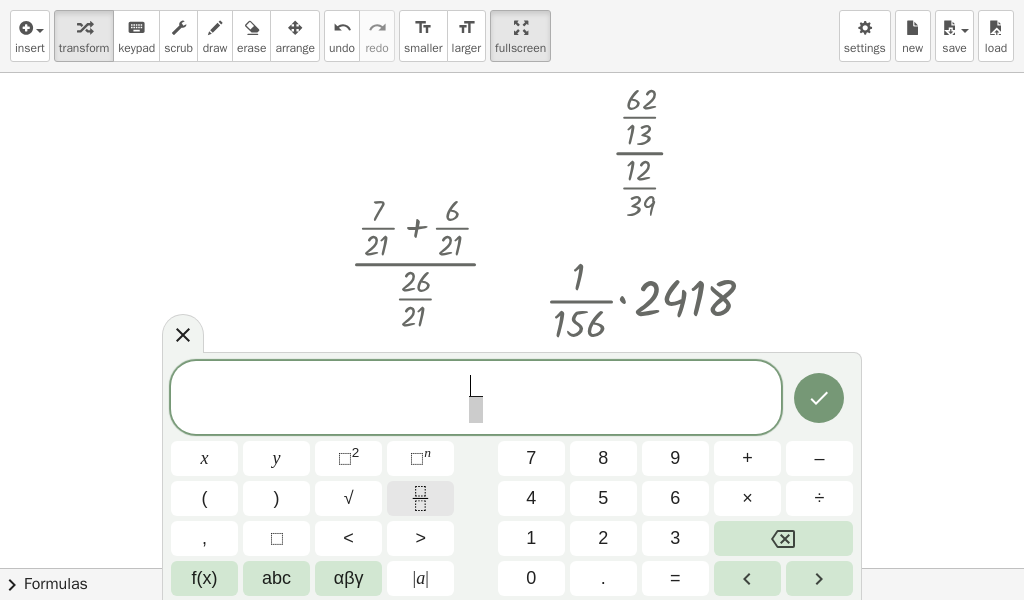 click at bounding box center [420, 498] 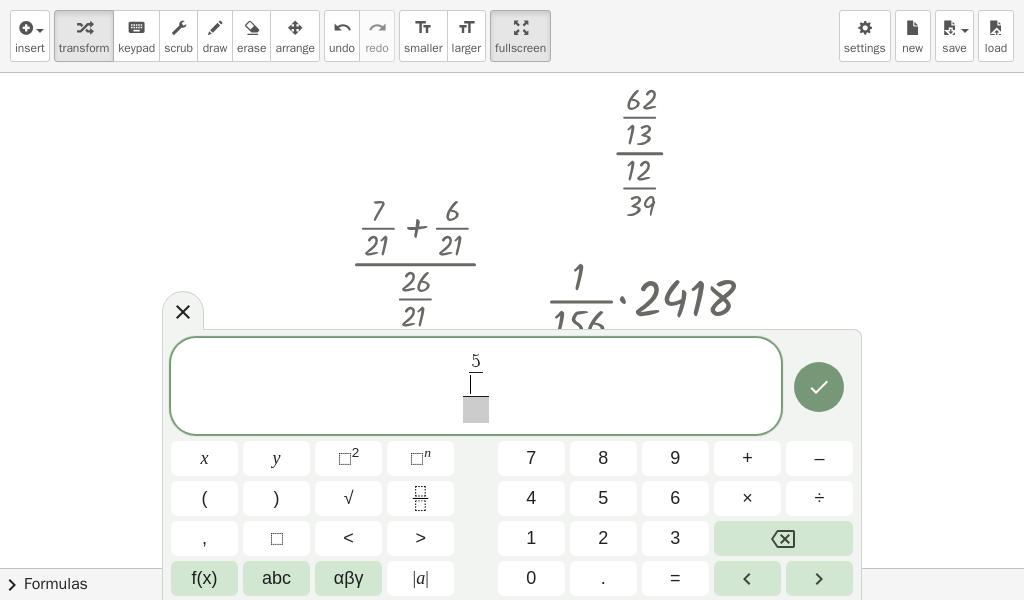 click on "​" at bounding box center (476, 384) 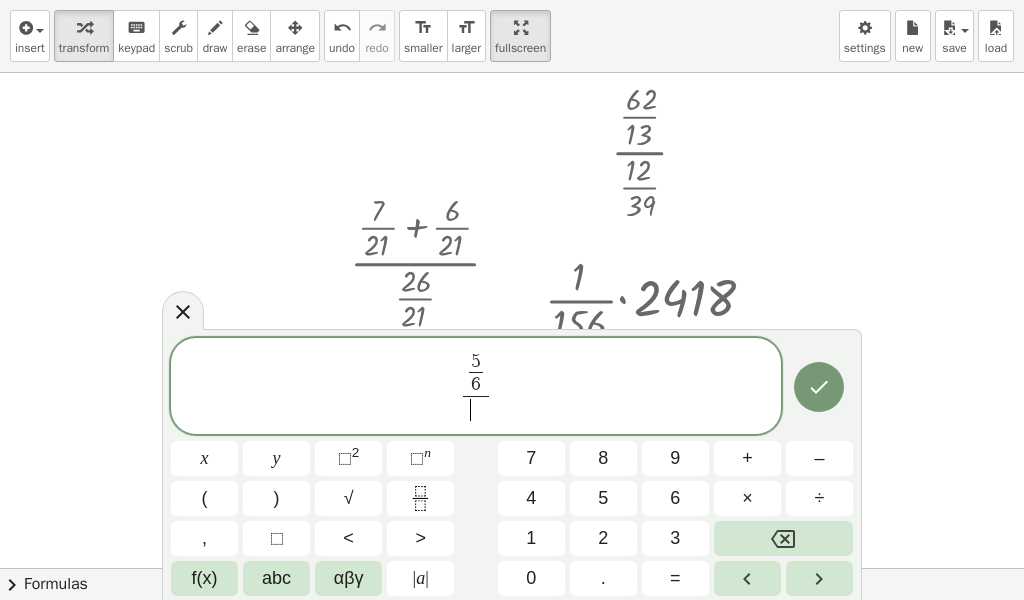 click on "​" at bounding box center (476, 409) 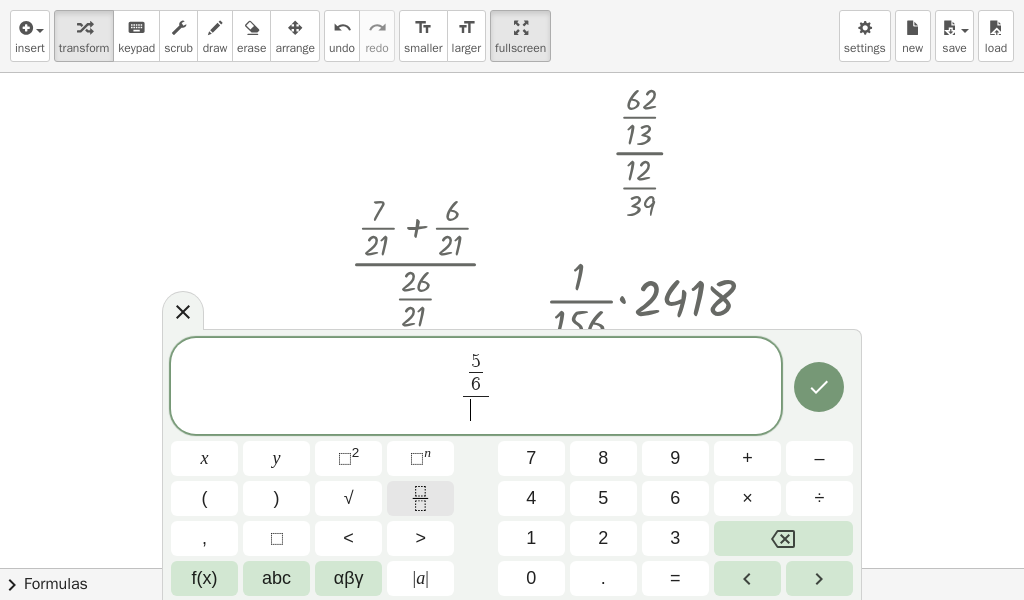 click 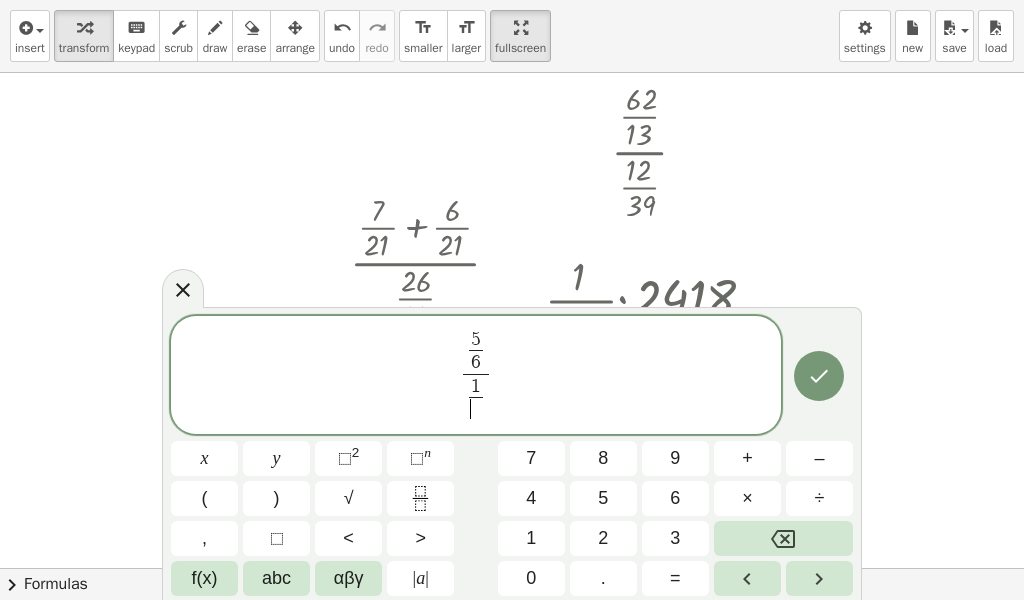 click on "​" at bounding box center [476, 409] 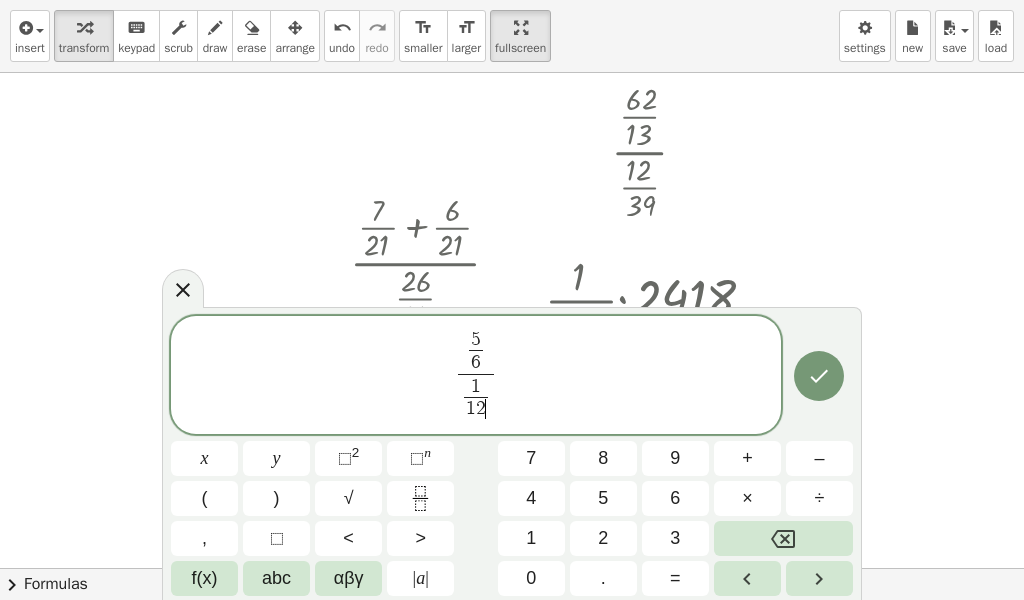 click on "5 6 ​" at bounding box center (476, 352) 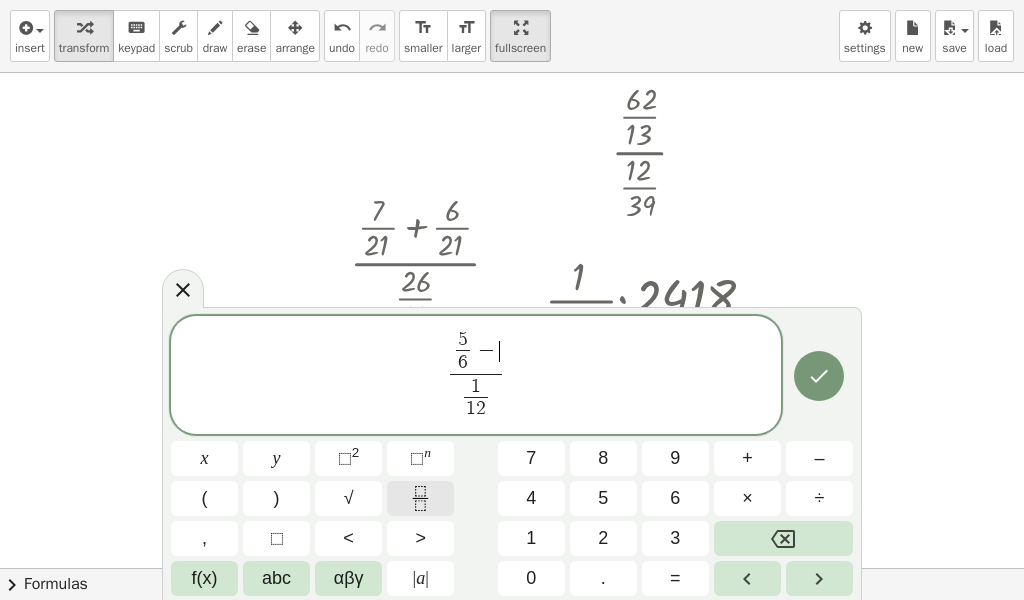 click at bounding box center [420, 498] 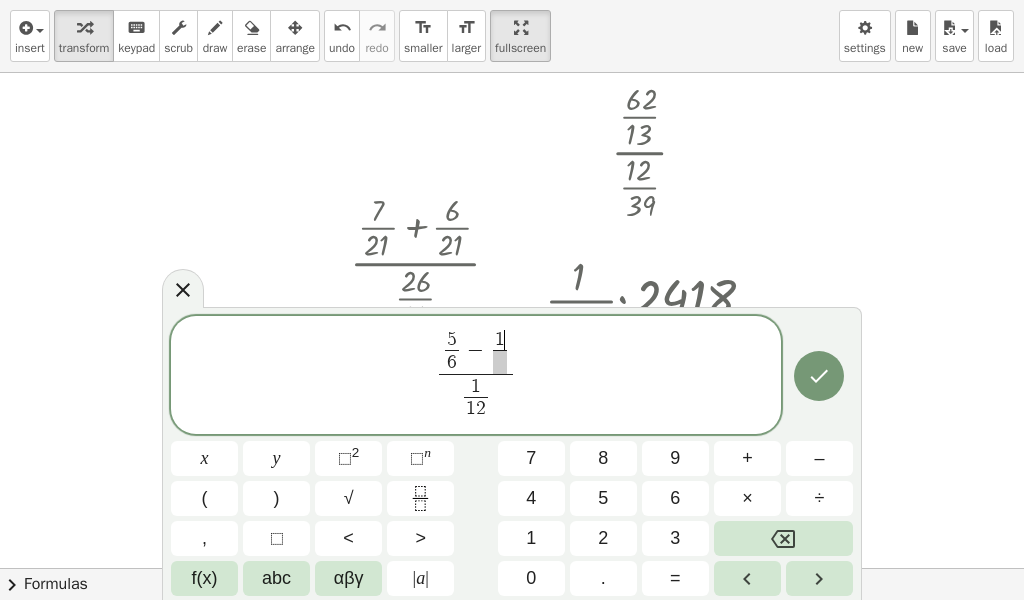 click at bounding box center [500, 362] 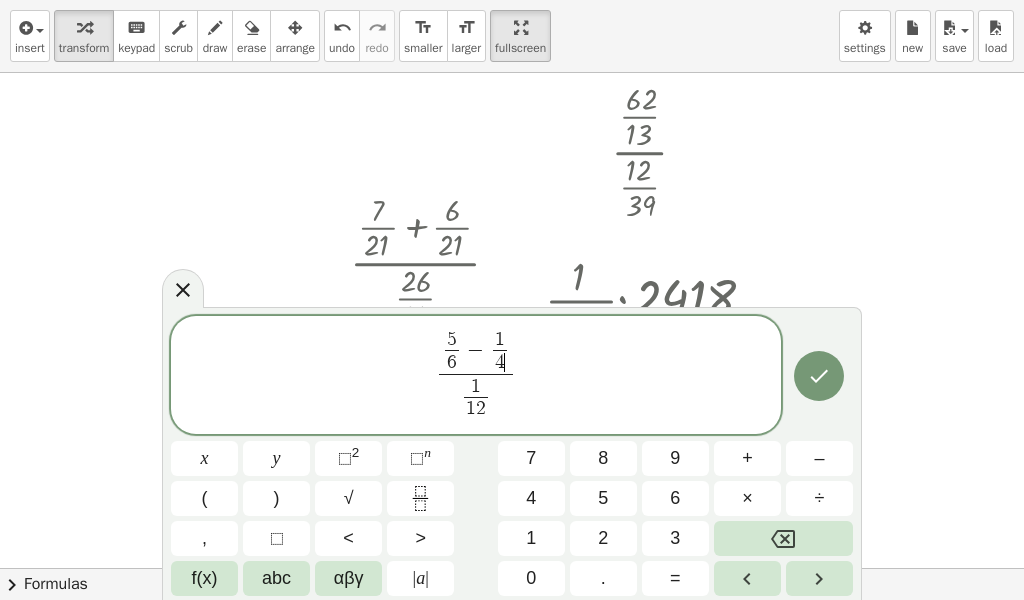 click on "1 1 2 ​" at bounding box center (475, 398) 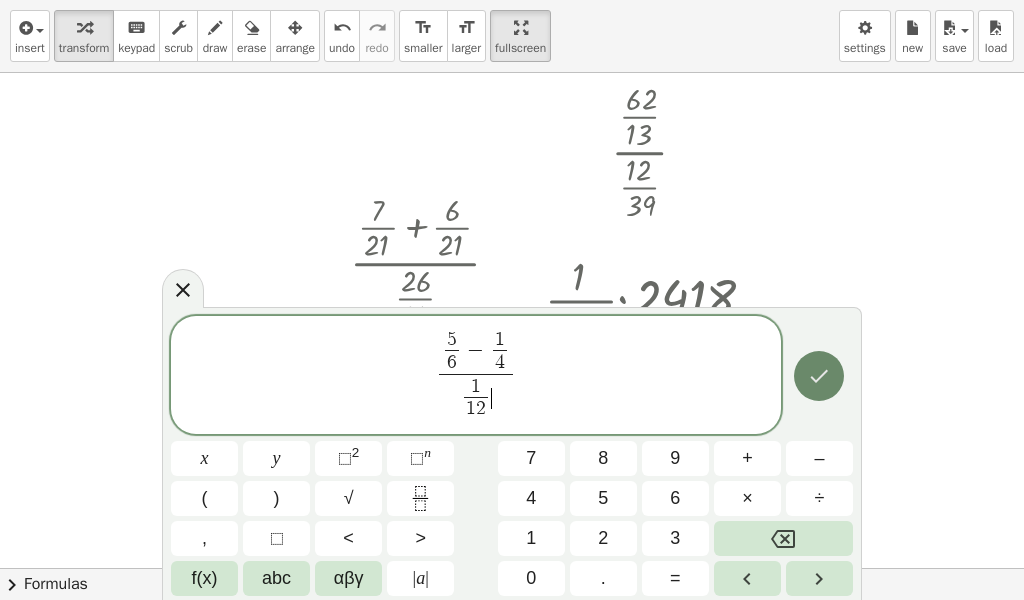 click at bounding box center [819, 376] 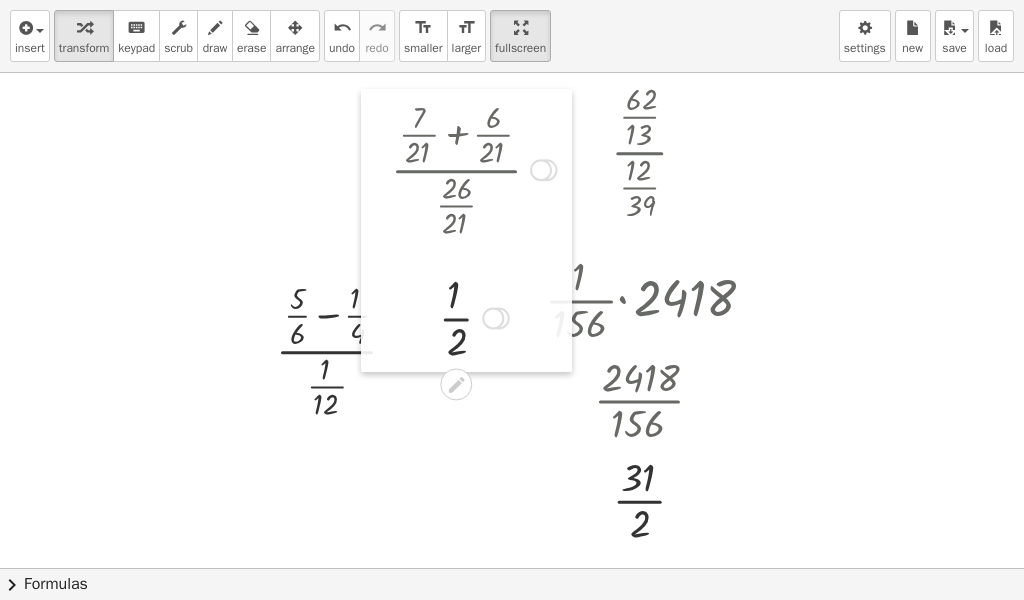 drag, startPoint x: 327, startPoint y: 440, endPoint x: 368, endPoint y: 347, distance: 101.636604 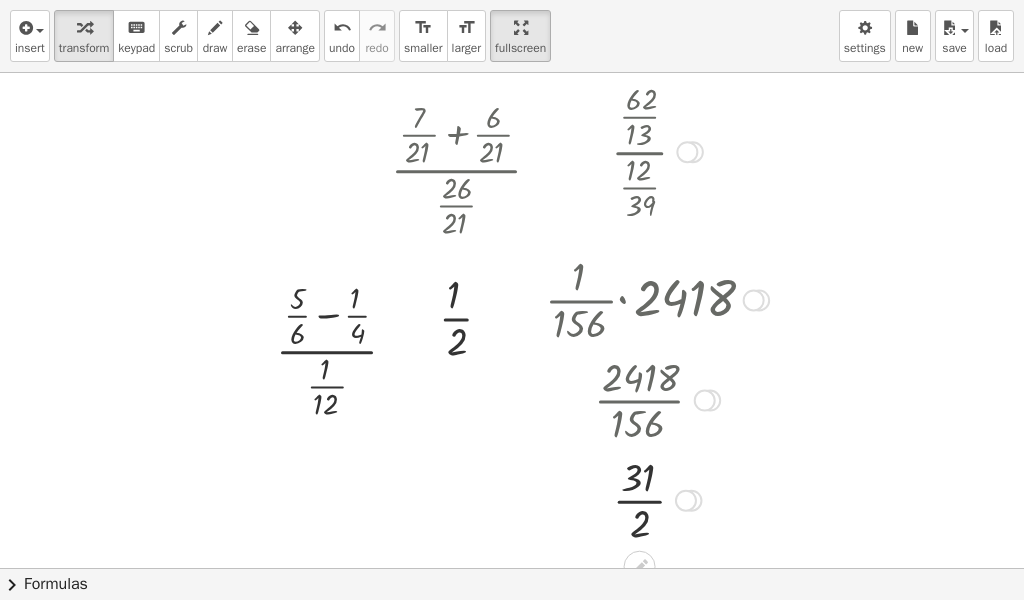 click at bounding box center [657, 399] 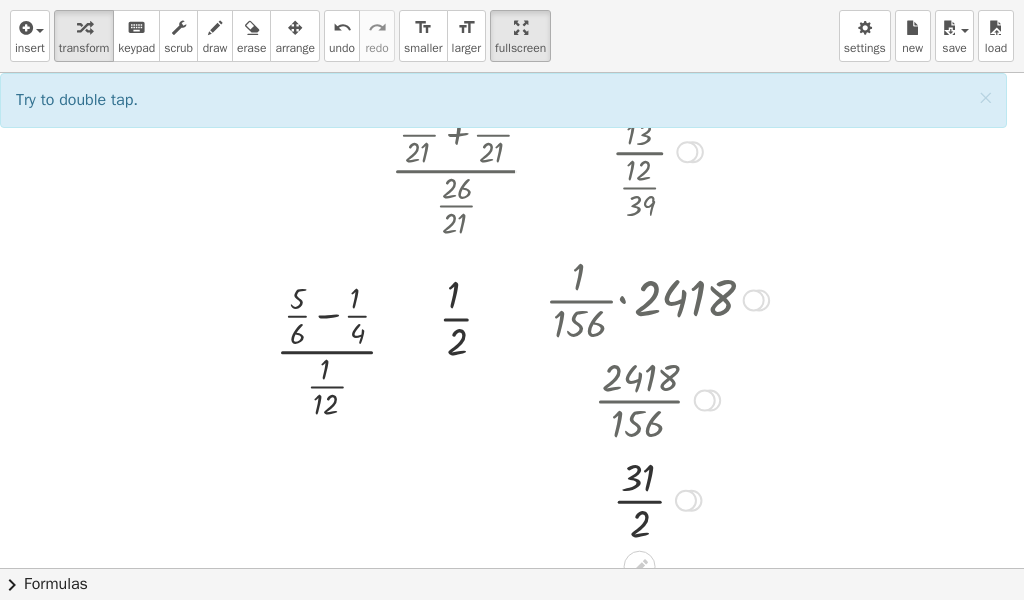 click on "· ( + 4 + · 10 · 13 ) · · 12 · 39 · ( + · 4 · 13 · 13 + · 10 · 13 ) · · 12 · 39 · ( + · 52 · 13 + · 10 · 13 ) · · 12 · 39 · · 62 · 13 · · 12 · 39 · · 1 · 13 · · 12 · 39 · 62 · · 1 · 13 · · 12 · 2418 · · 1 · 13 · 12 · · 1 · 2418 · · 1 · 156 · · 1 · 2418 · · 1 · 156 · 2418 · 1 · · 1 · 156 · 2418 · 1 · 2418 · 156 · 2418 · 156 · 31 · 78 · 2 · 78 · 31 · 2" at bounding box center [649, 312] 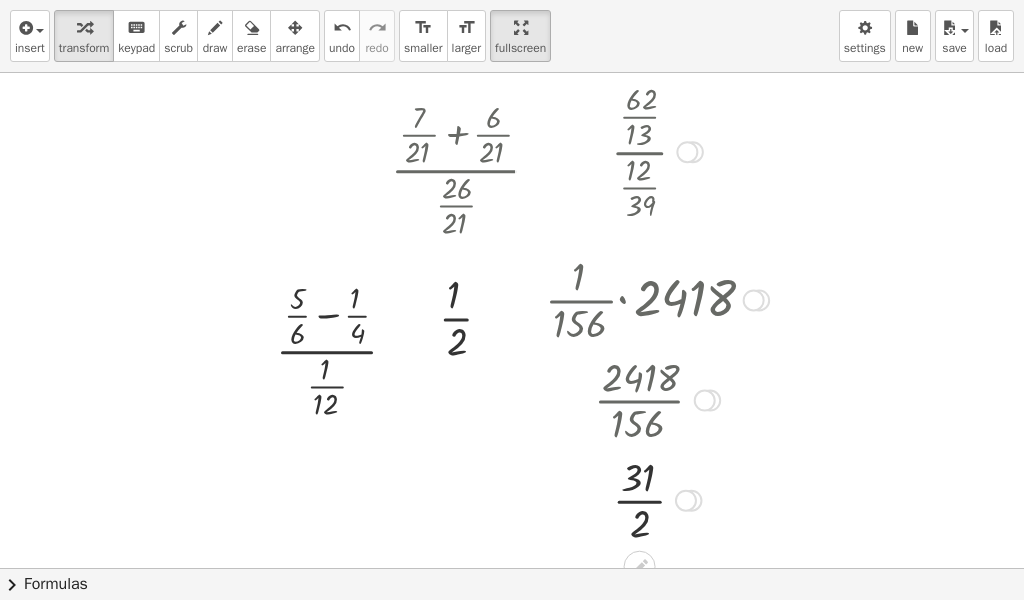 click on "· ( + 4 + · 10 · 13 ) · · 12 · 39 · ( + · 4 · 13 · 13 + · 10 · 13 ) · · 12 · 39 · ( + · 52 · 13 + · 10 · 13 ) · · 12 · 39 · · 62 · 13 · · 12 · 39 · · 1 · 13 · · 12 · 39 · 62 · · 1 · 13 · · 12 · 2418 · · 1 · 13 · 12 · · 1 · 2418 · · 1 · 156 · · 1 · 2418 · · 1 · 156 · 2418 · 1 · · 1 · 156 · 2418 · 1 · 2418 · 156 · 2418 · 156 · 31 · 78 · 2 · 78 · 31 · 2" at bounding box center [649, 312] 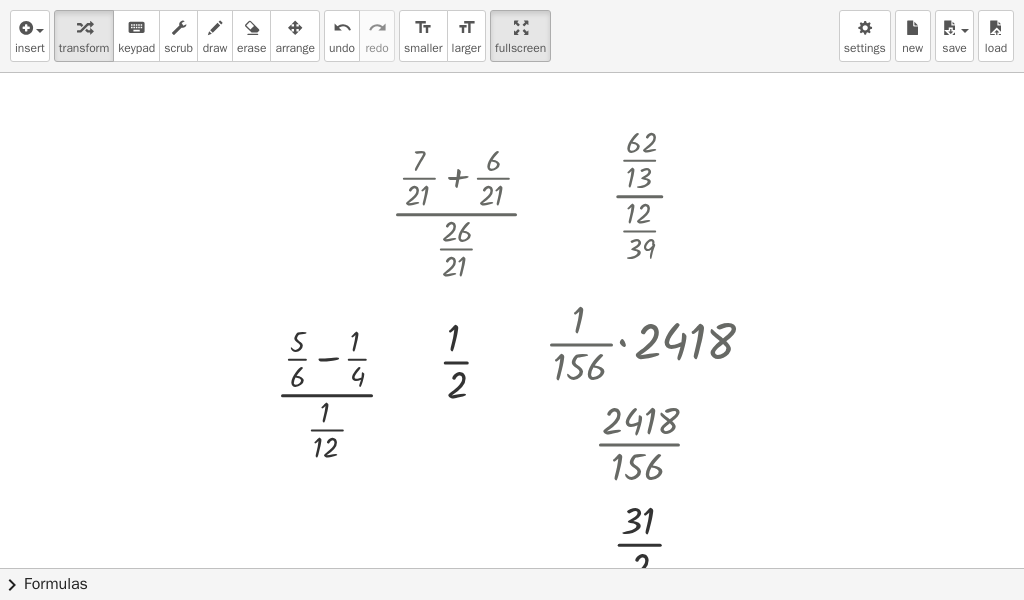 scroll, scrollTop: 144, scrollLeft: 0, axis: vertical 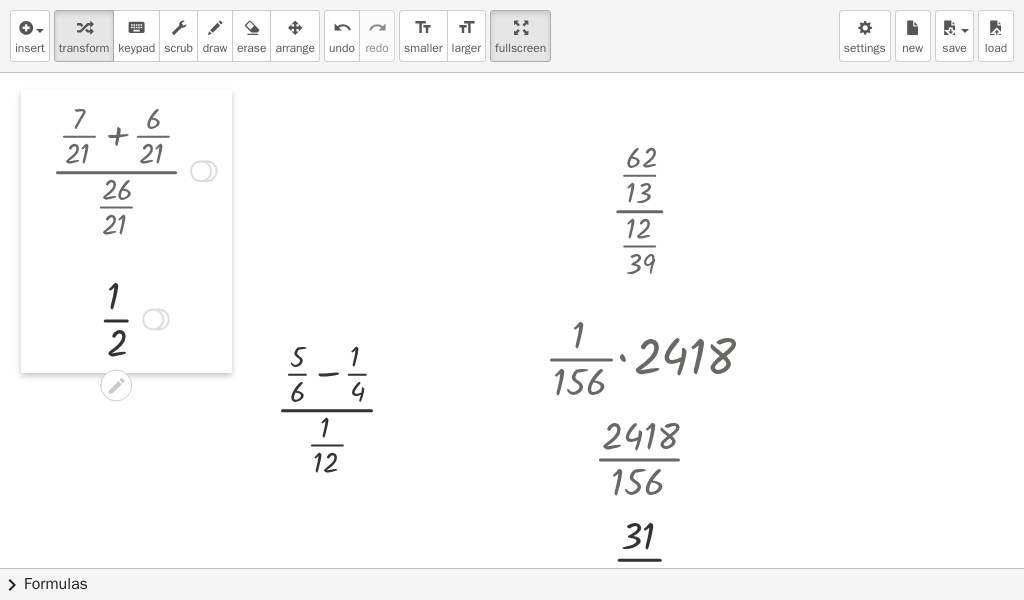 drag, startPoint x: 389, startPoint y: 414, endPoint x: 50, endPoint y: 358, distance: 343.59424 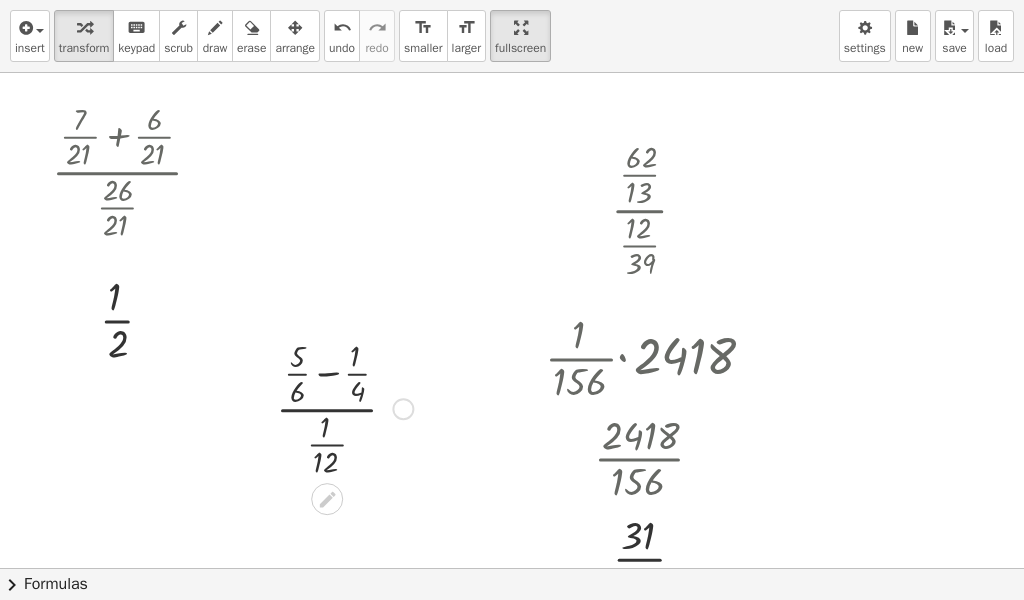 click at bounding box center [344, 407] 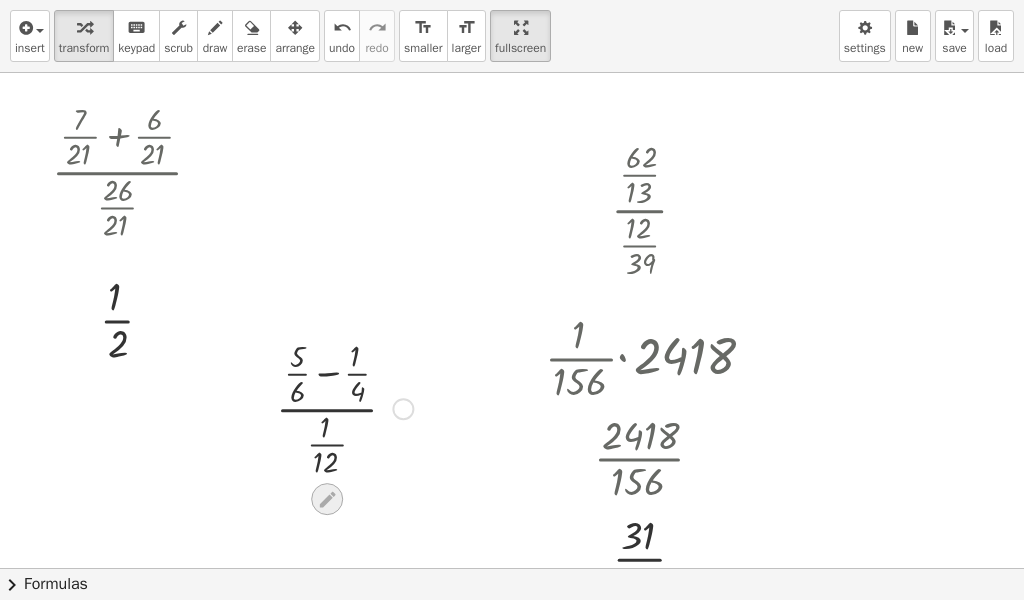 click 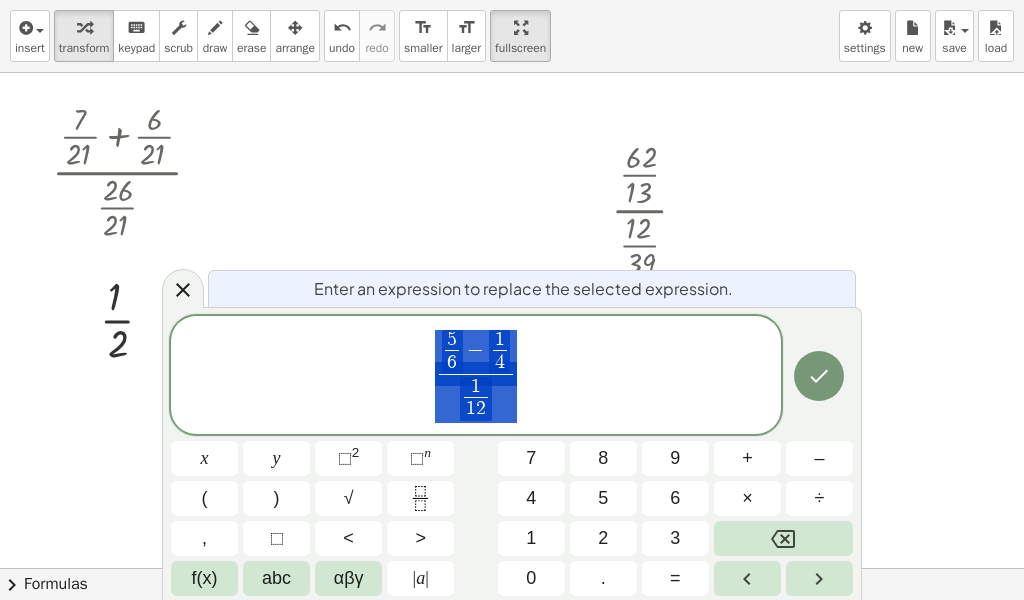 scroll, scrollTop: 305, scrollLeft: 0, axis: vertical 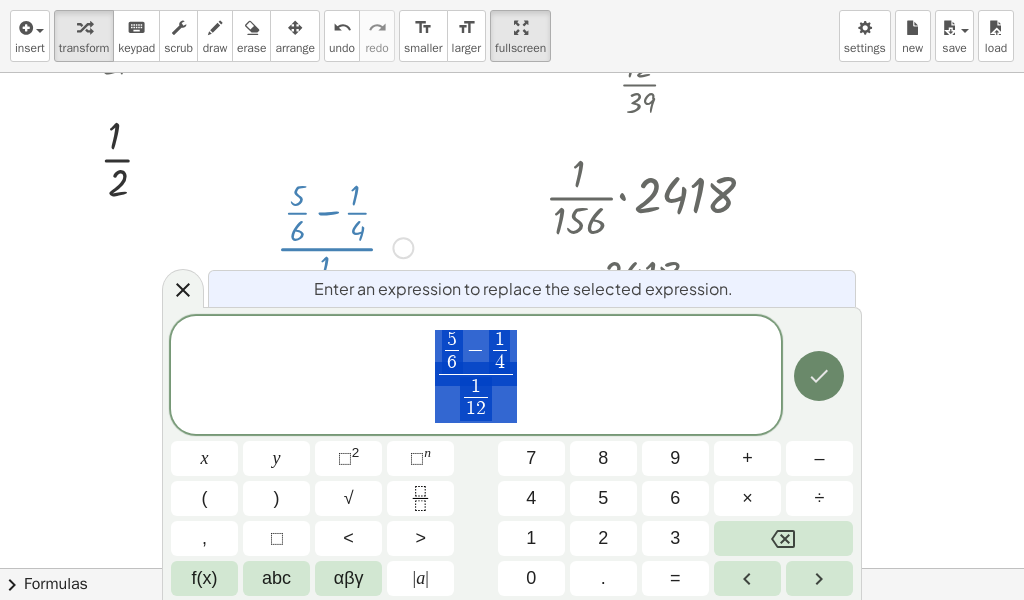 click 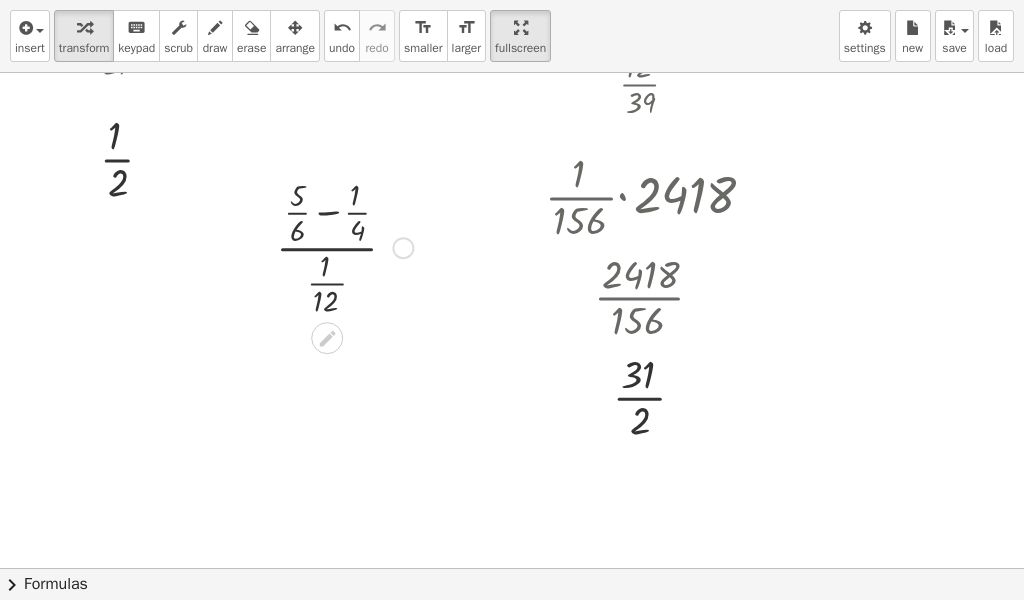 scroll, scrollTop: 144, scrollLeft: 0, axis: vertical 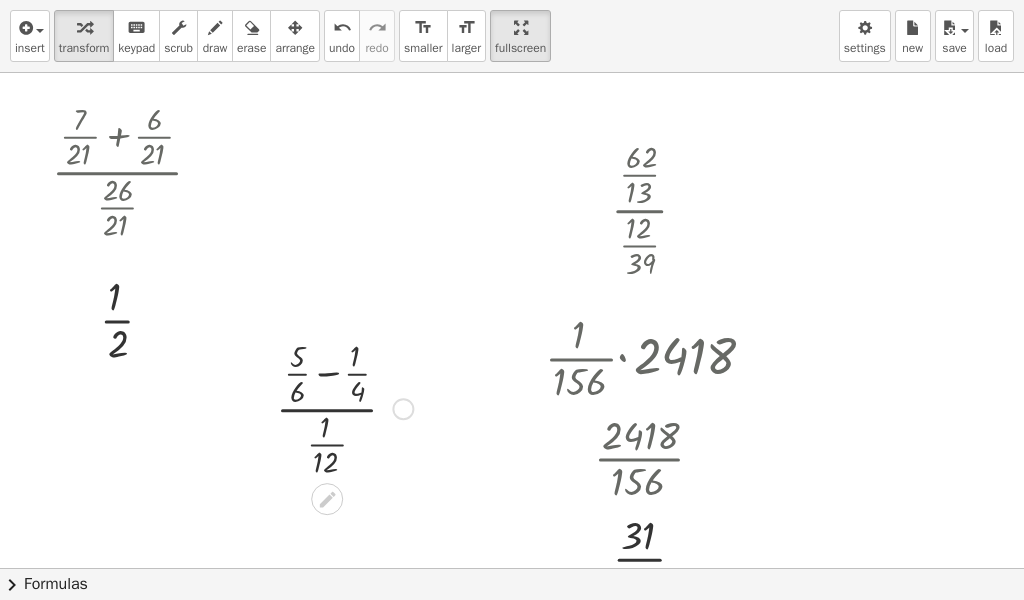 click at bounding box center (512, 424) 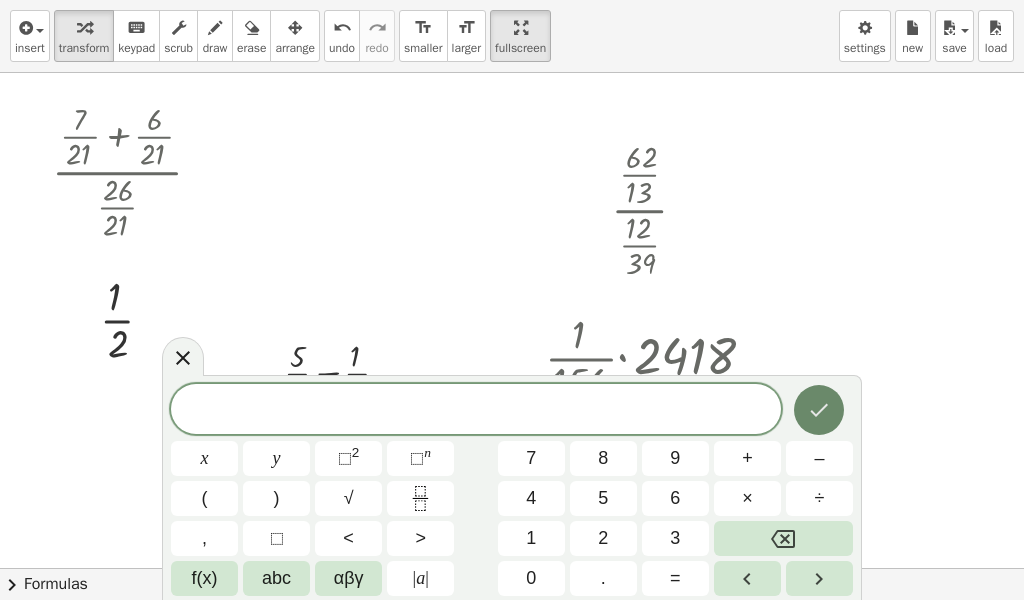 click 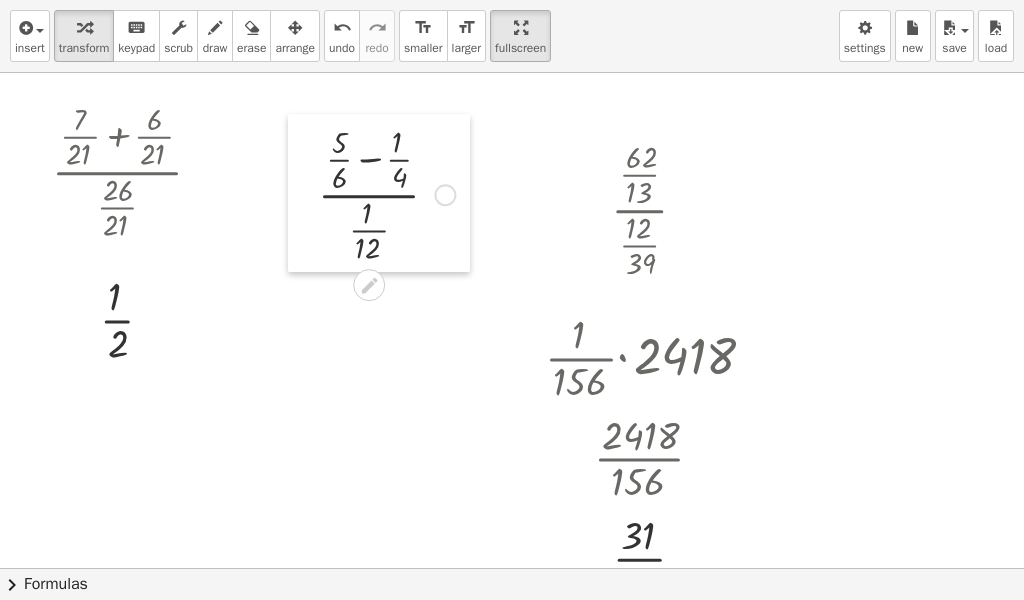 drag, startPoint x: 267, startPoint y: 451, endPoint x: 309, endPoint y: 237, distance: 218.08255 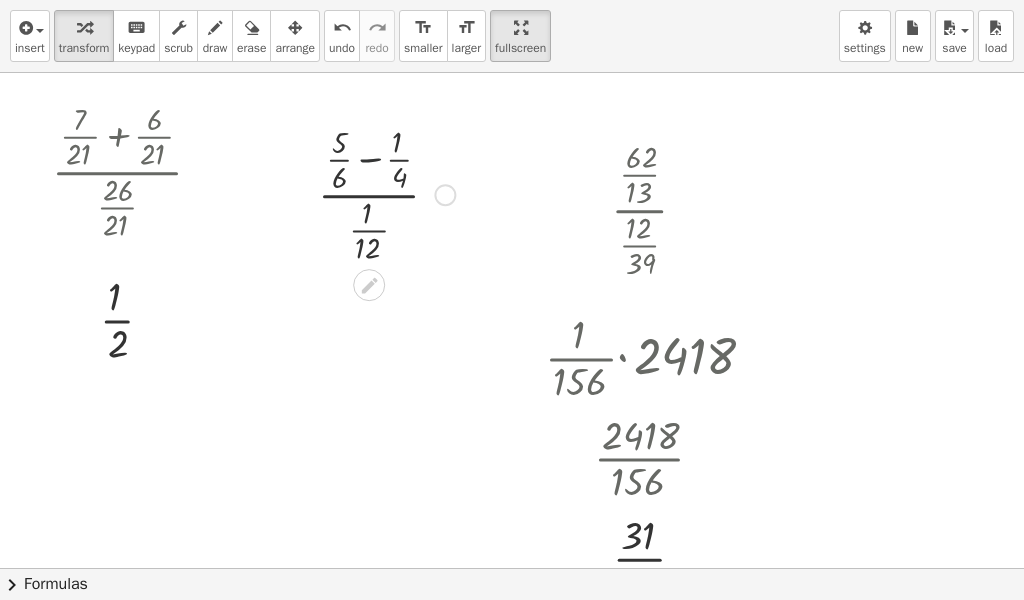 click at bounding box center [386, 193] 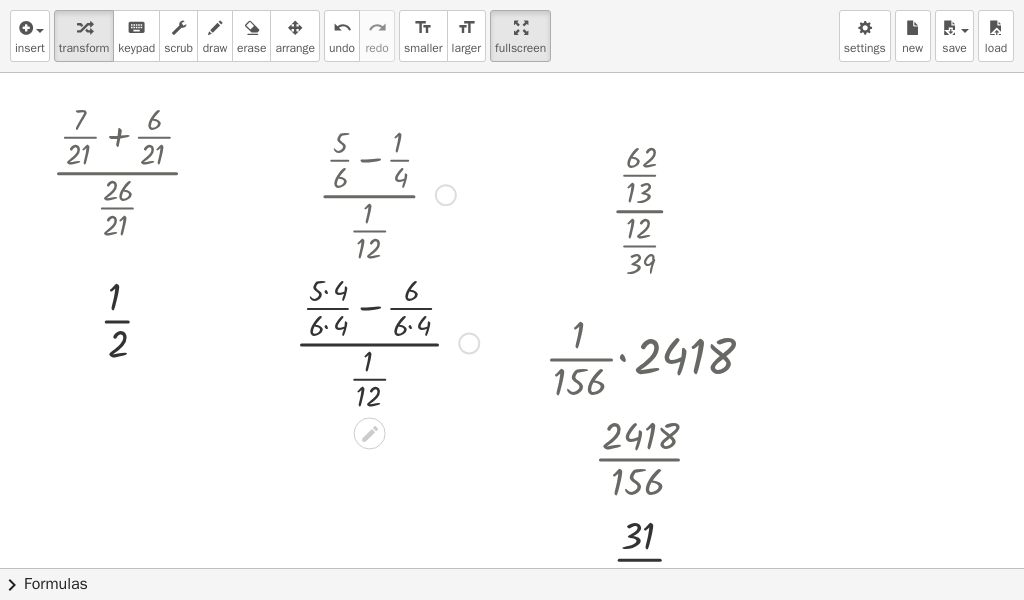 click at bounding box center (387, 341) 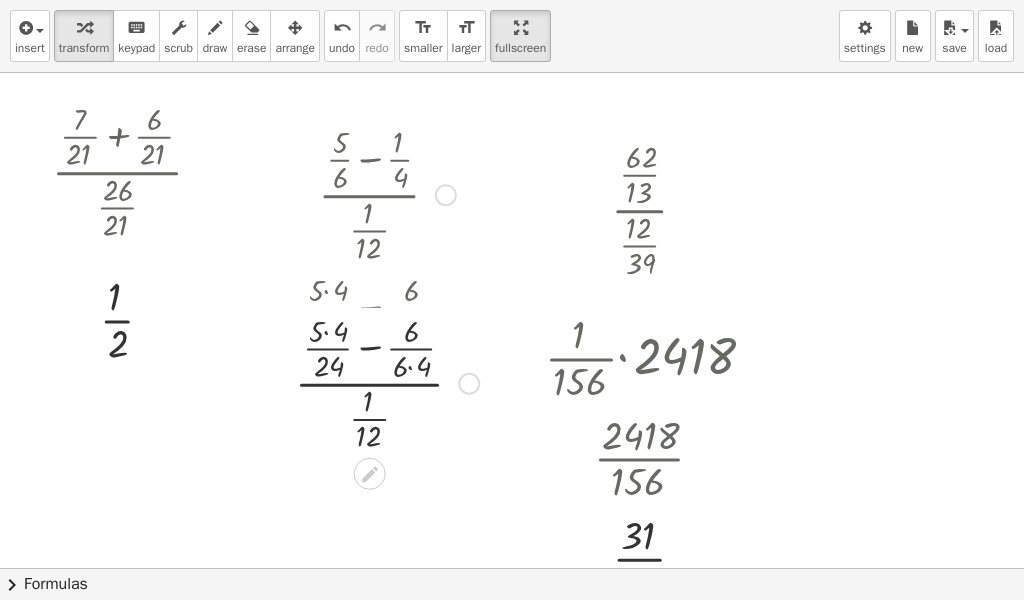 click at bounding box center [387, 341] 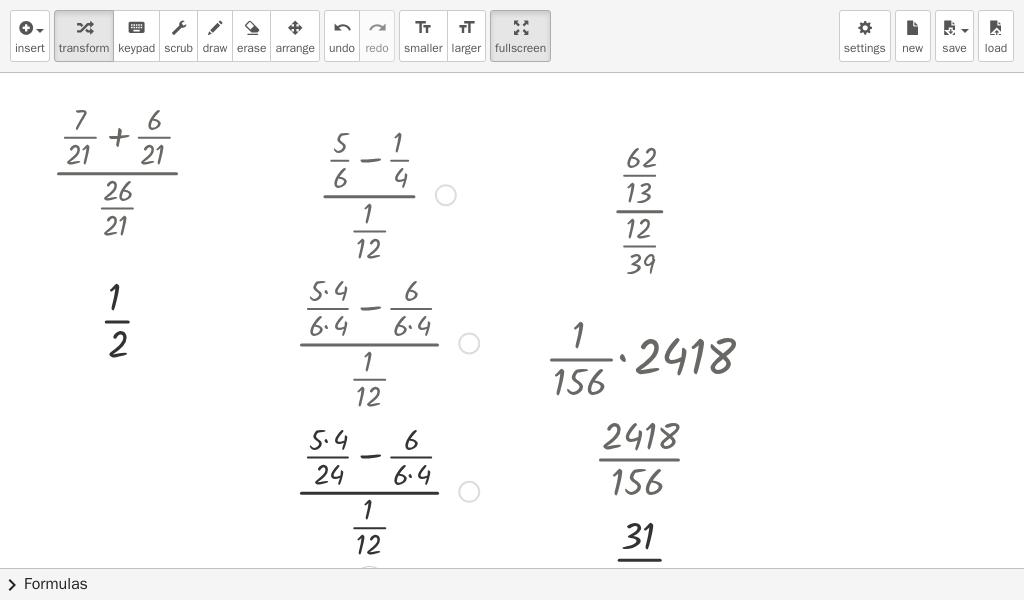 click at bounding box center (387, 490) 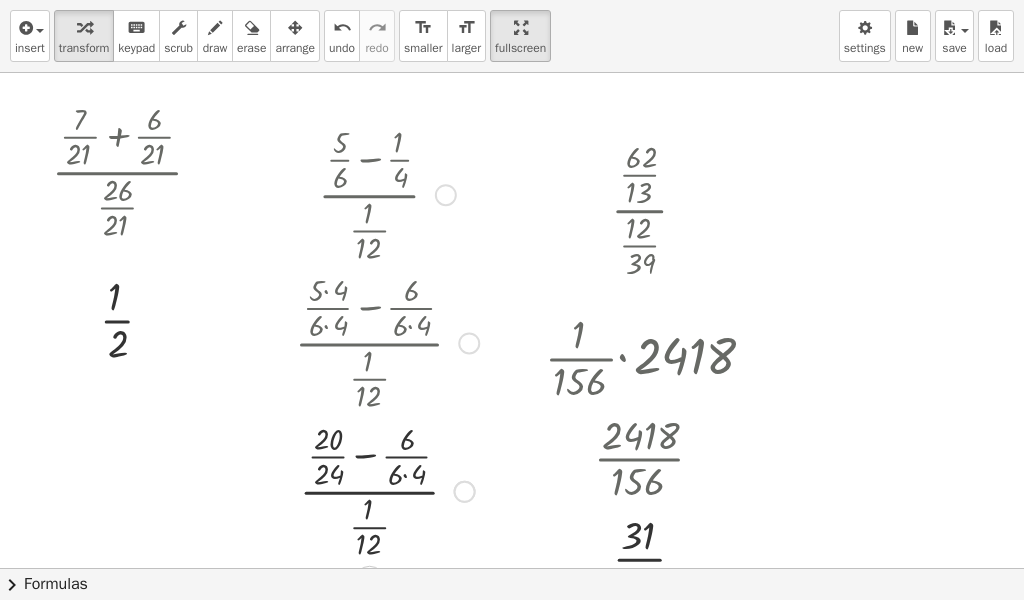 click at bounding box center (387, 490) 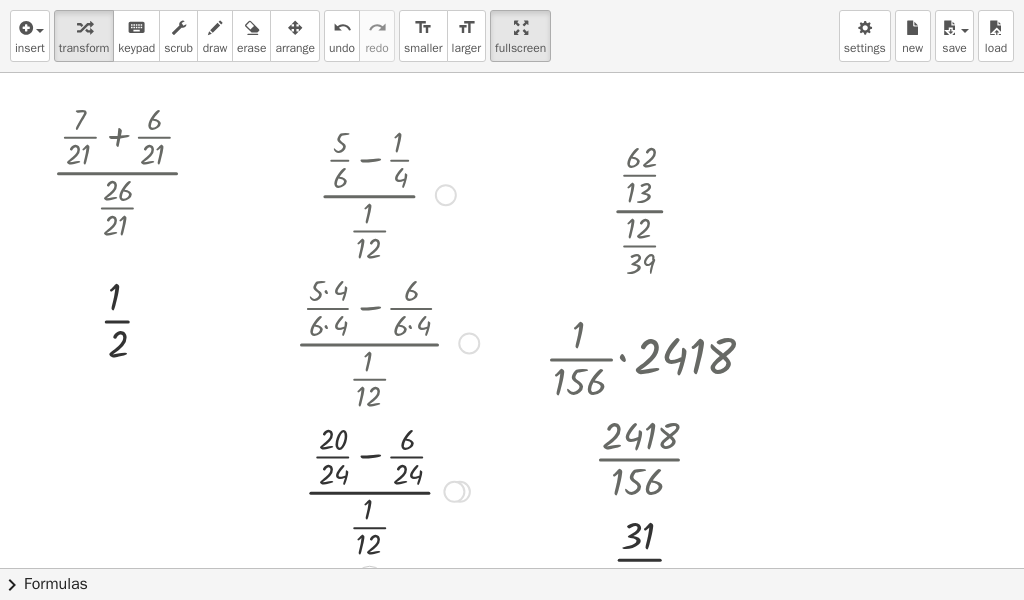 click at bounding box center [387, 490] 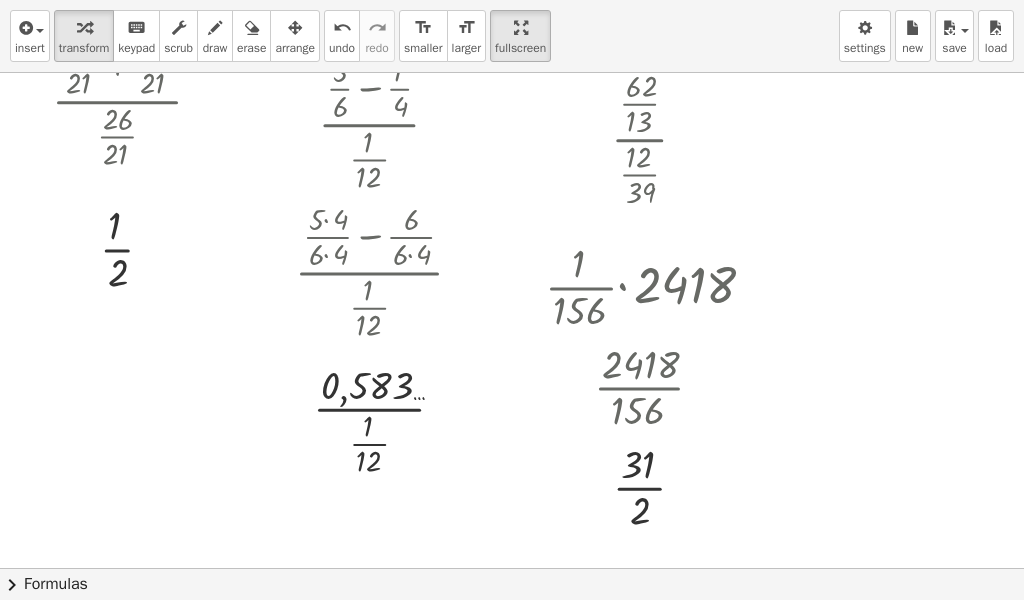 scroll, scrollTop: 226, scrollLeft: 0, axis: vertical 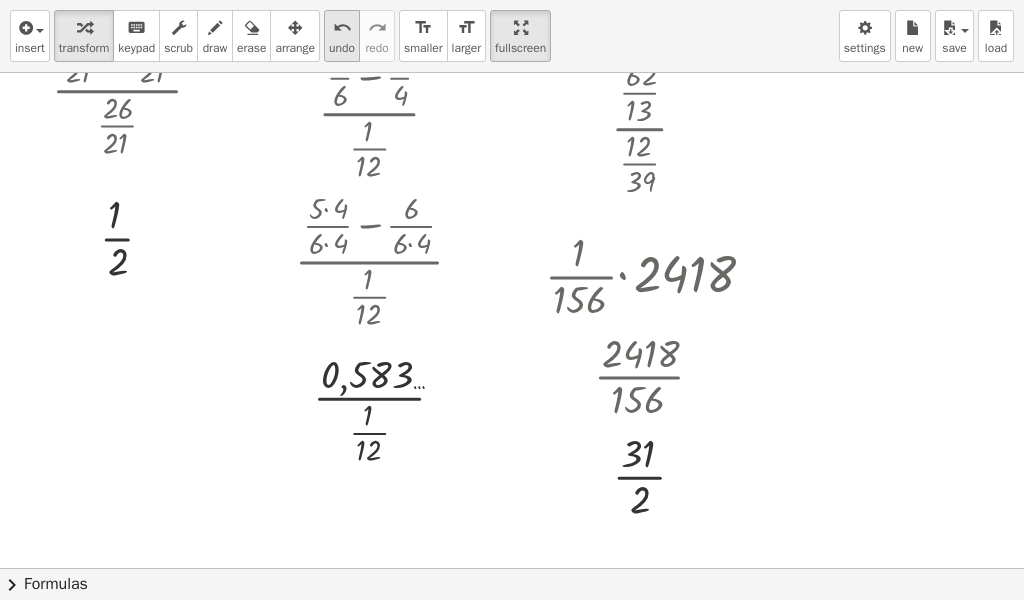 click on "undo" at bounding box center (342, 48) 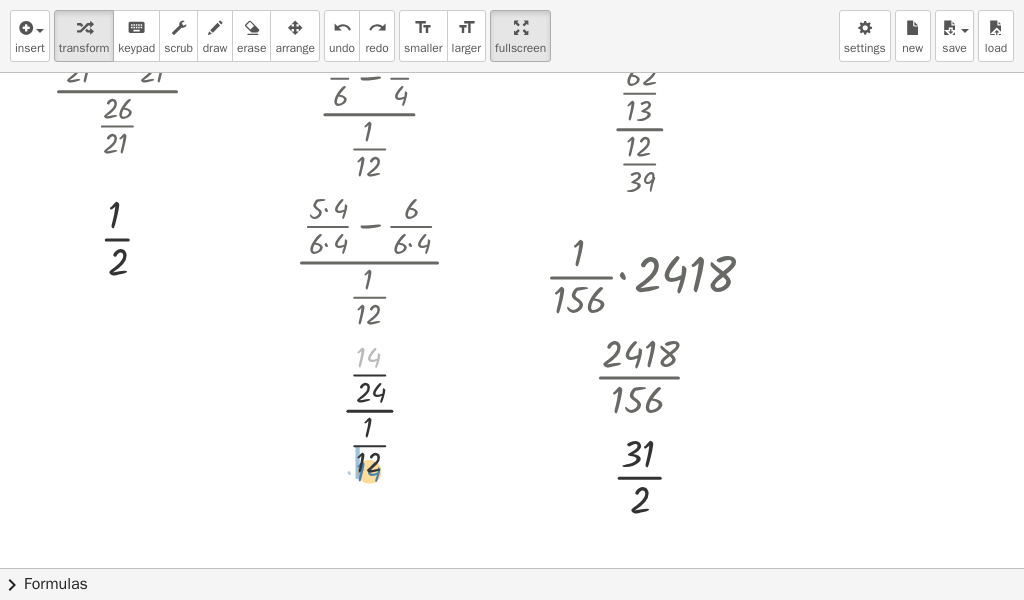 drag, startPoint x: 368, startPoint y: 351, endPoint x: 368, endPoint y: 466, distance: 115 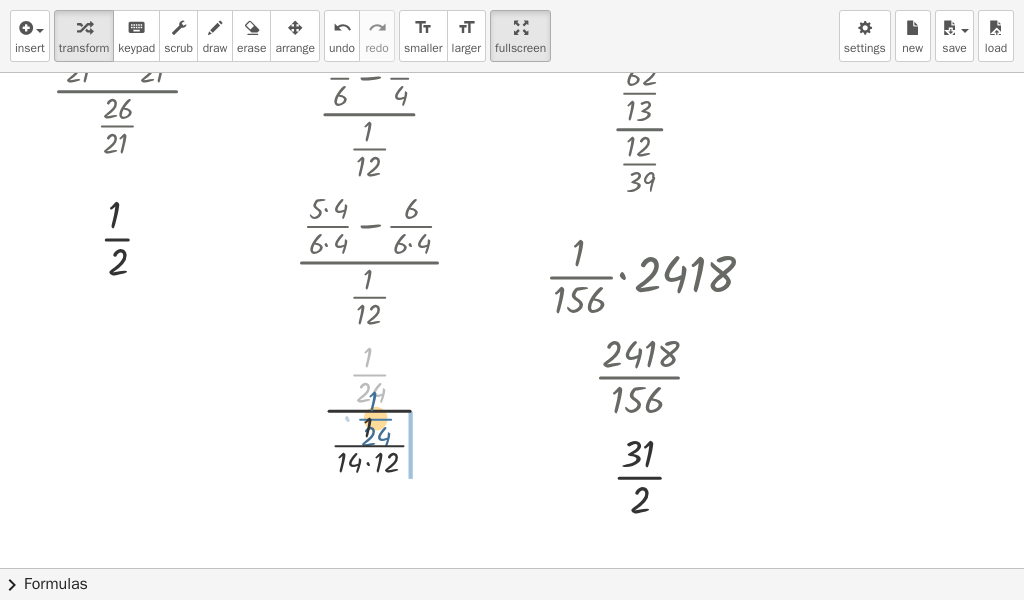drag, startPoint x: 373, startPoint y: 383, endPoint x: 374, endPoint y: 434, distance: 51.009804 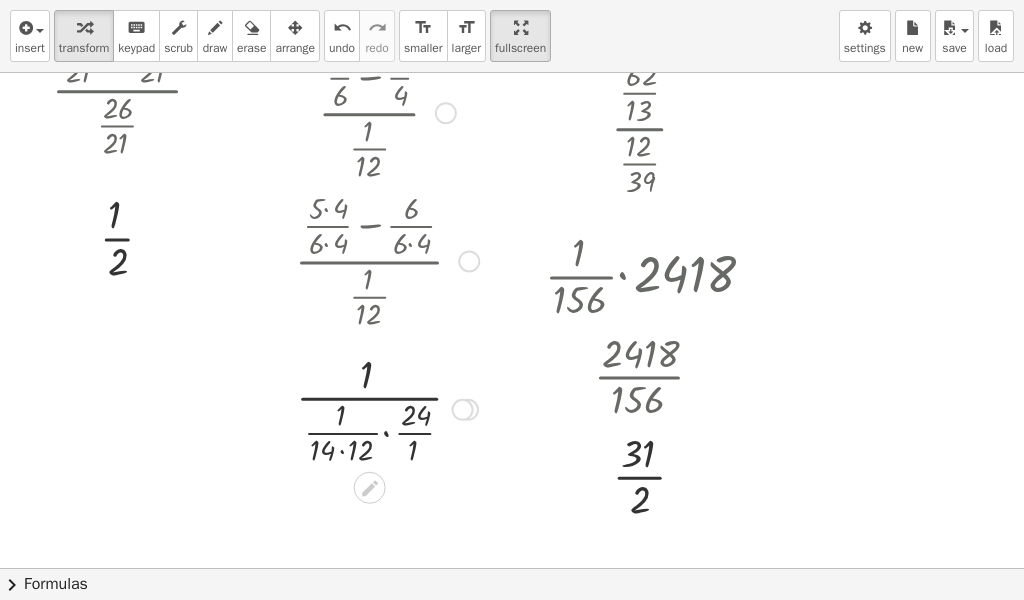 click at bounding box center [387, 408] 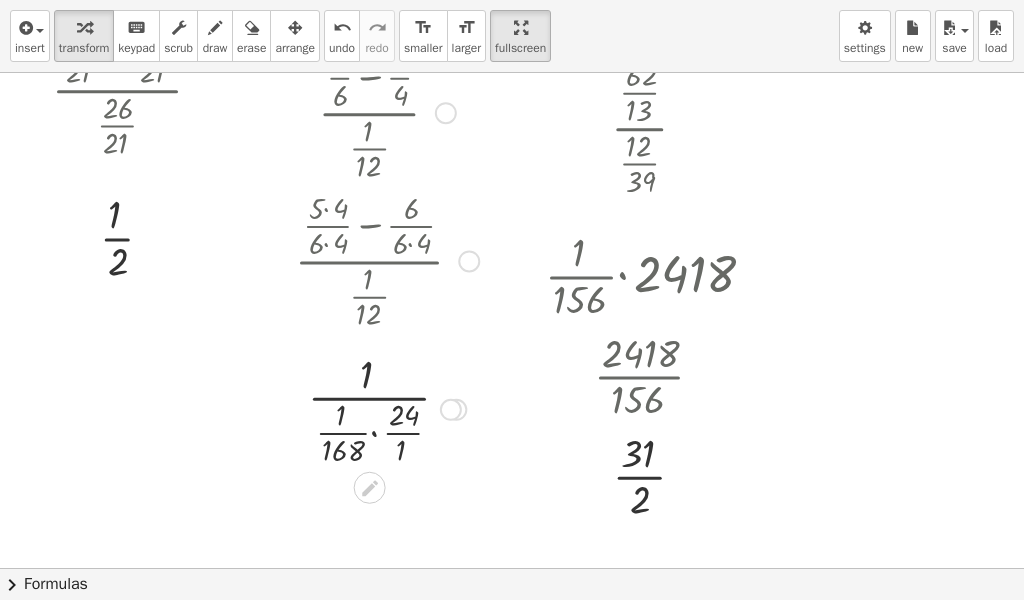 click at bounding box center (387, 408) 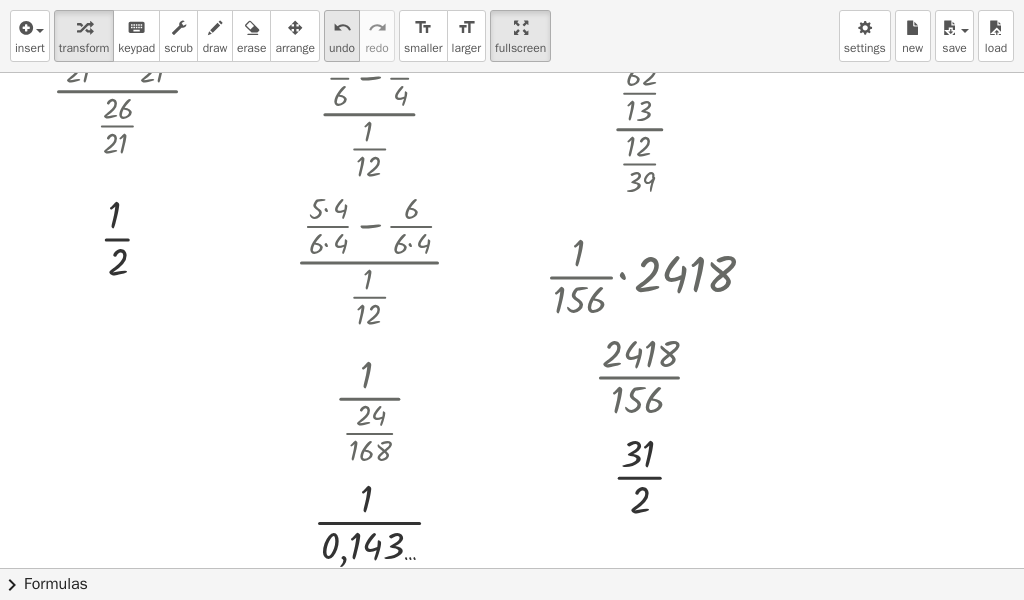 click on "undo" at bounding box center [342, 28] 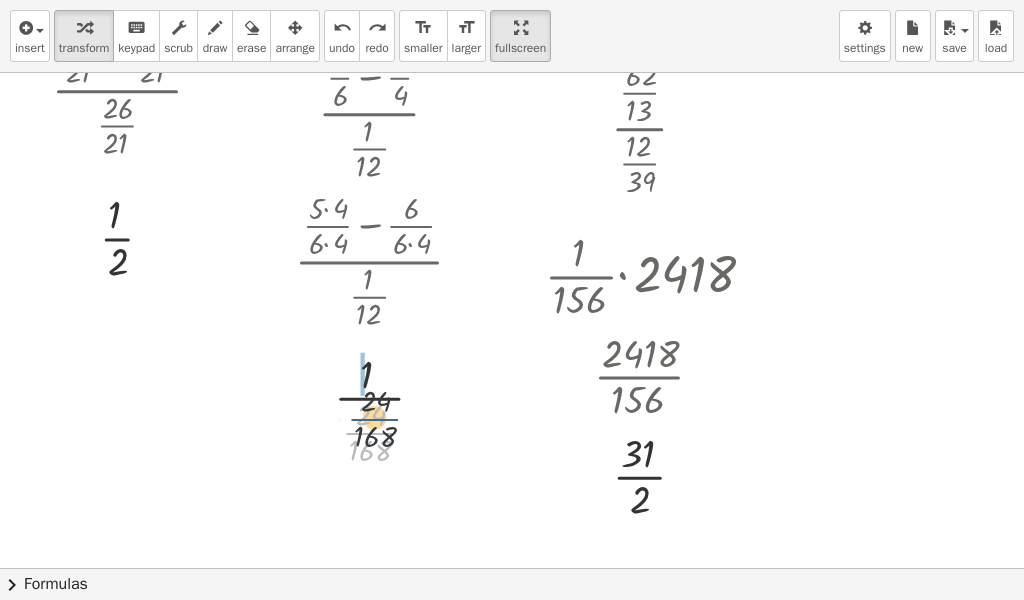 drag, startPoint x: 379, startPoint y: 427, endPoint x: 376, endPoint y: 370, distance: 57.07889 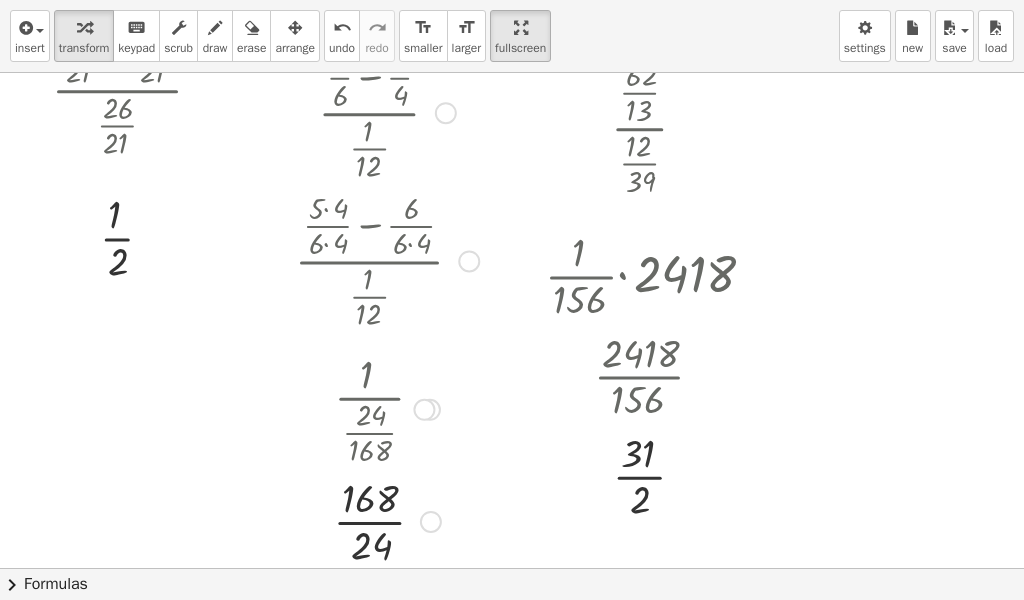 click at bounding box center (387, 520) 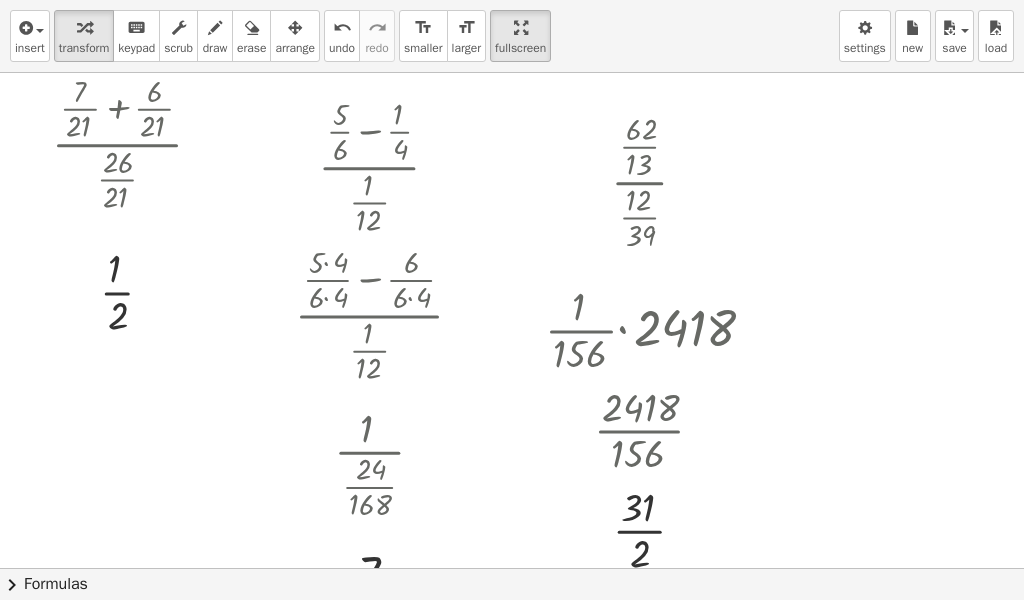 scroll, scrollTop: 168, scrollLeft: 0, axis: vertical 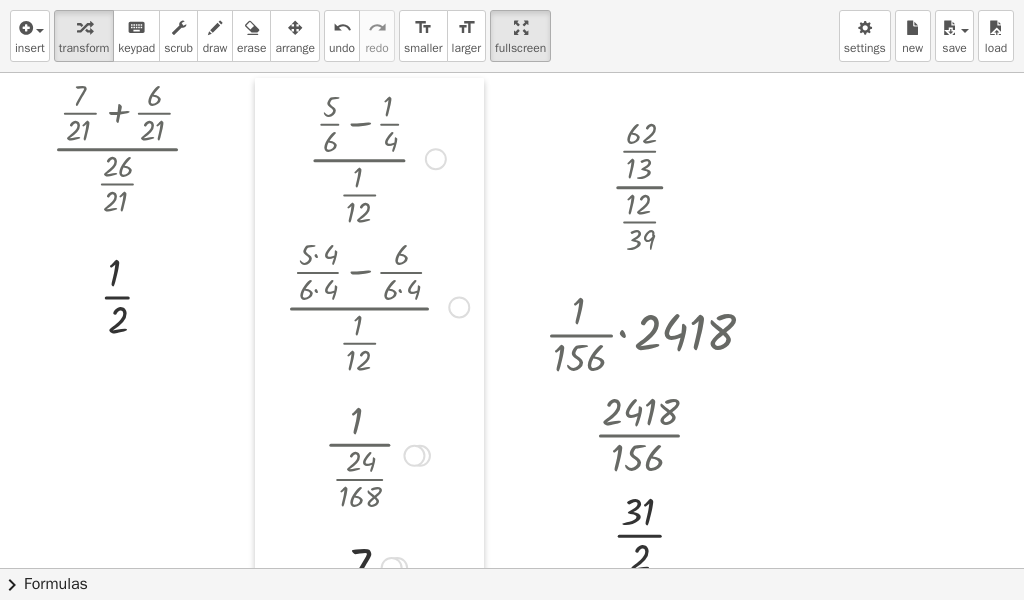 drag, startPoint x: 282, startPoint y: 427, endPoint x: 271, endPoint y: 414, distance: 17.029387 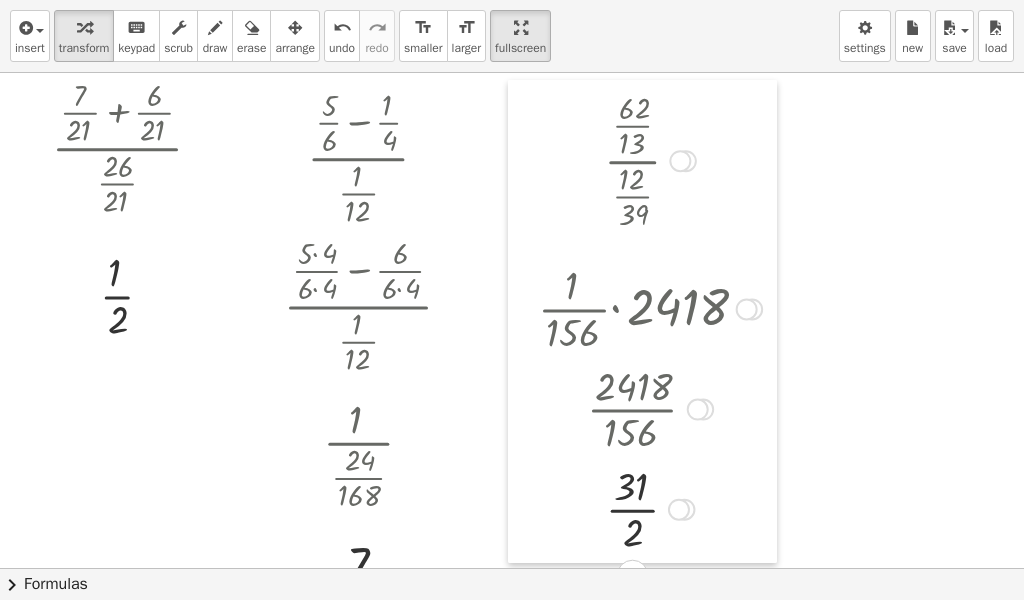 drag, startPoint x: 533, startPoint y: 414, endPoint x: 526, endPoint y: 389, distance: 25.96151 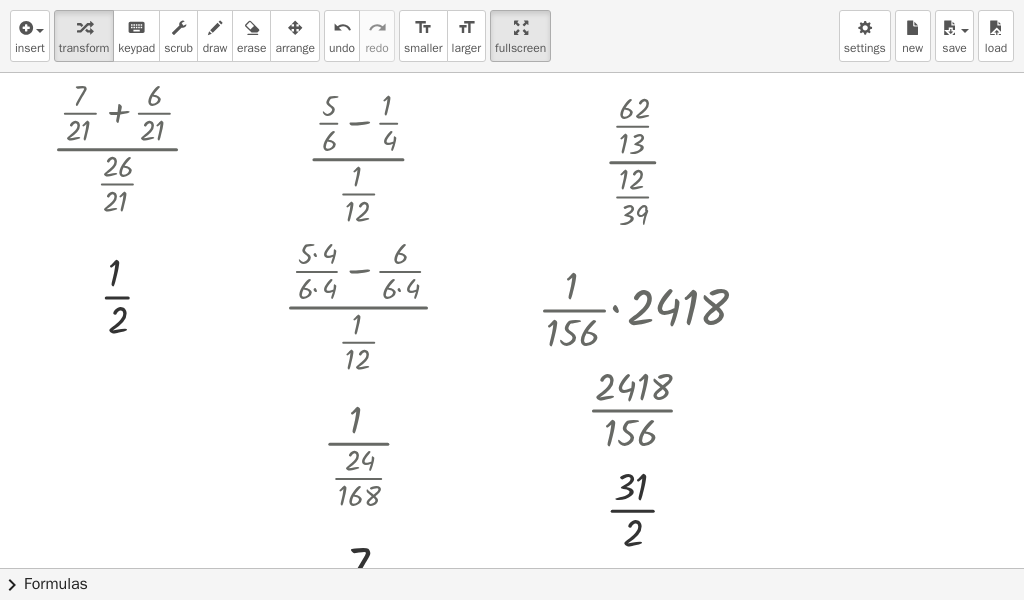 click at bounding box center [512, 400] 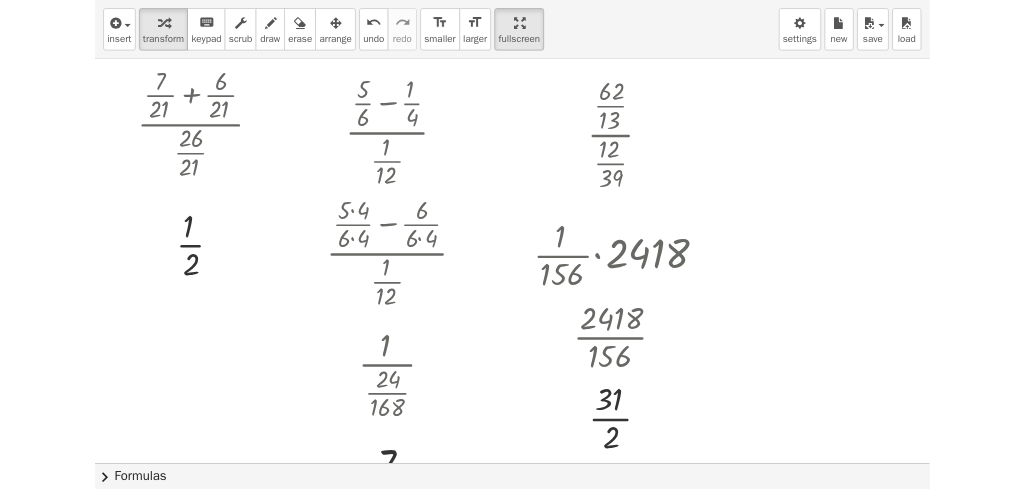 scroll, scrollTop: 0, scrollLeft: 0, axis: both 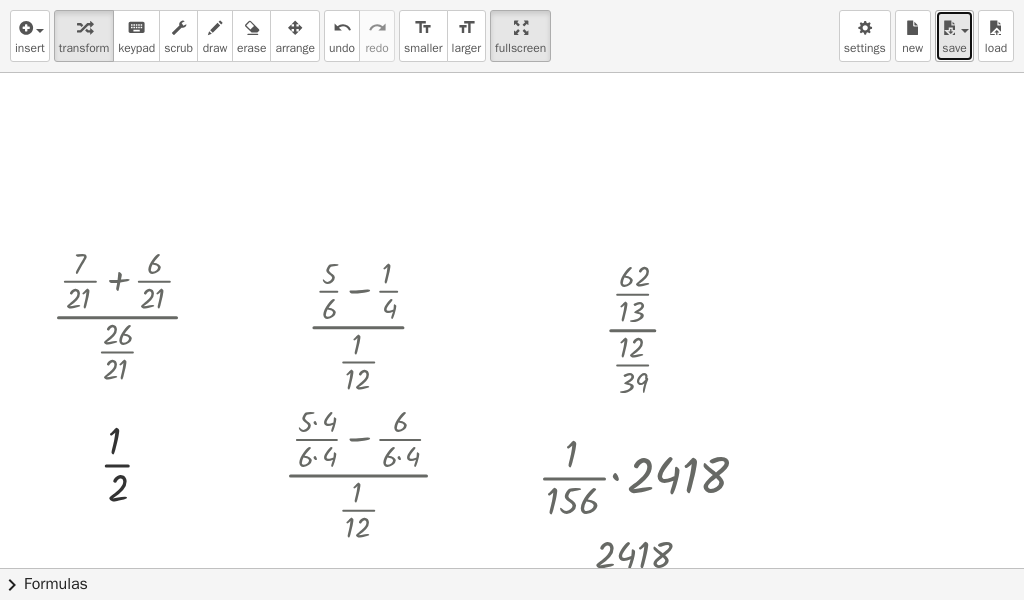 click on "save" at bounding box center [954, 48] 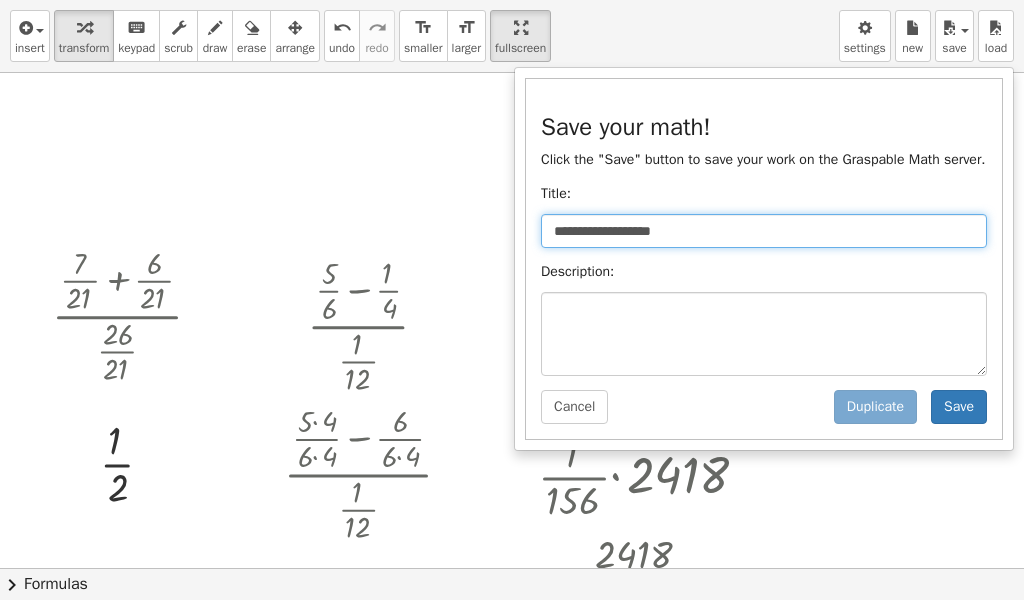 click on "**********" at bounding box center [764, 231] 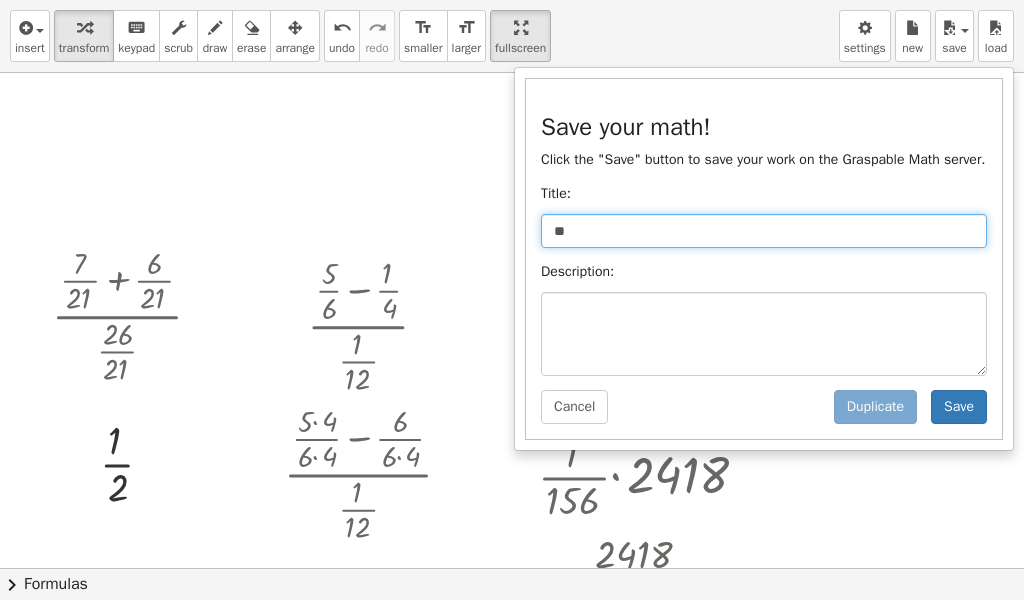type on "*" 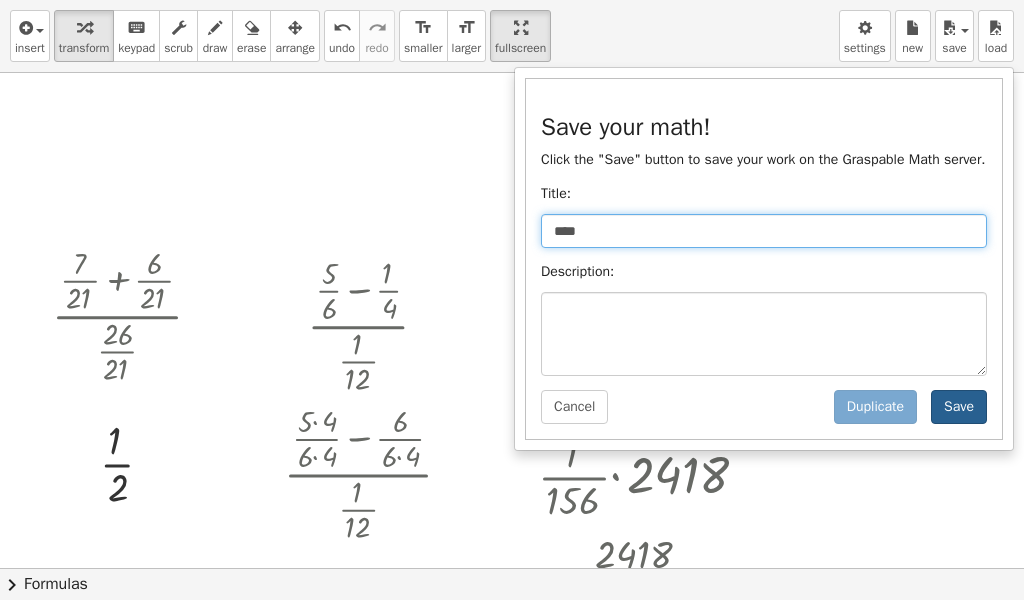 type on "****" 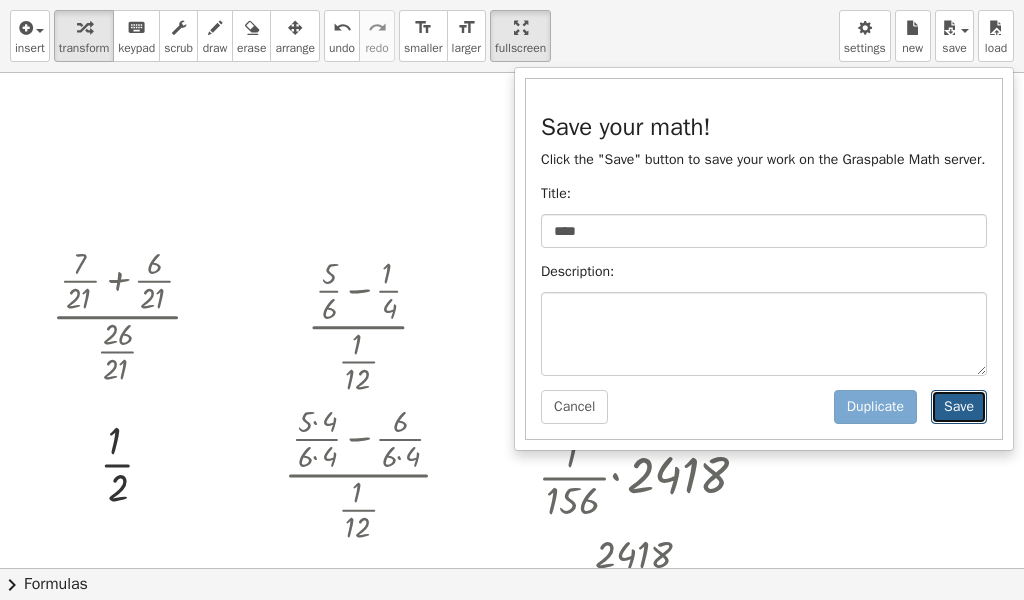 click on "Save" at bounding box center [959, 407] 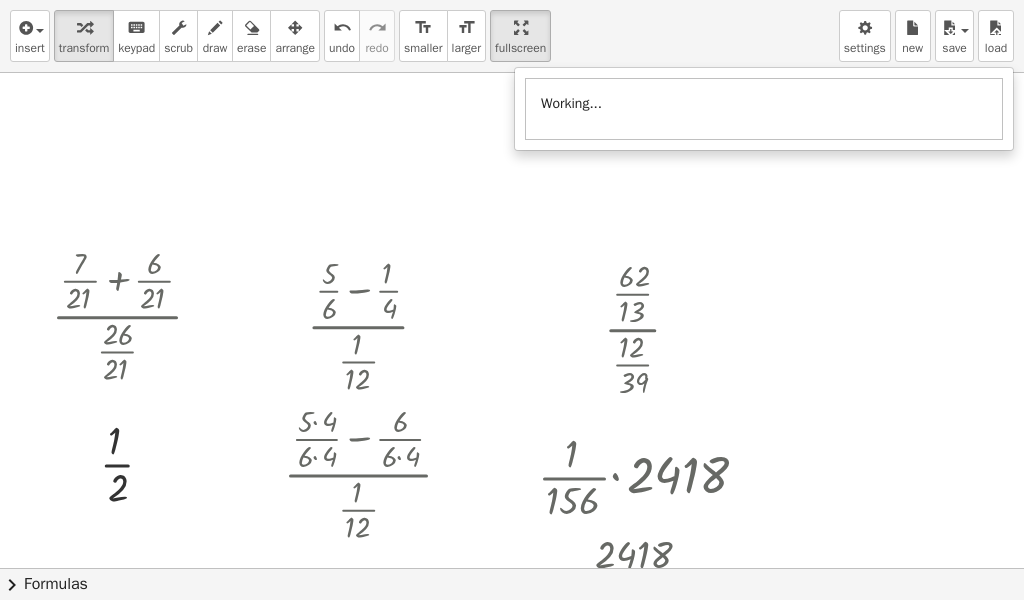 click on "Working..." at bounding box center [764, 104] 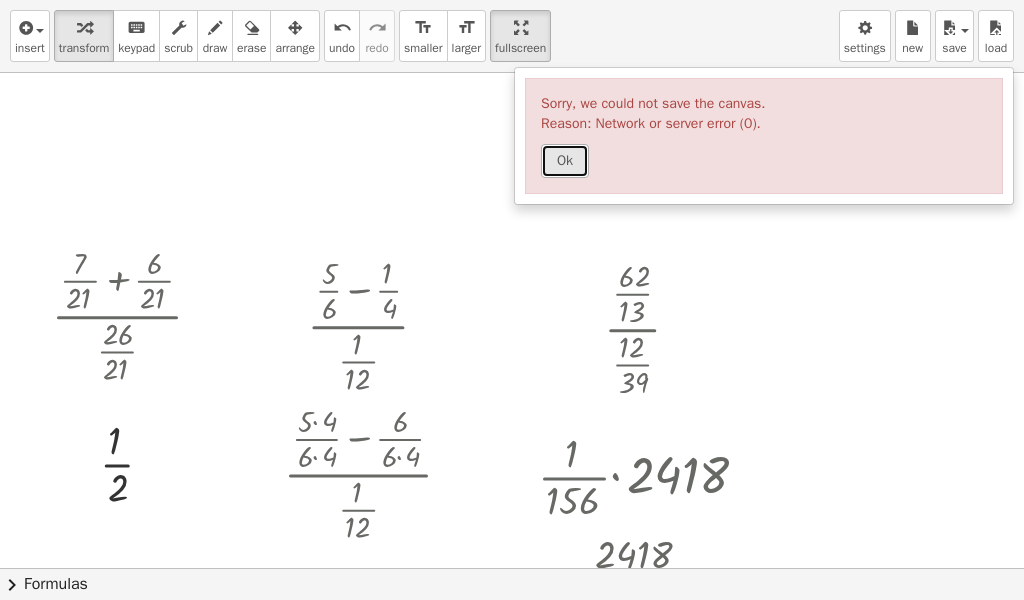 click on "Ok" at bounding box center [565, 161] 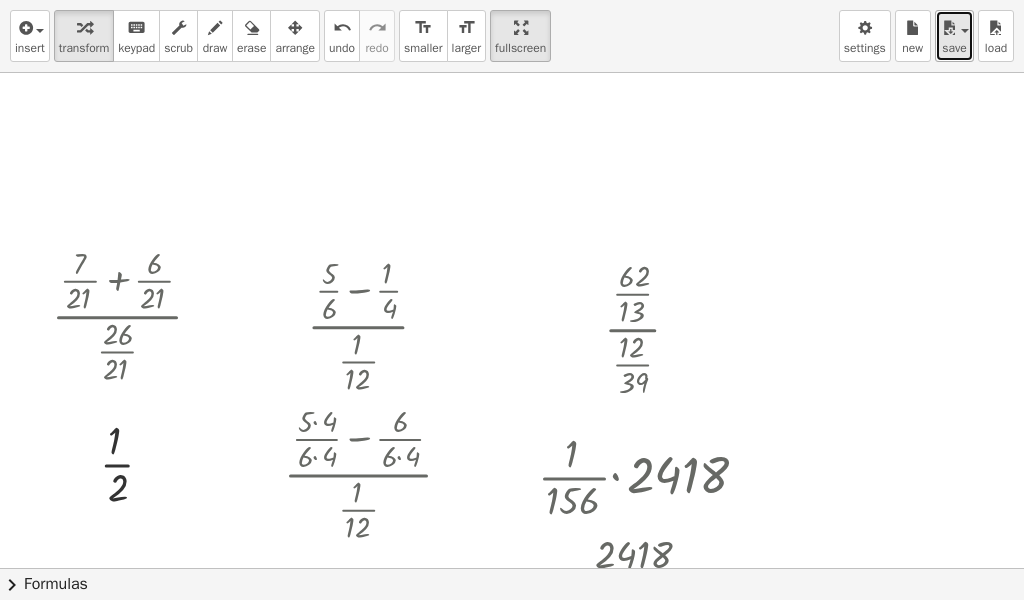 click on "save" at bounding box center [954, 48] 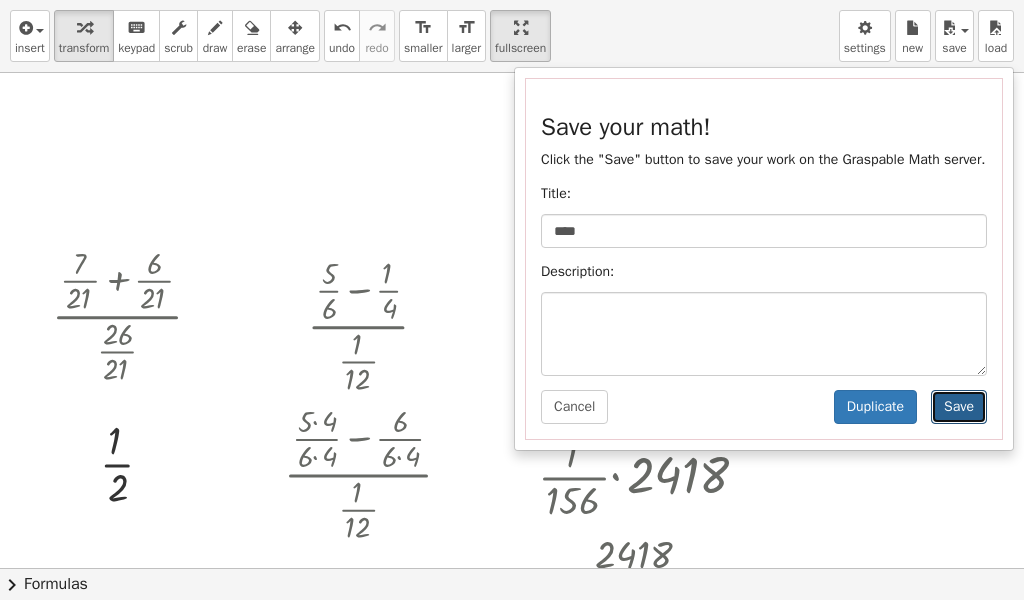 click on "Save" at bounding box center [959, 407] 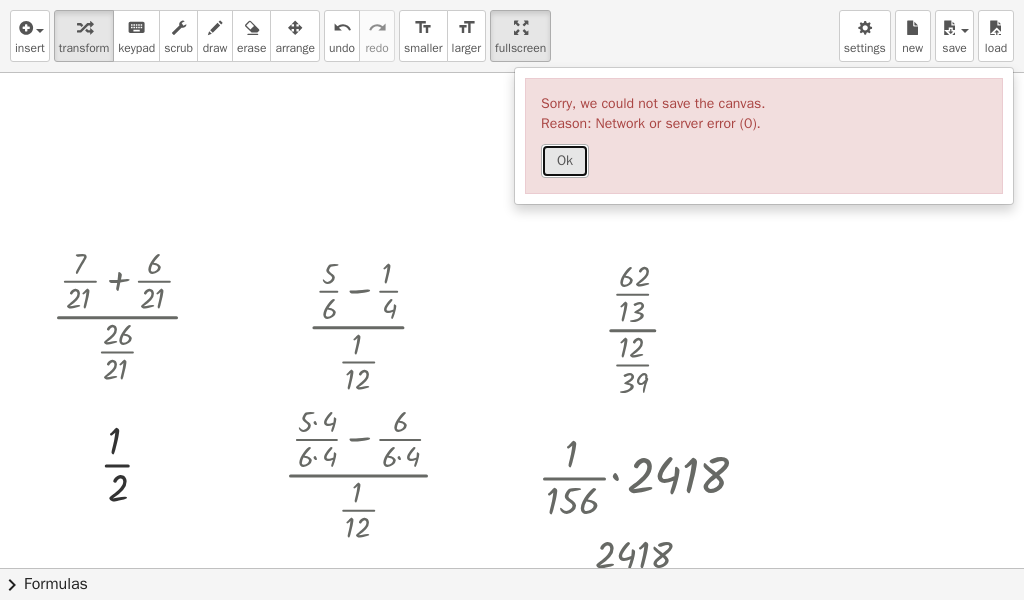 click on "Ok" at bounding box center [565, 161] 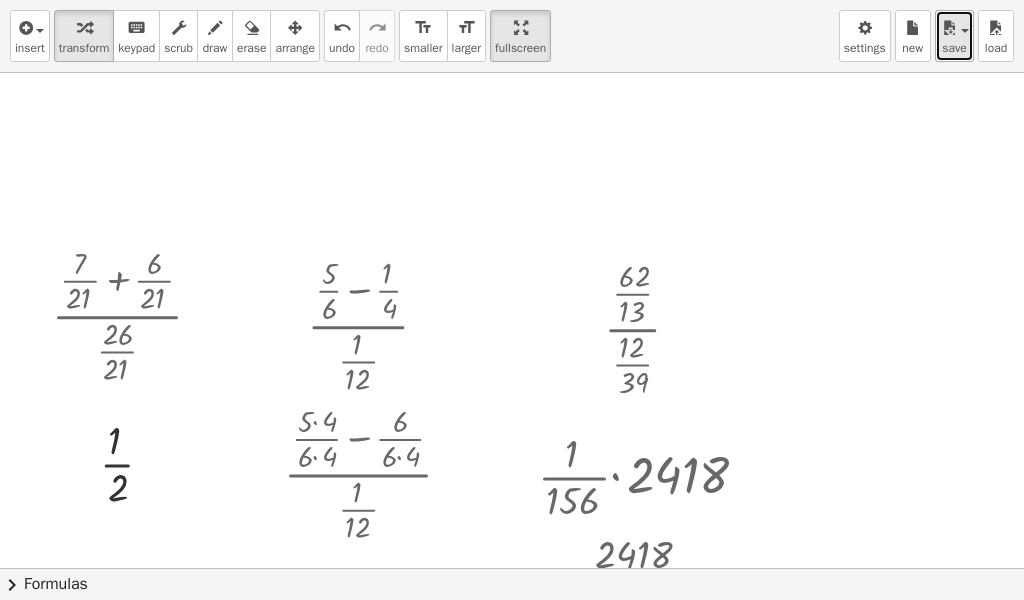 click on "save" at bounding box center (954, 48) 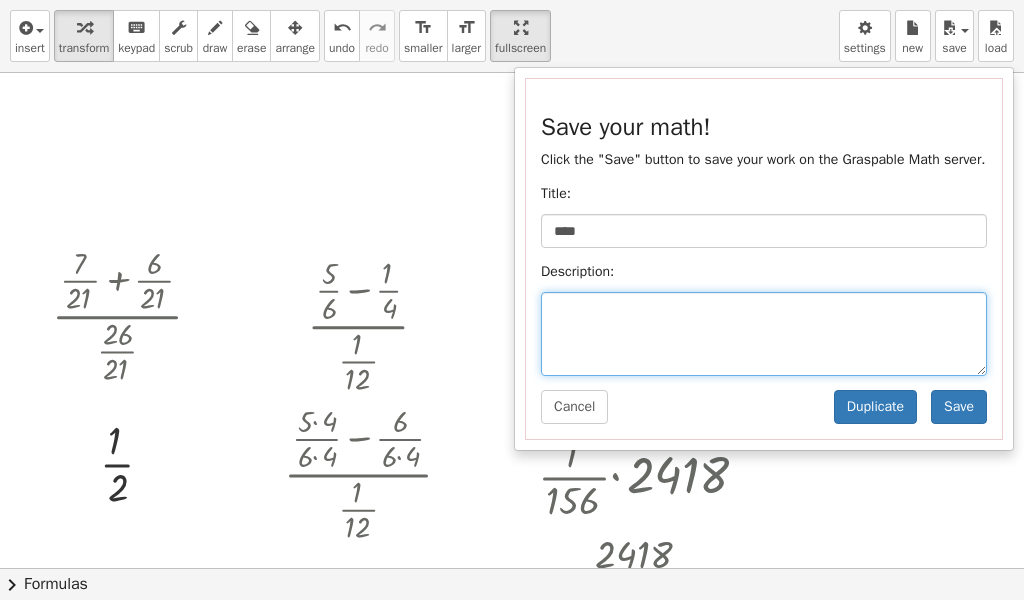 click at bounding box center (764, 334) 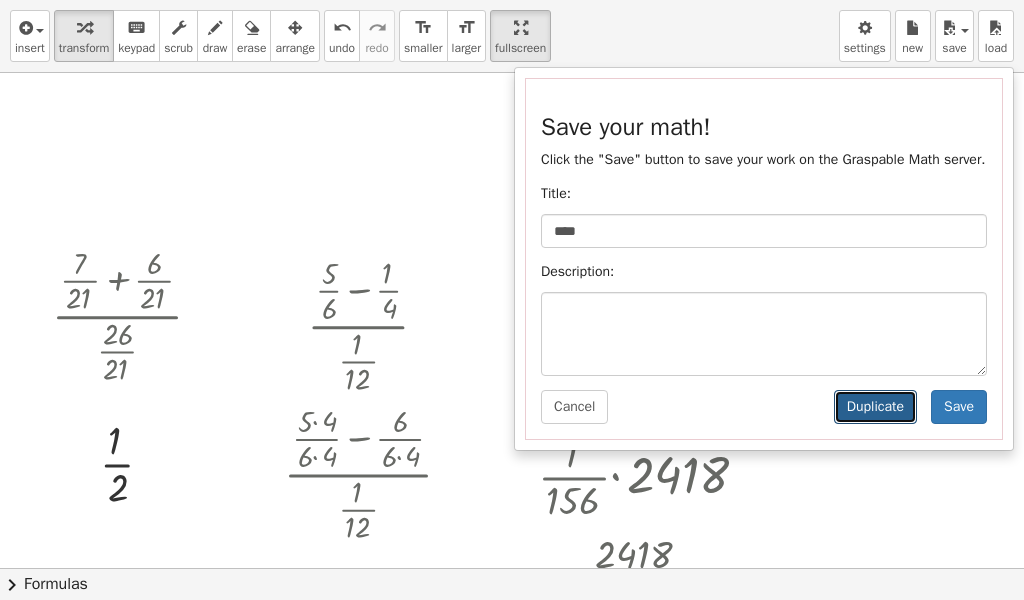 click on "Duplicate" at bounding box center [875, 407] 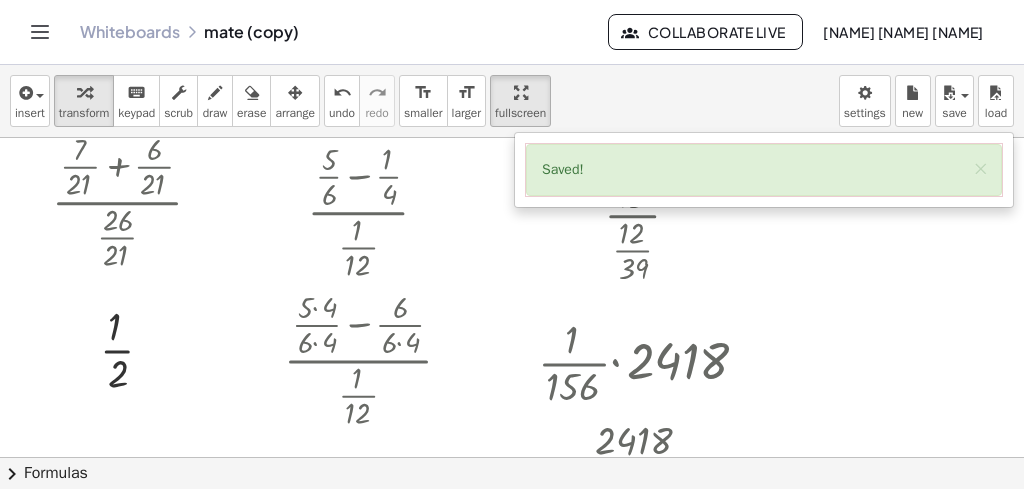 scroll, scrollTop: 174, scrollLeft: 0, axis: vertical 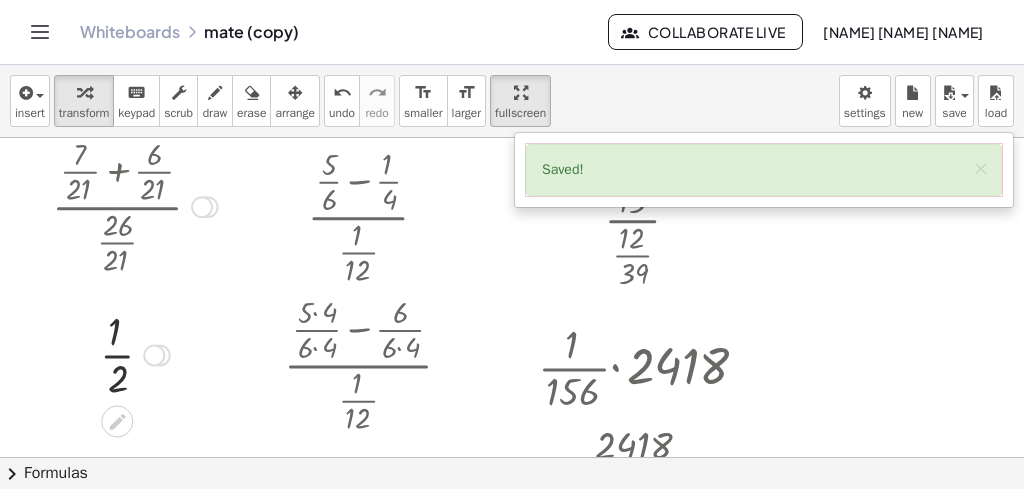 click at bounding box center (135, 205) 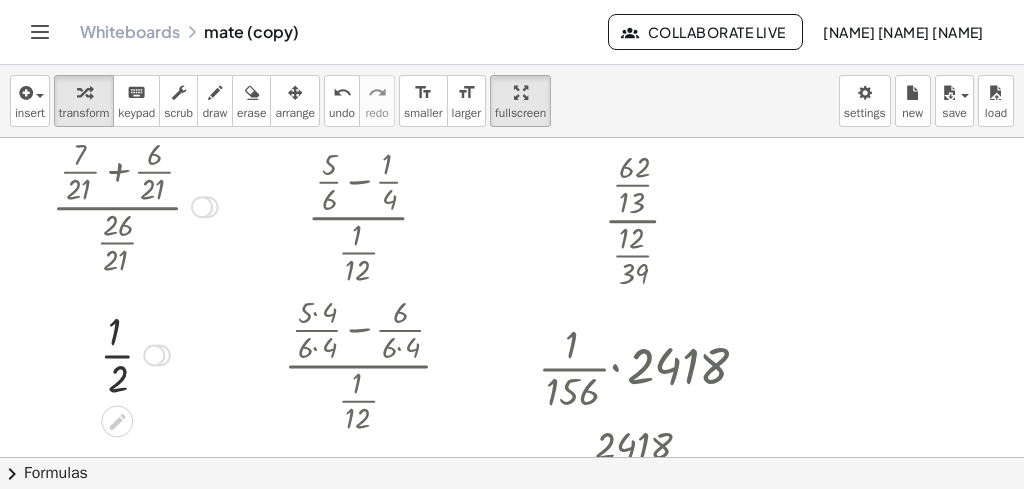 drag, startPoint x: 103, startPoint y: 258, endPoint x: 178, endPoint y: 325, distance: 100.56838 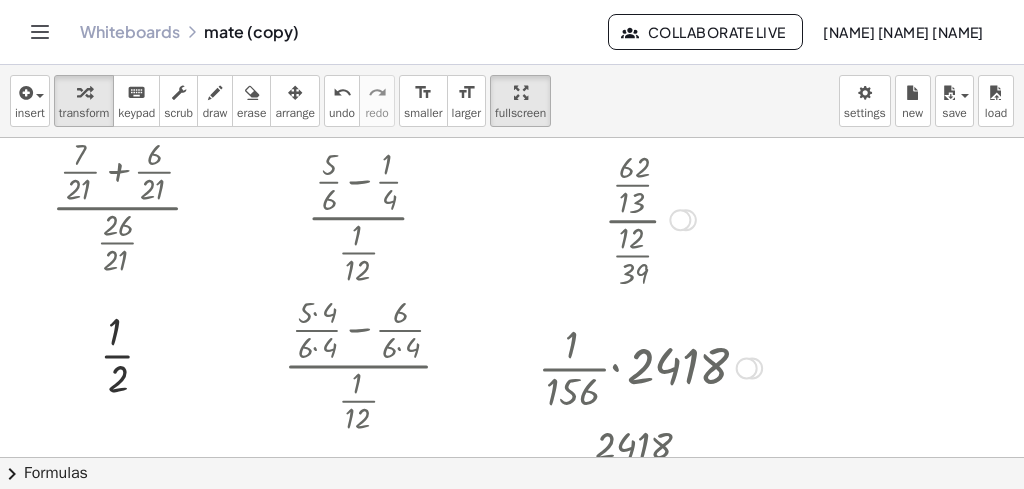 drag, startPoint x: 110, startPoint y: 234, endPoint x: 652, endPoint y: 298, distance: 545.7655 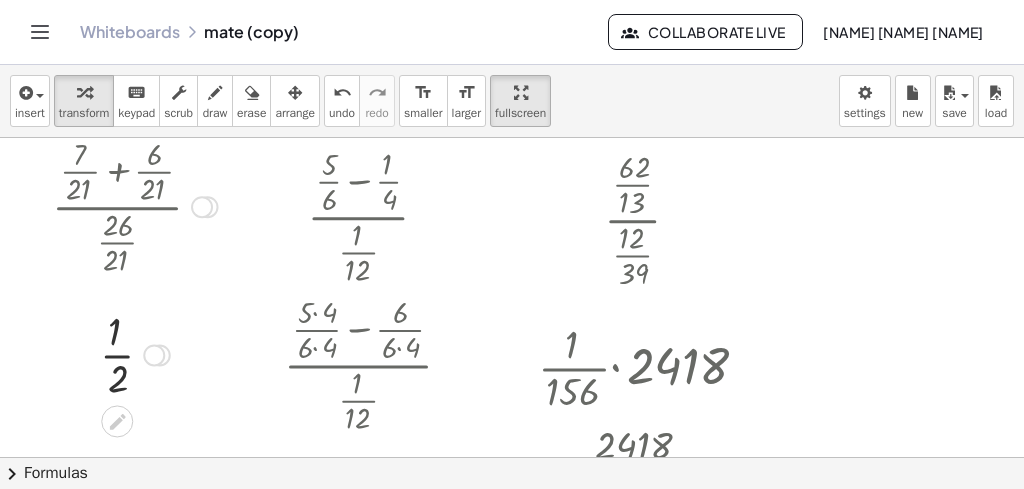 click at bounding box center (135, 205) 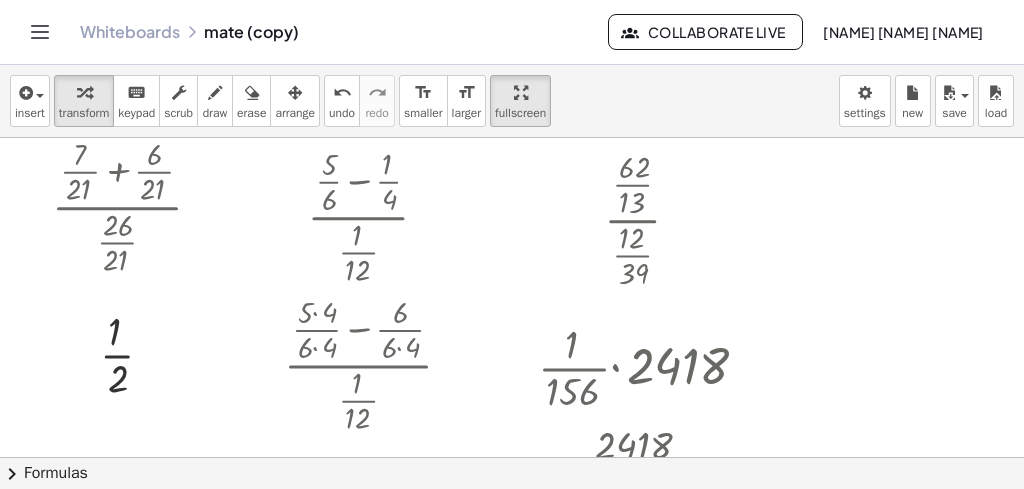 scroll, scrollTop: 0, scrollLeft: 0, axis: both 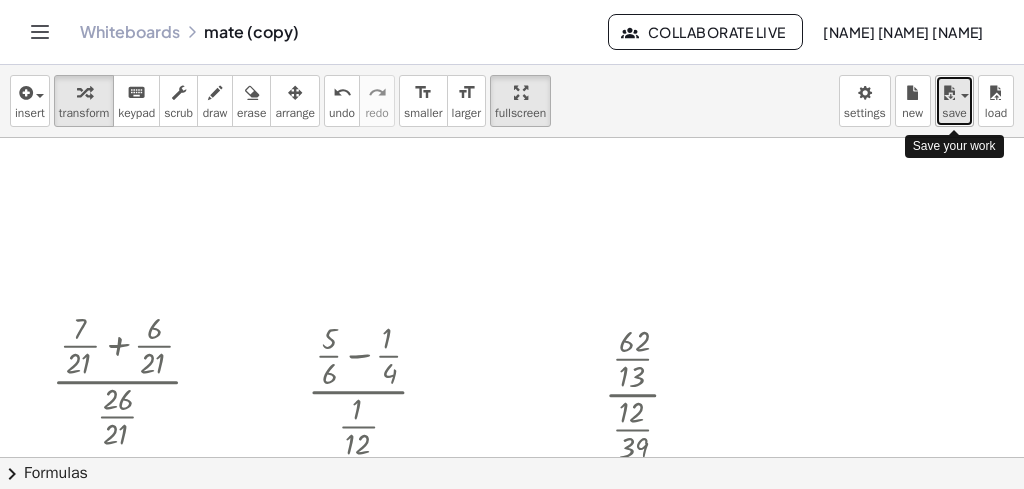 click at bounding box center [949, 93] 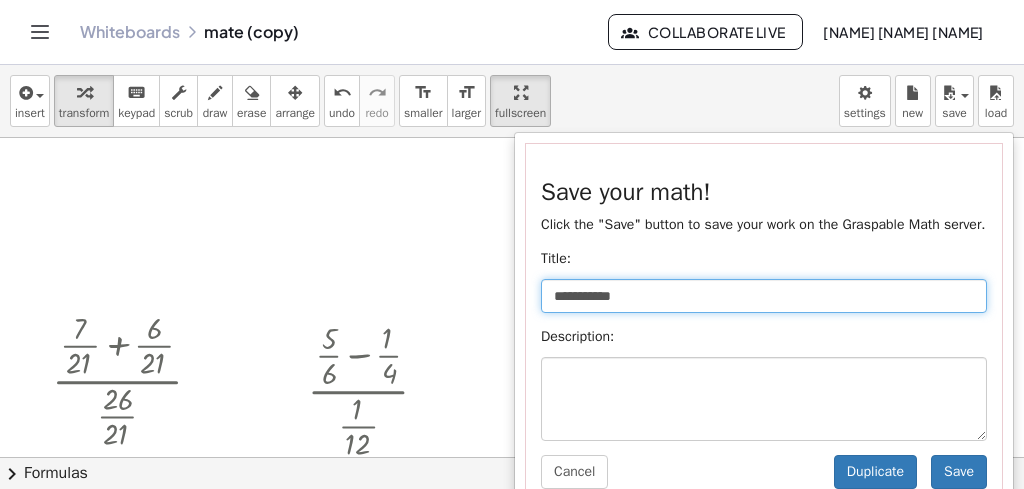 click on "**********" at bounding box center [764, 296] 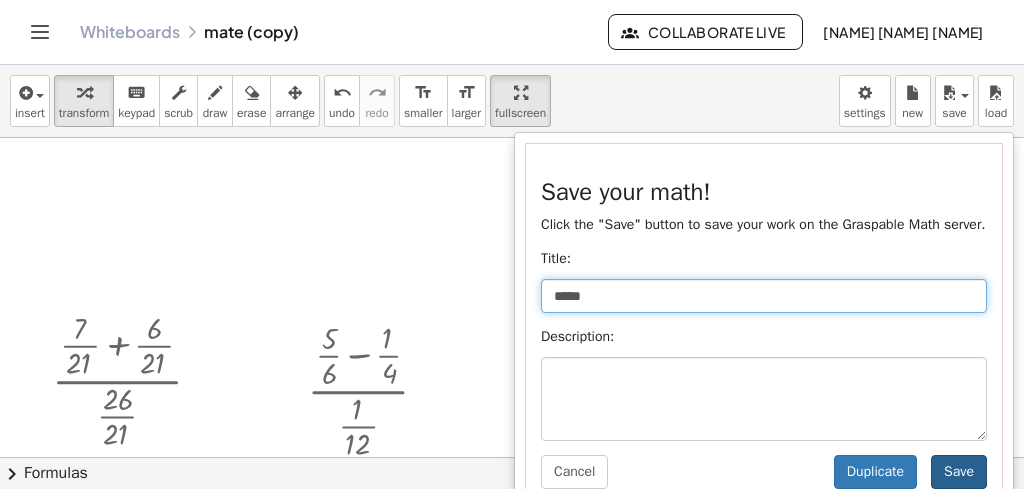 type on "****" 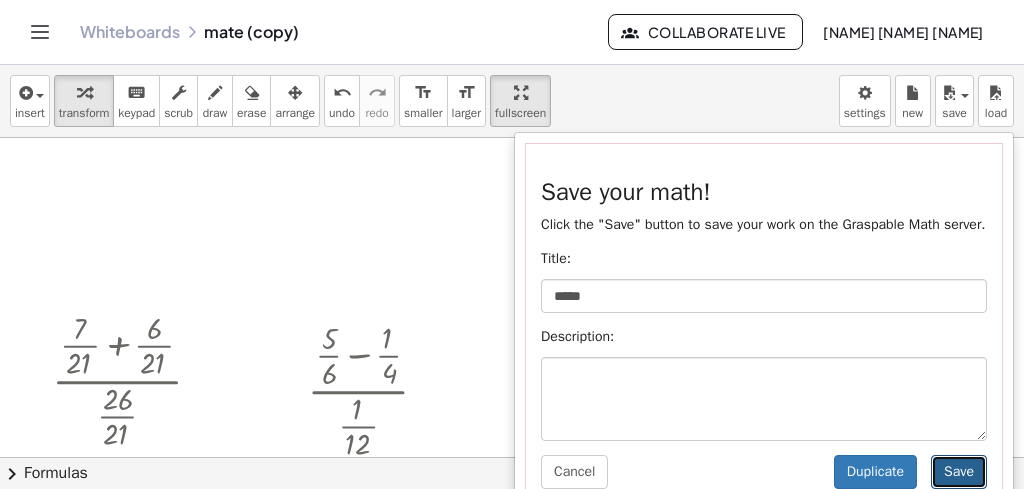 click on "Save" at bounding box center (959, 472) 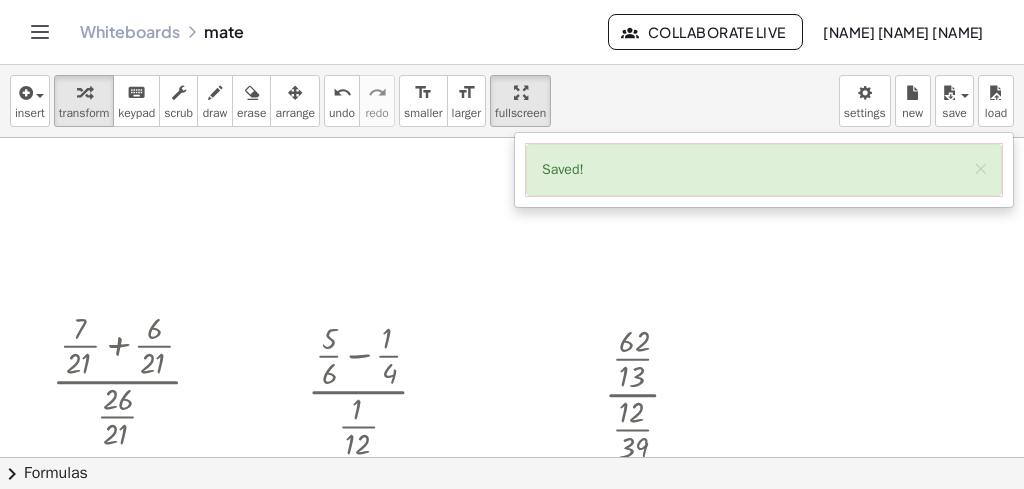 click at bounding box center [512, 466] 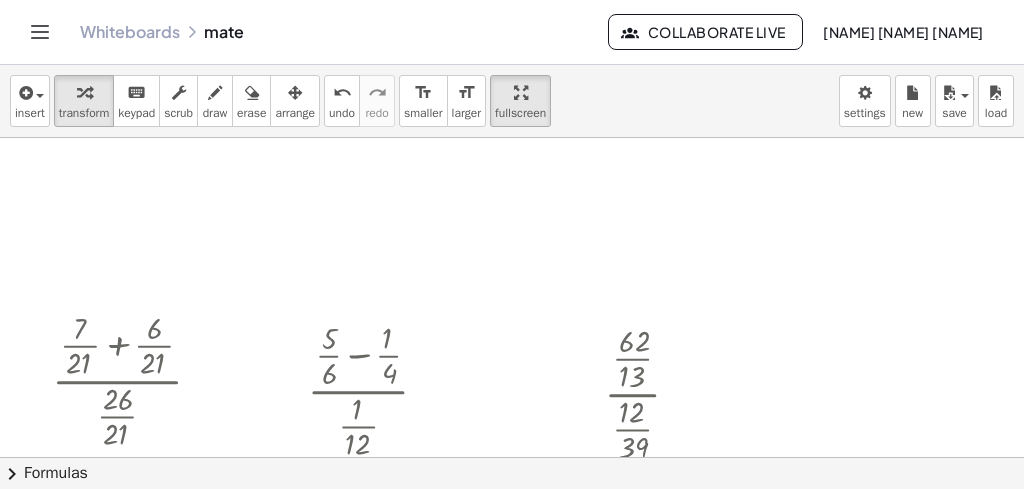 click on "Whiteboards mate" at bounding box center [344, 32] 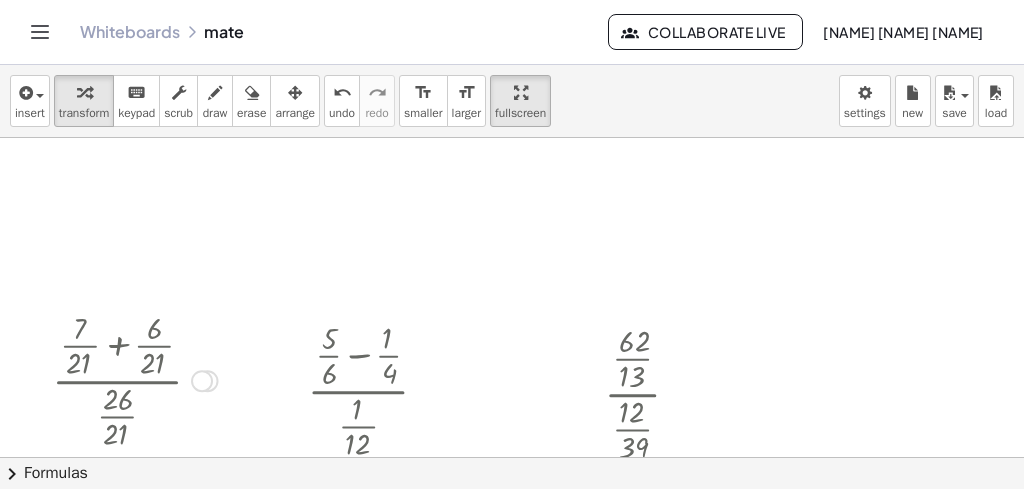 drag, startPoint x: 82, startPoint y: 312, endPoint x: 174, endPoint y: 405, distance: 130.81667 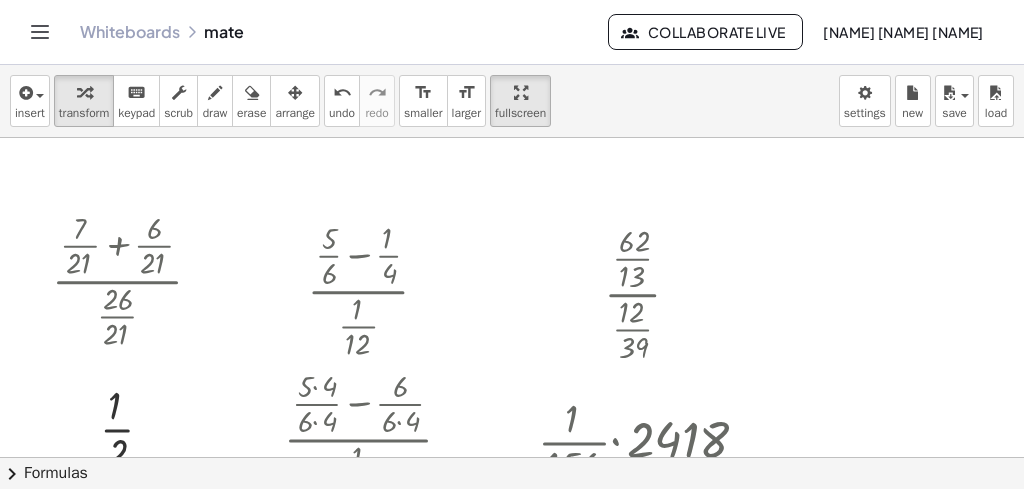 scroll, scrollTop: 128, scrollLeft: 0, axis: vertical 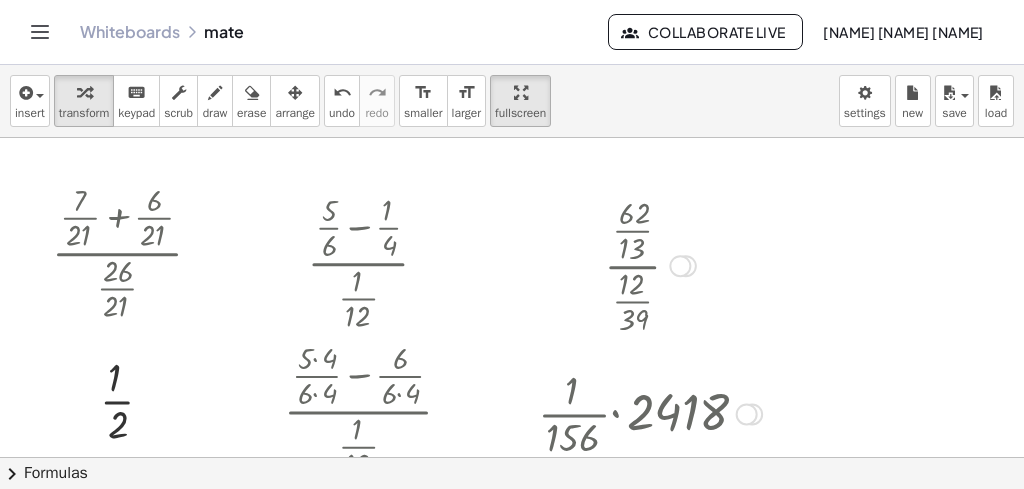 click at bounding box center (650, 264) 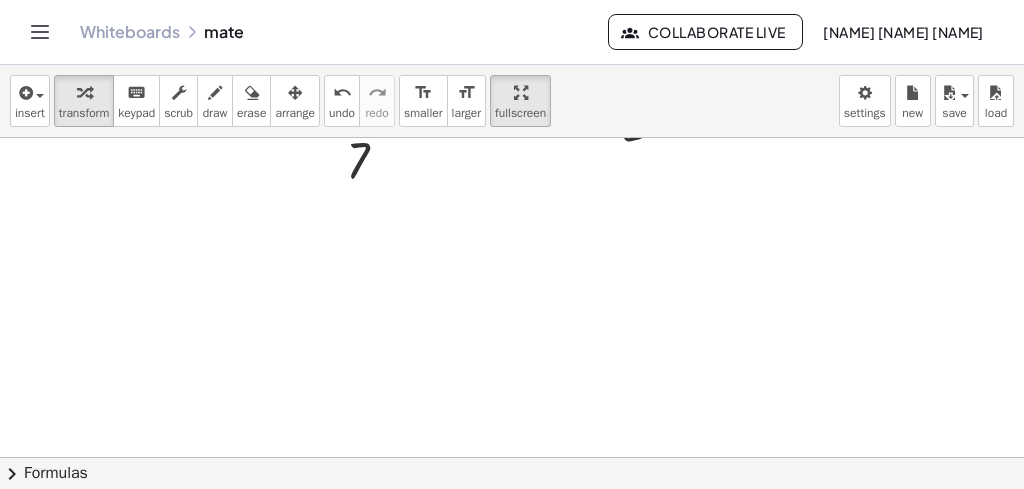 scroll, scrollTop: 731, scrollLeft: 0, axis: vertical 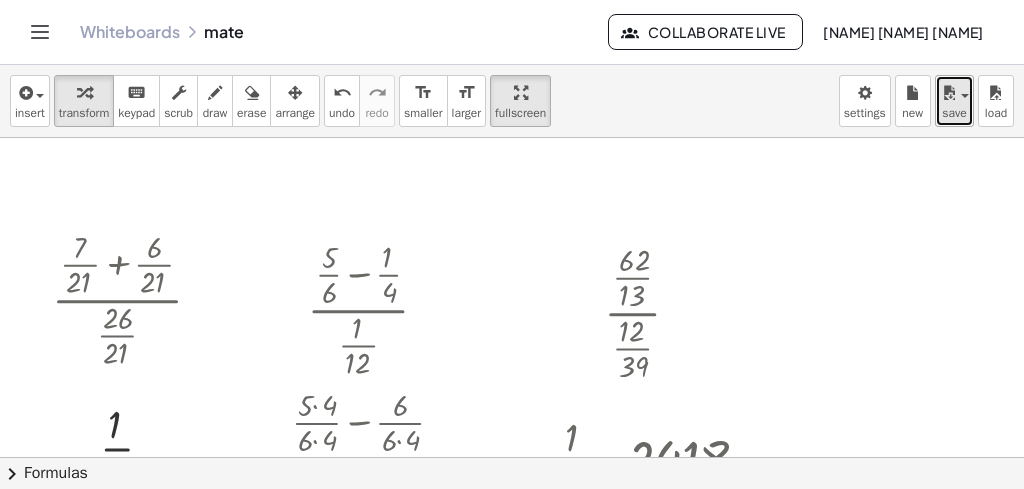 click on "save" at bounding box center (954, 113) 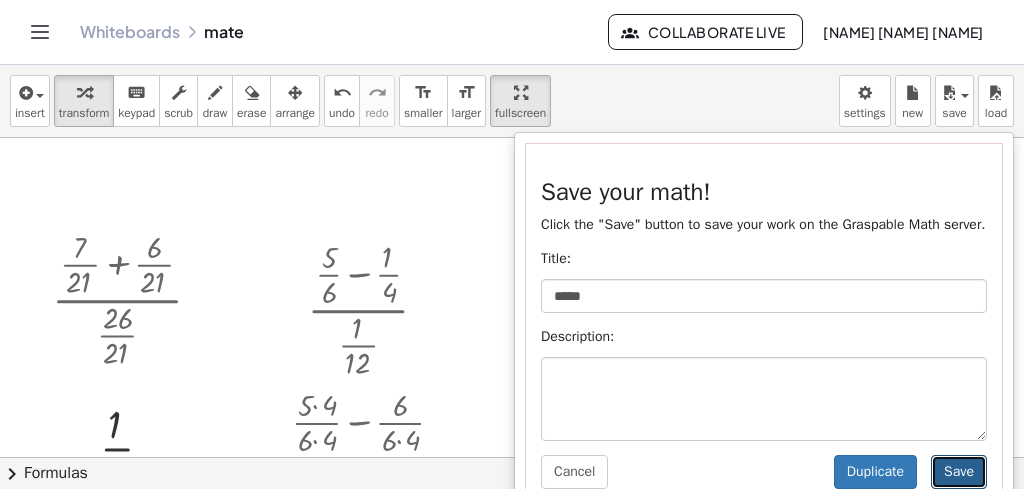 click on "Save" at bounding box center (959, 472) 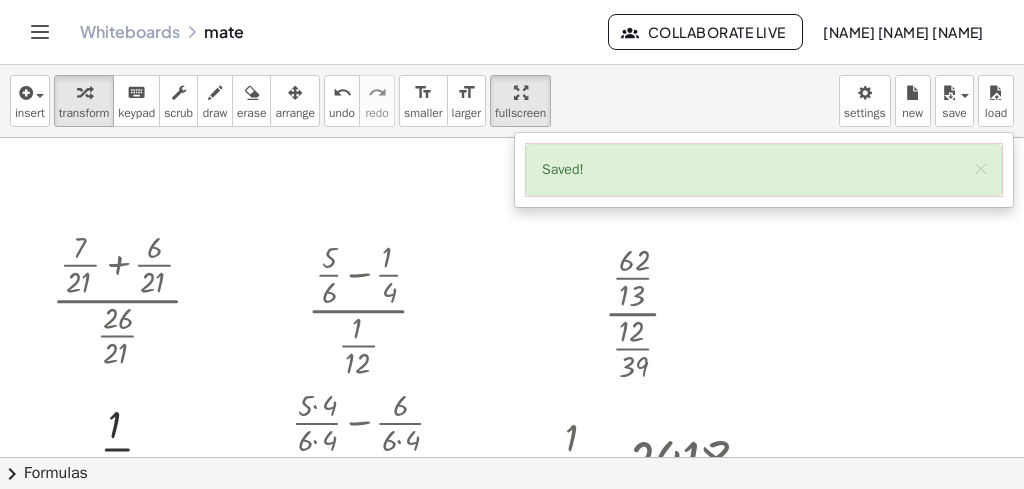 click on "Whiteboards mate  Collaborate Live  Nicole Irene Orrala Muñoz" at bounding box center [512, 32] 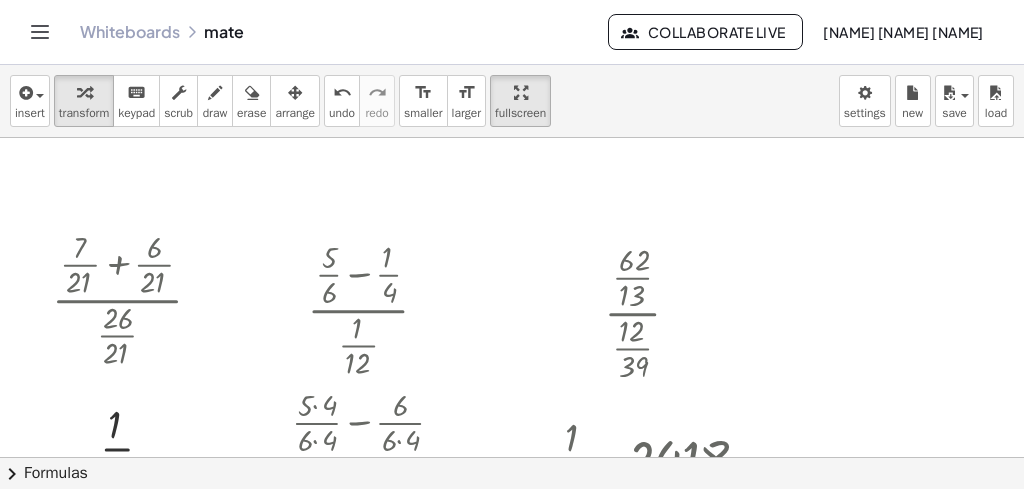 click 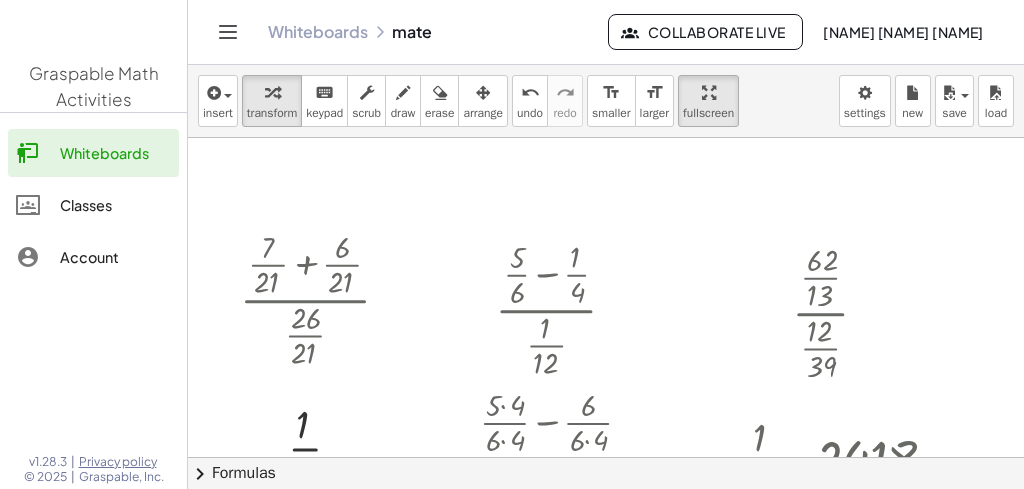 click at bounding box center (606, 376) 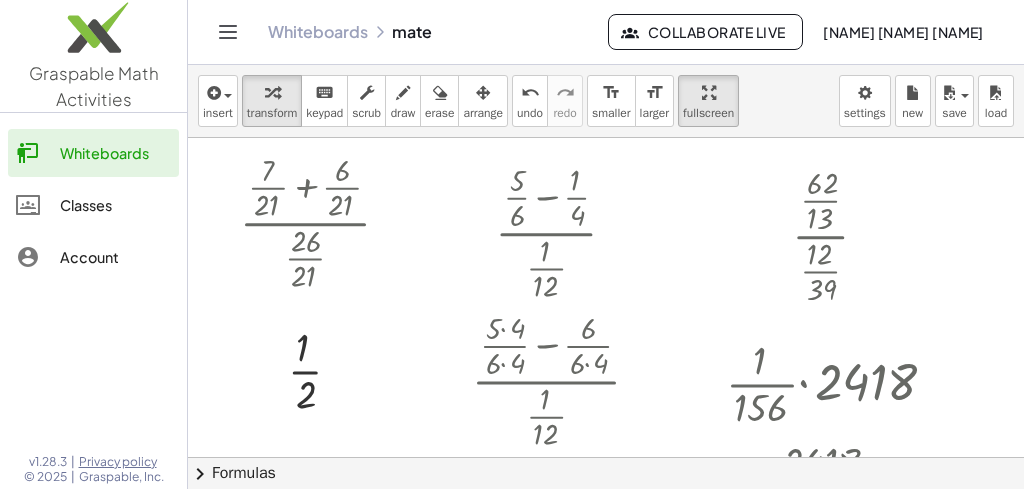 scroll, scrollTop: 165, scrollLeft: 0, axis: vertical 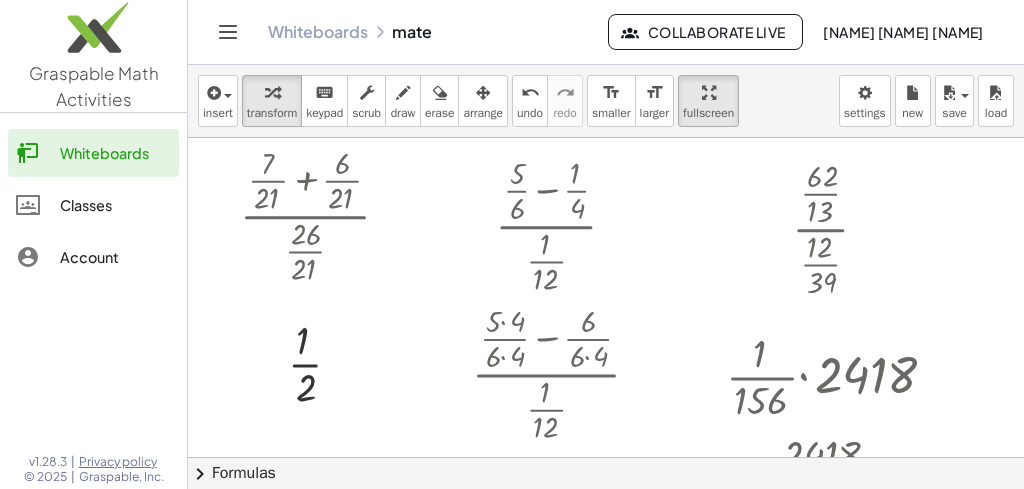 click at bounding box center (606, 292) 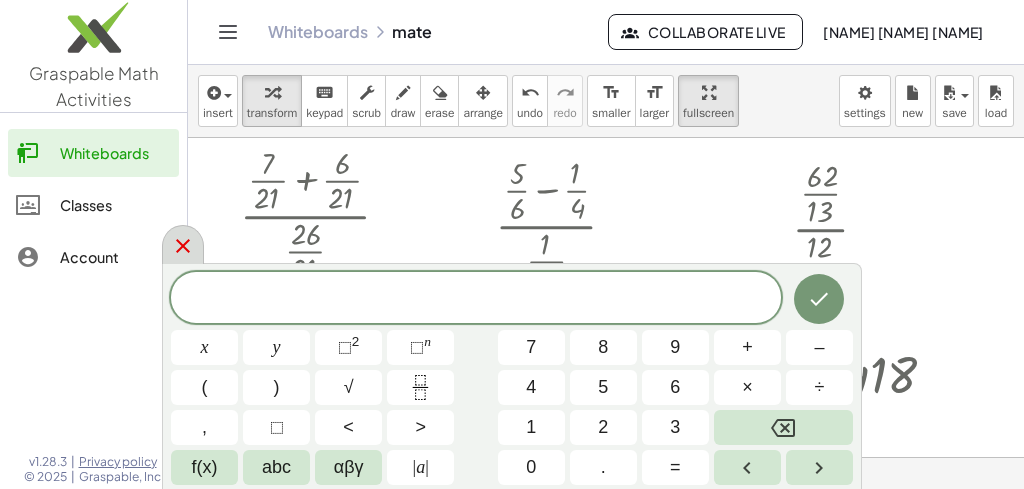 click 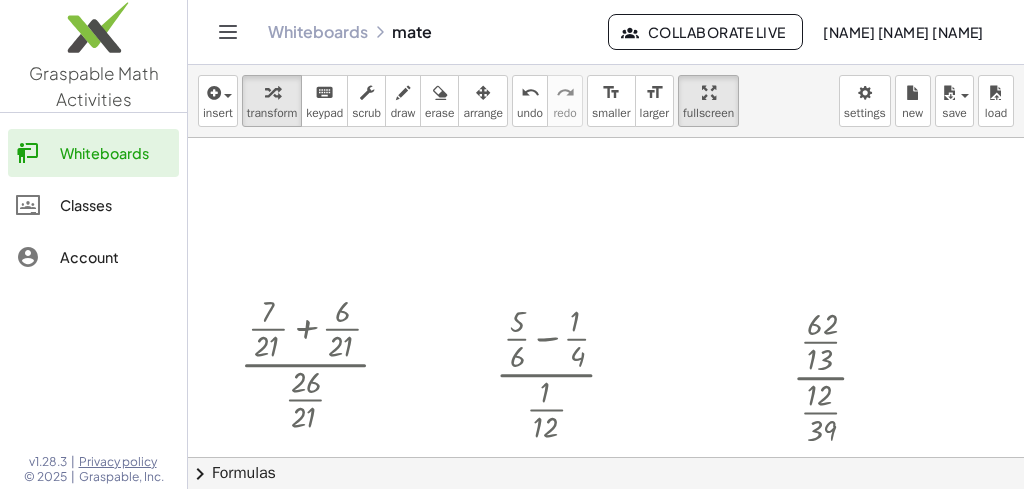 scroll, scrollTop: 0, scrollLeft: 0, axis: both 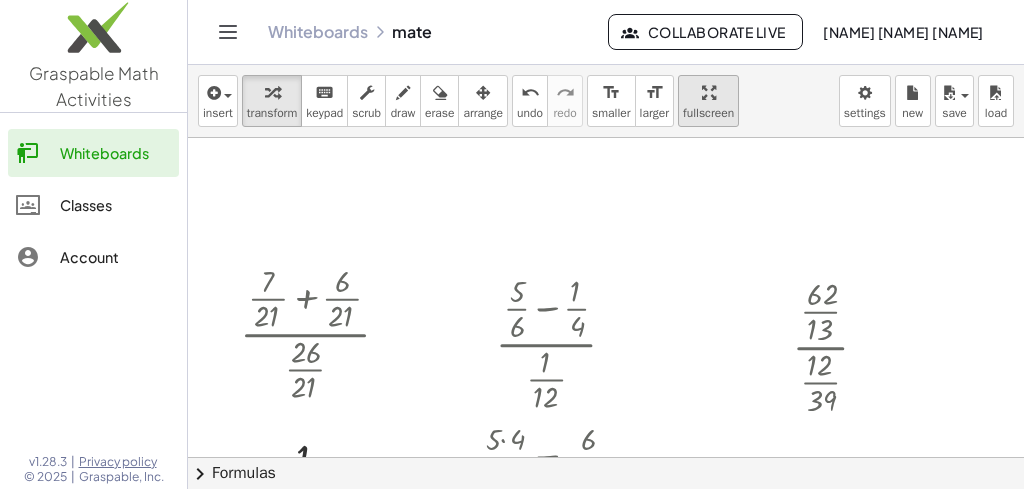 click at bounding box center (708, 92) 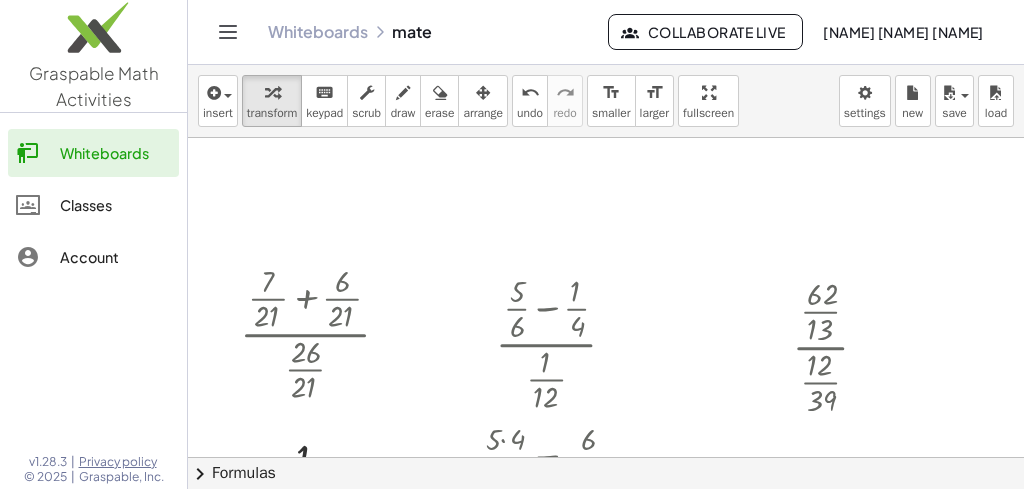 drag, startPoint x: 713, startPoint y: 87, endPoint x: 713, endPoint y: 158, distance: 71 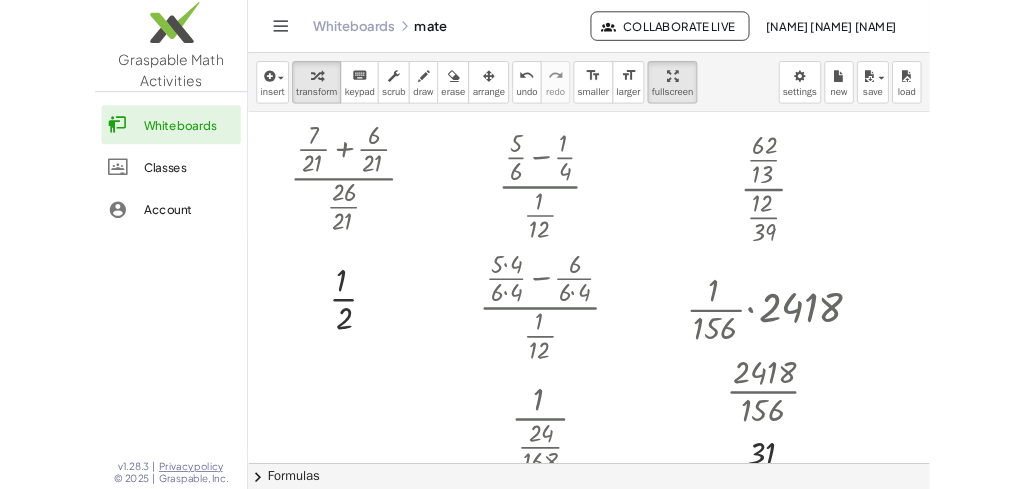 scroll, scrollTop: 36, scrollLeft: 0, axis: vertical 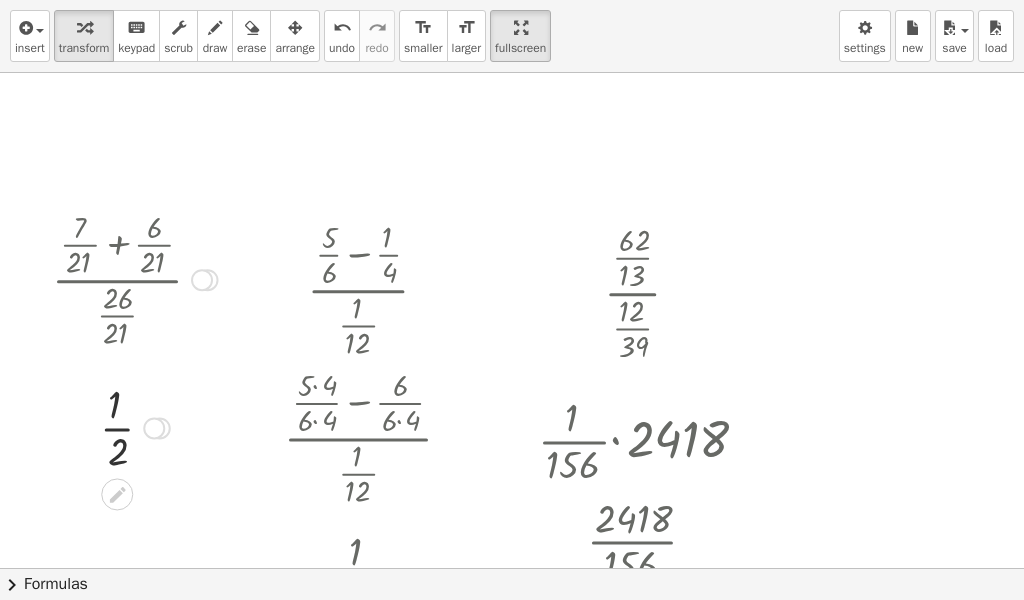 click at bounding box center (135, 278) 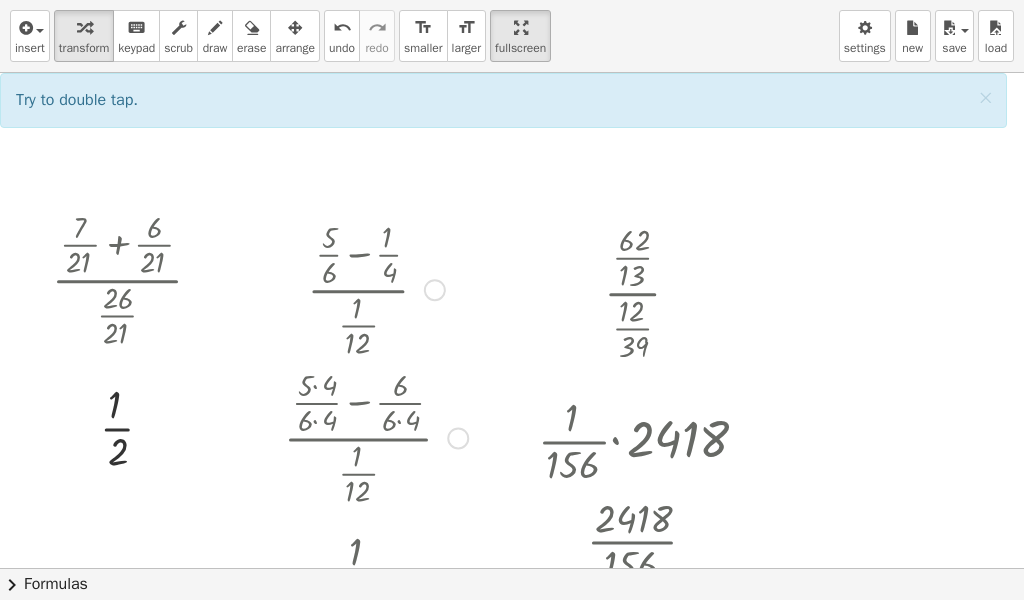 drag, startPoint x: 295, startPoint y: 492, endPoint x: 278, endPoint y: 483, distance: 19.235384 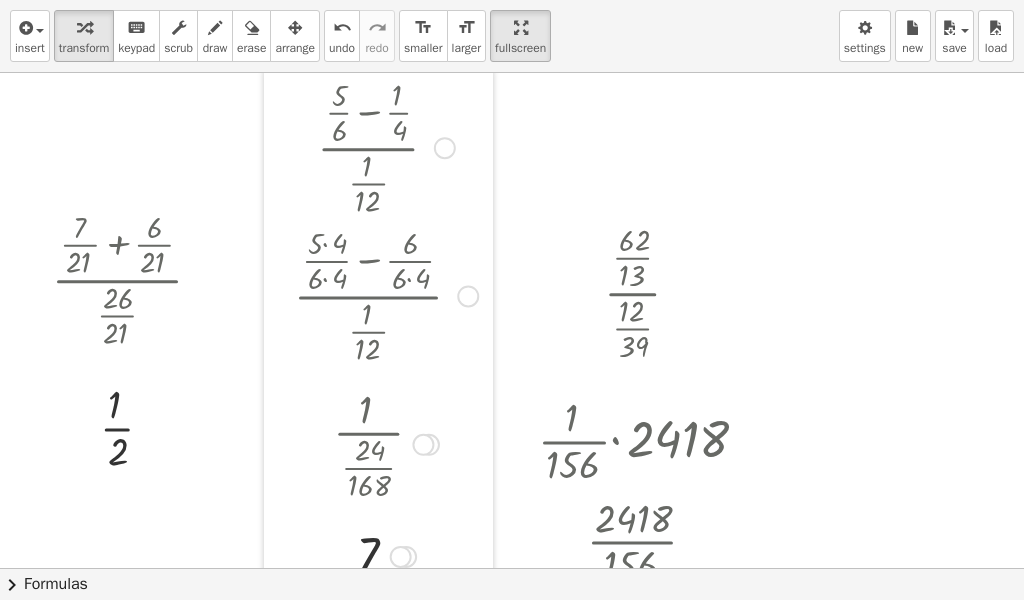 drag, startPoint x: 278, startPoint y: 483, endPoint x: 288, endPoint y: 341, distance: 142.35168 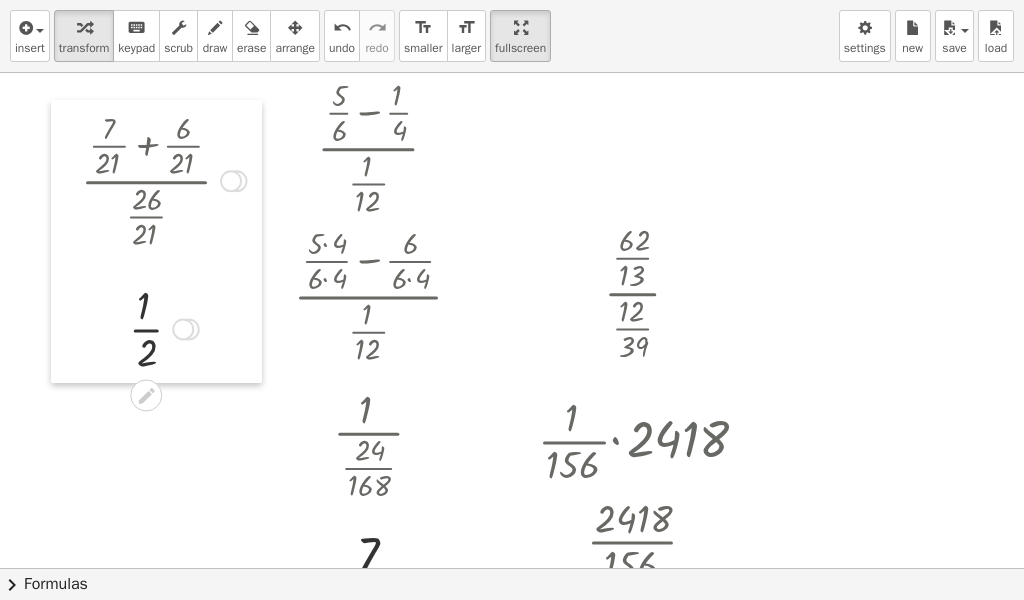 drag, startPoint x: 50, startPoint y: 469, endPoint x: 78, endPoint y: 369, distance: 103.84604 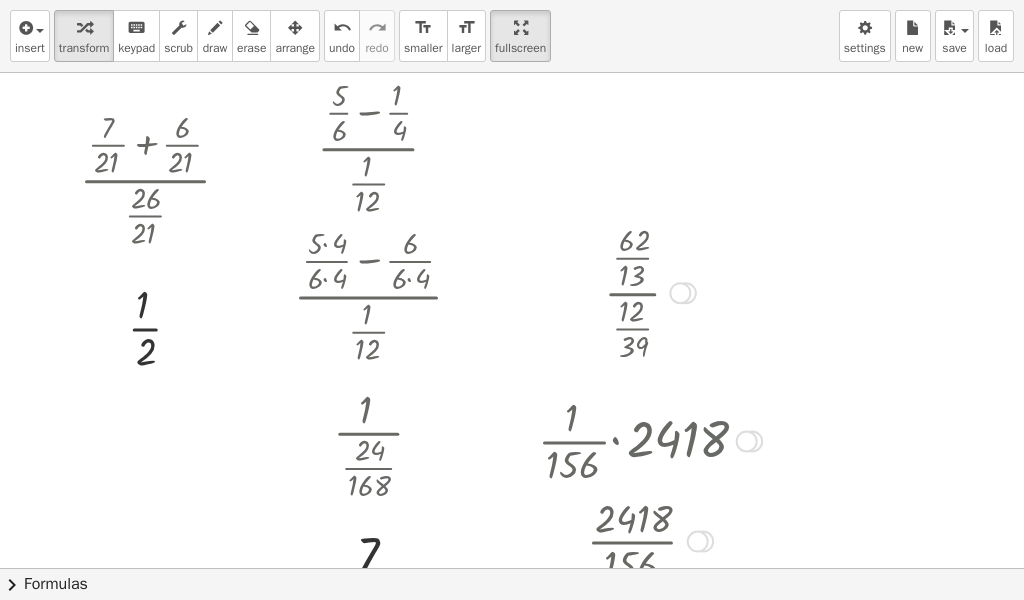 click at bounding box center (650, 540) 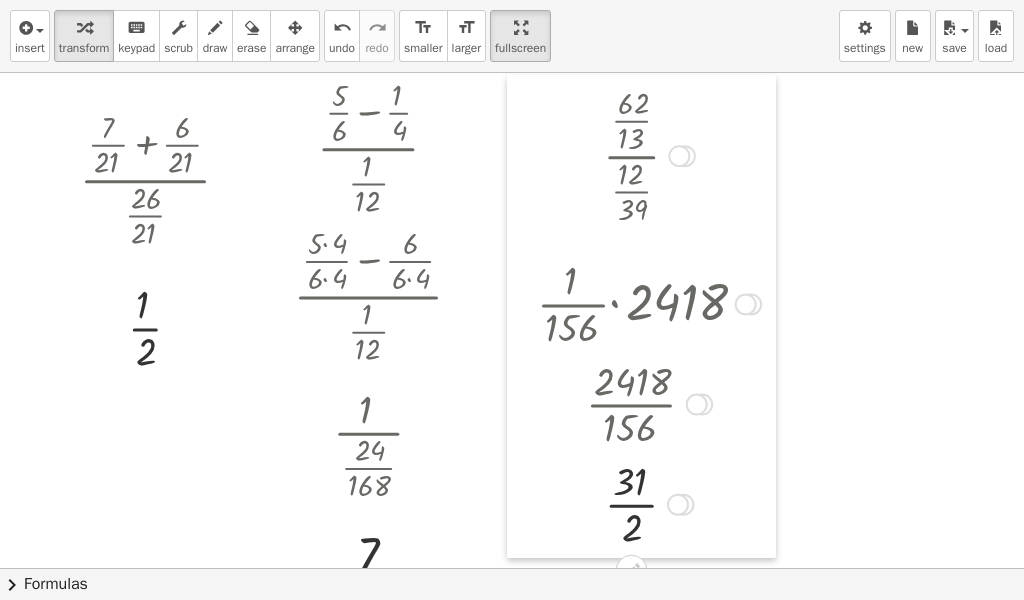 drag, startPoint x: 528, startPoint y: 444, endPoint x: 529, endPoint y: 313, distance: 131.00381 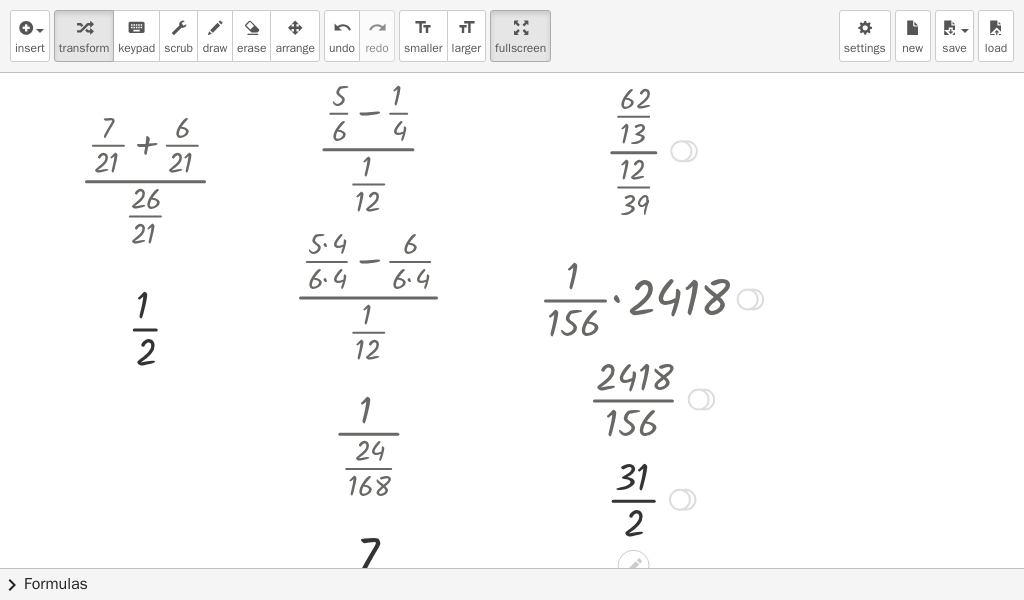 click at bounding box center (651, 498) 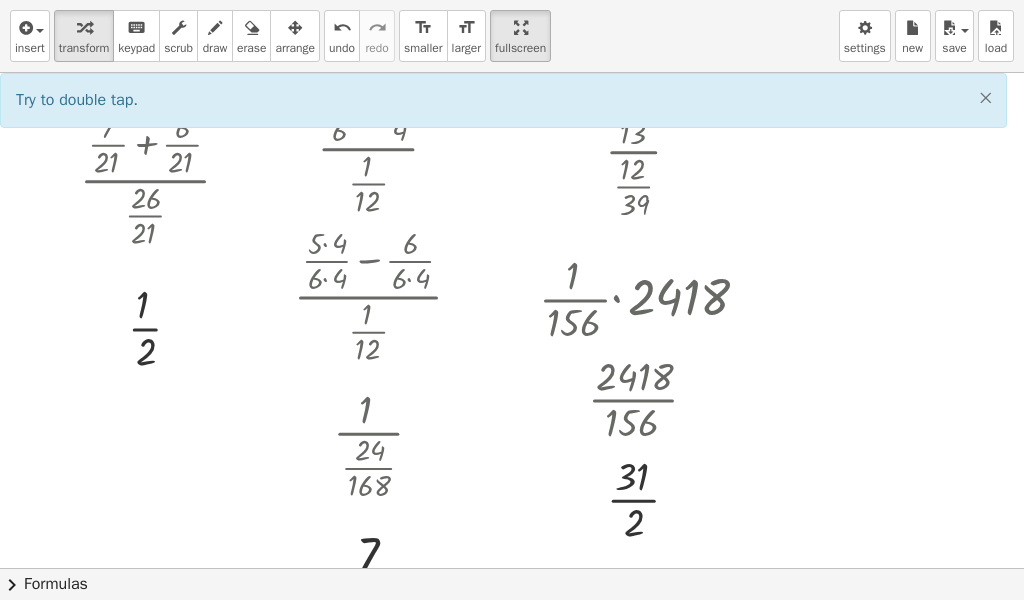 click on "×" at bounding box center (985, 97) 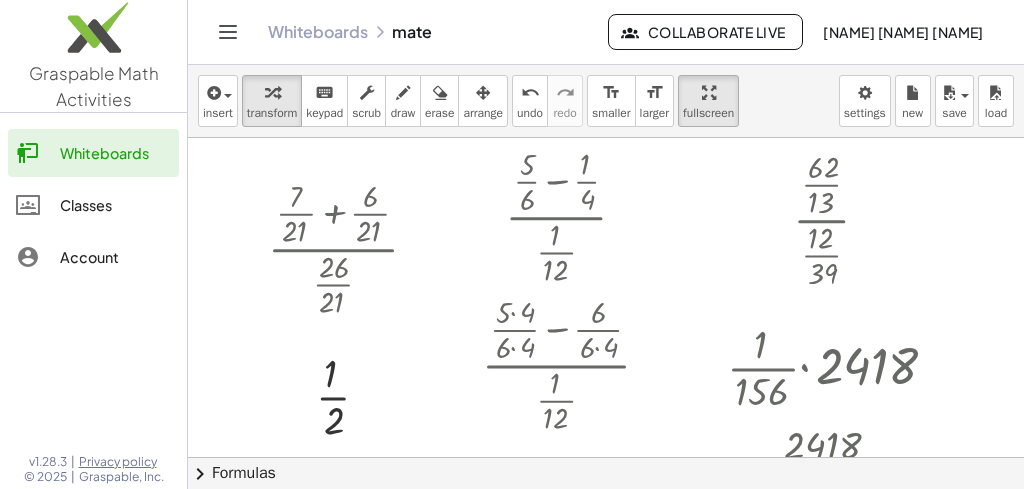 scroll, scrollTop: 0, scrollLeft: 0, axis: both 